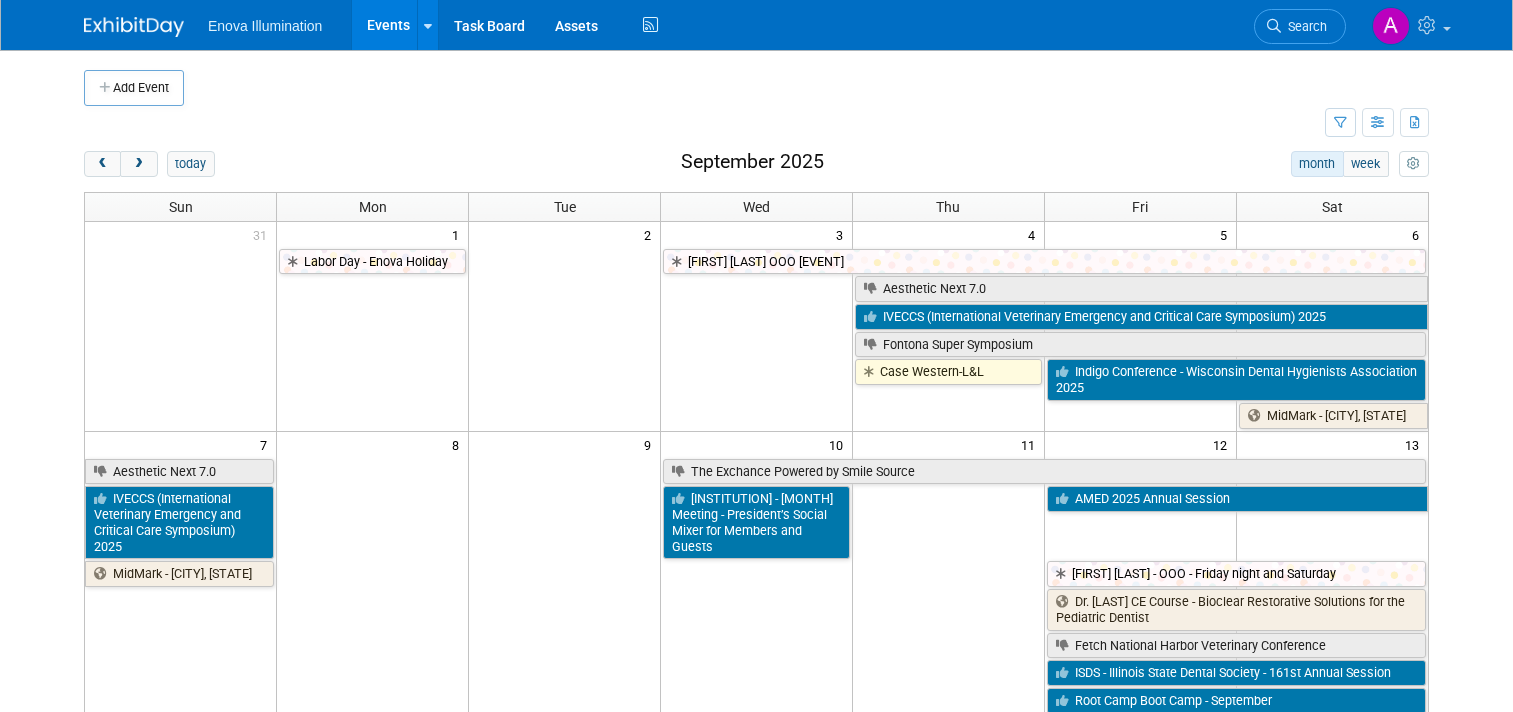 scroll, scrollTop: 0, scrollLeft: 0, axis: both 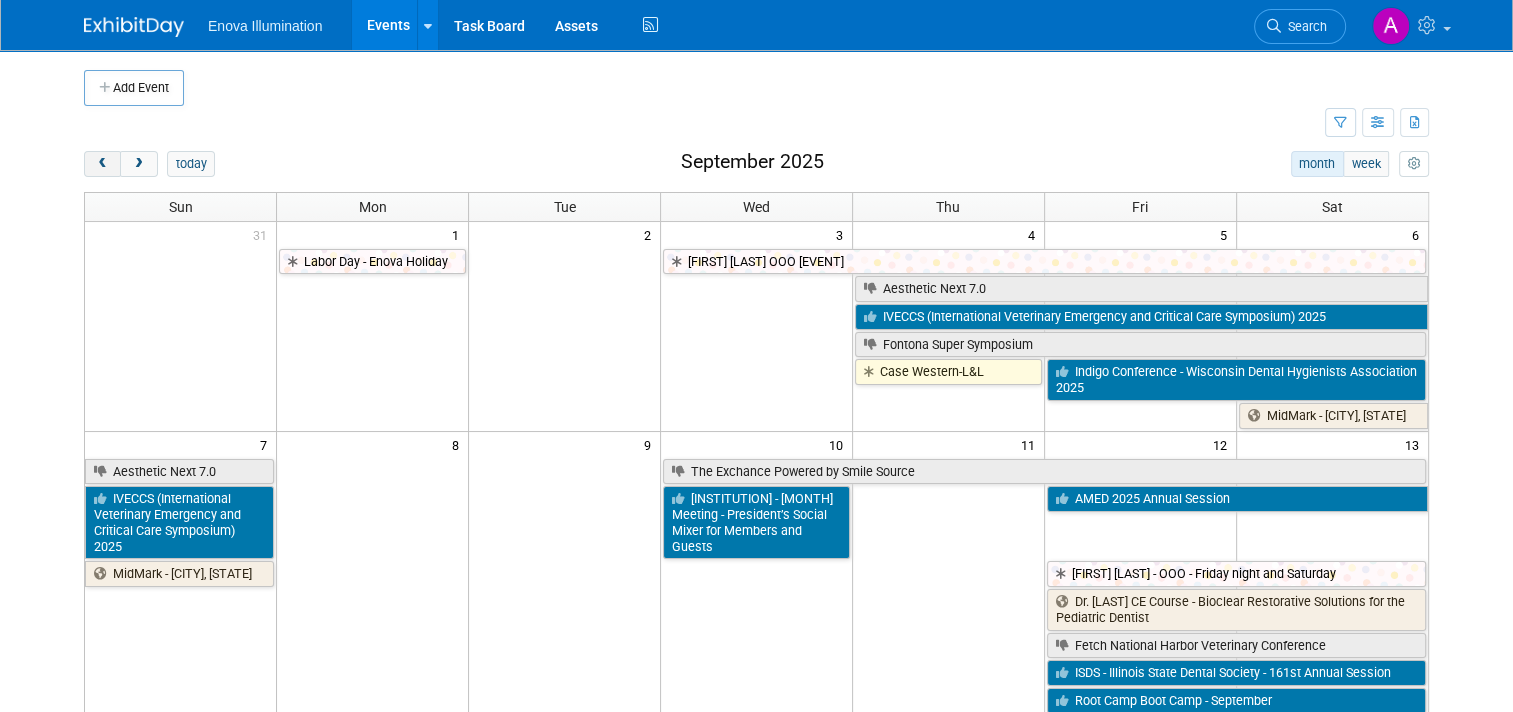click at bounding box center [102, 164] 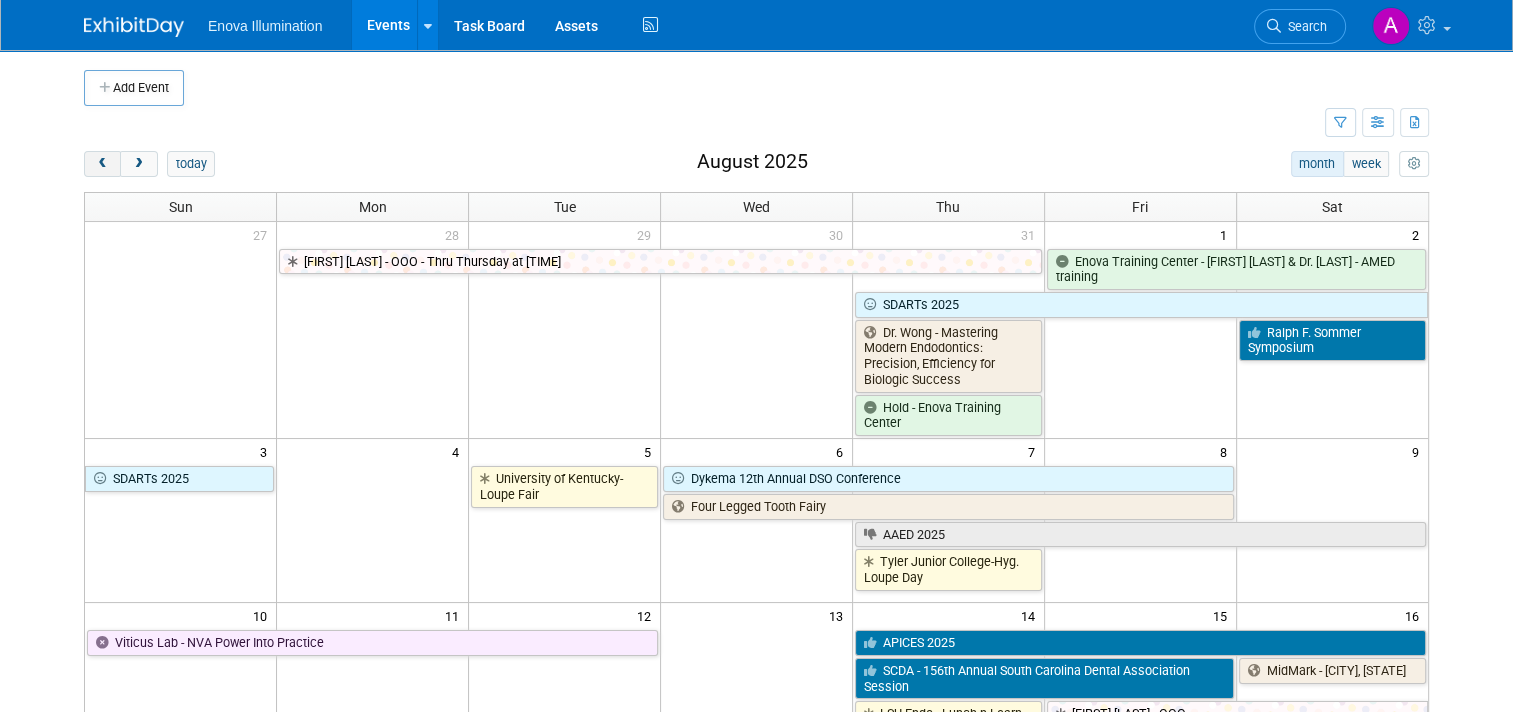 click at bounding box center [102, 164] 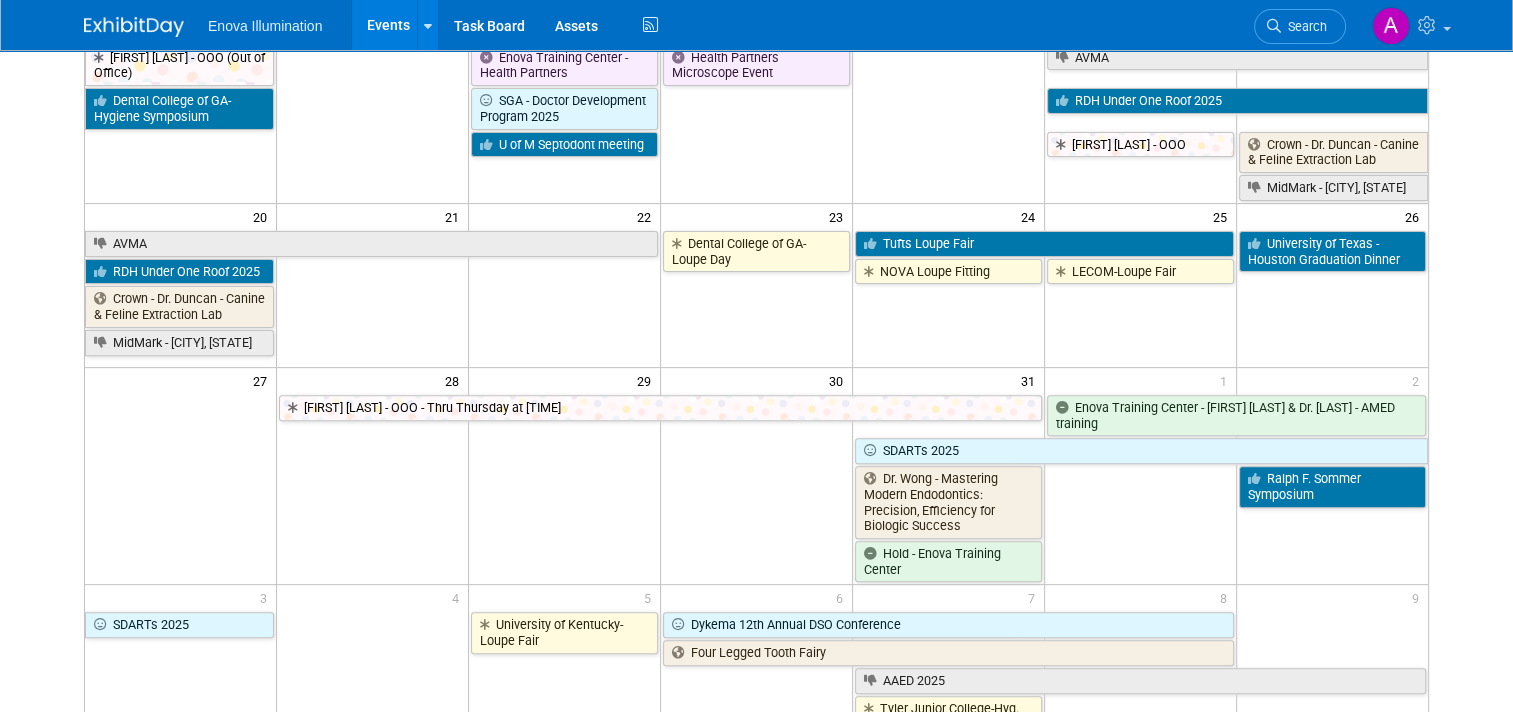 scroll, scrollTop: 0, scrollLeft: 0, axis: both 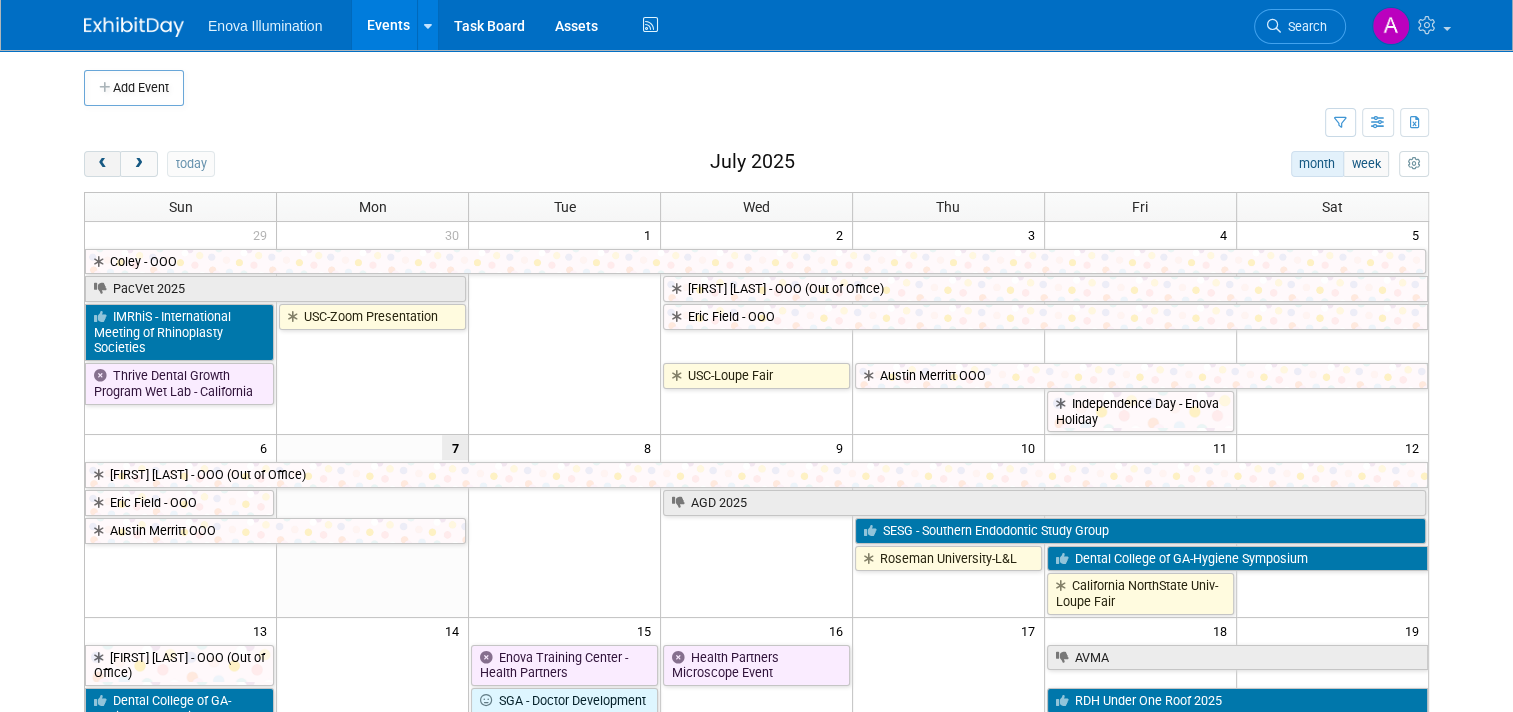 click at bounding box center [102, 164] 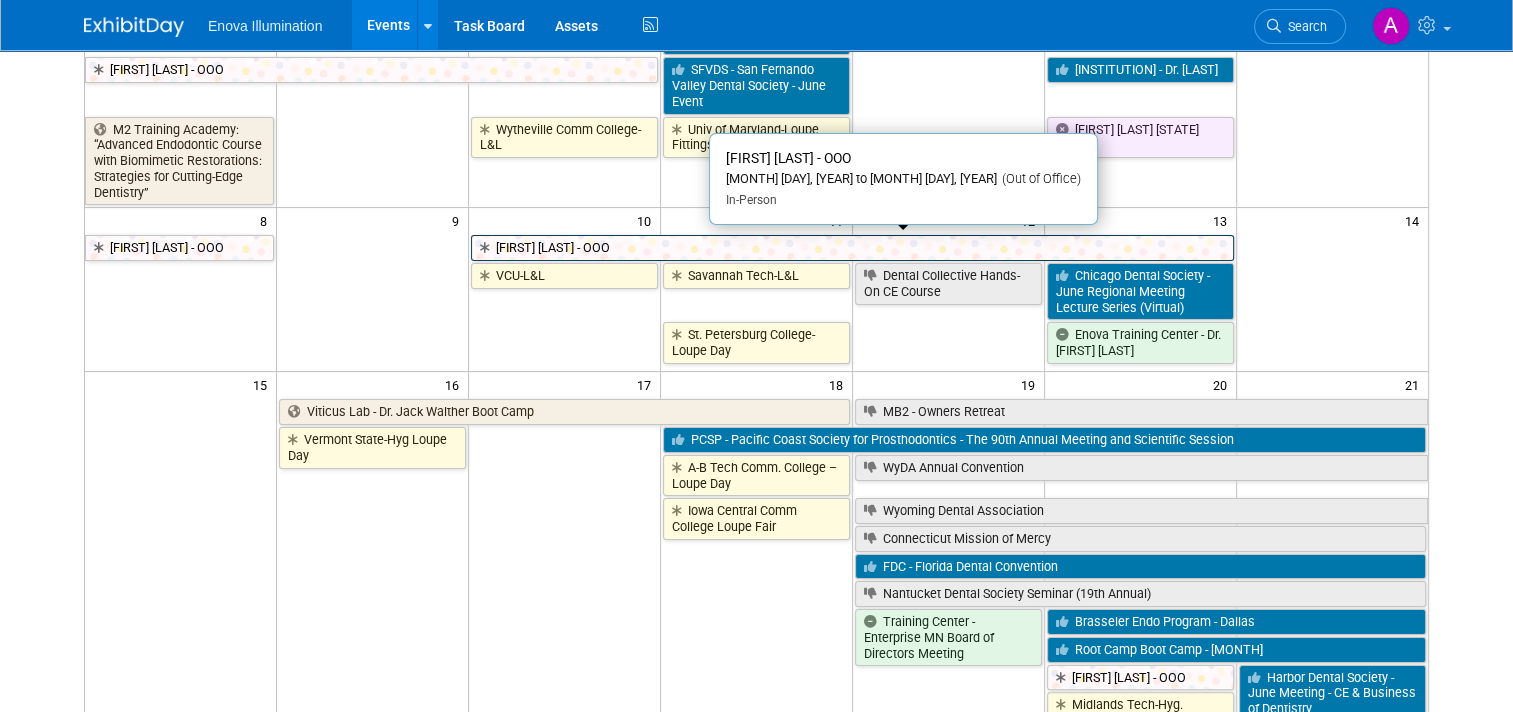 scroll, scrollTop: 500, scrollLeft: 0, axis: vertical 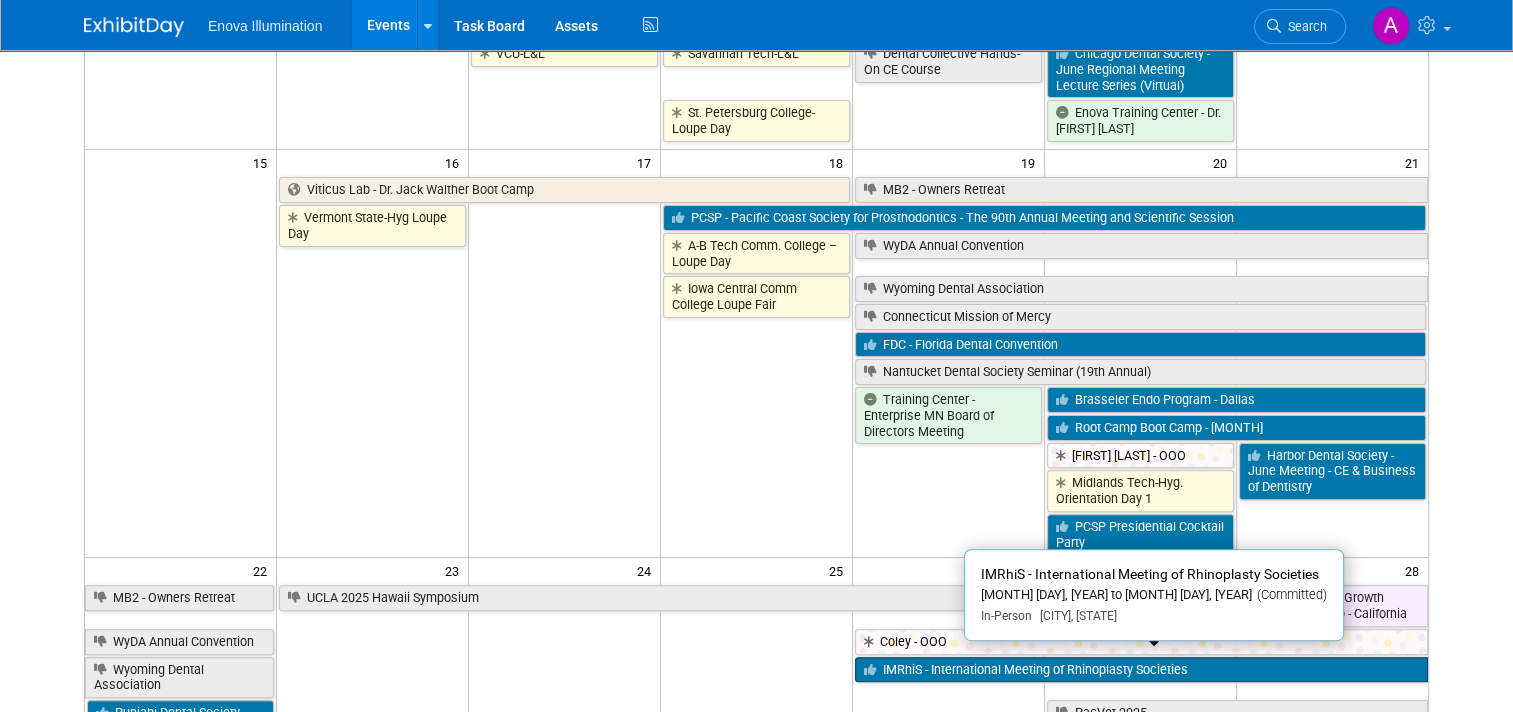 click on "IMRhiS - International Meeting of Rhinoplasty Societies" at bounding box center (1141, 670) 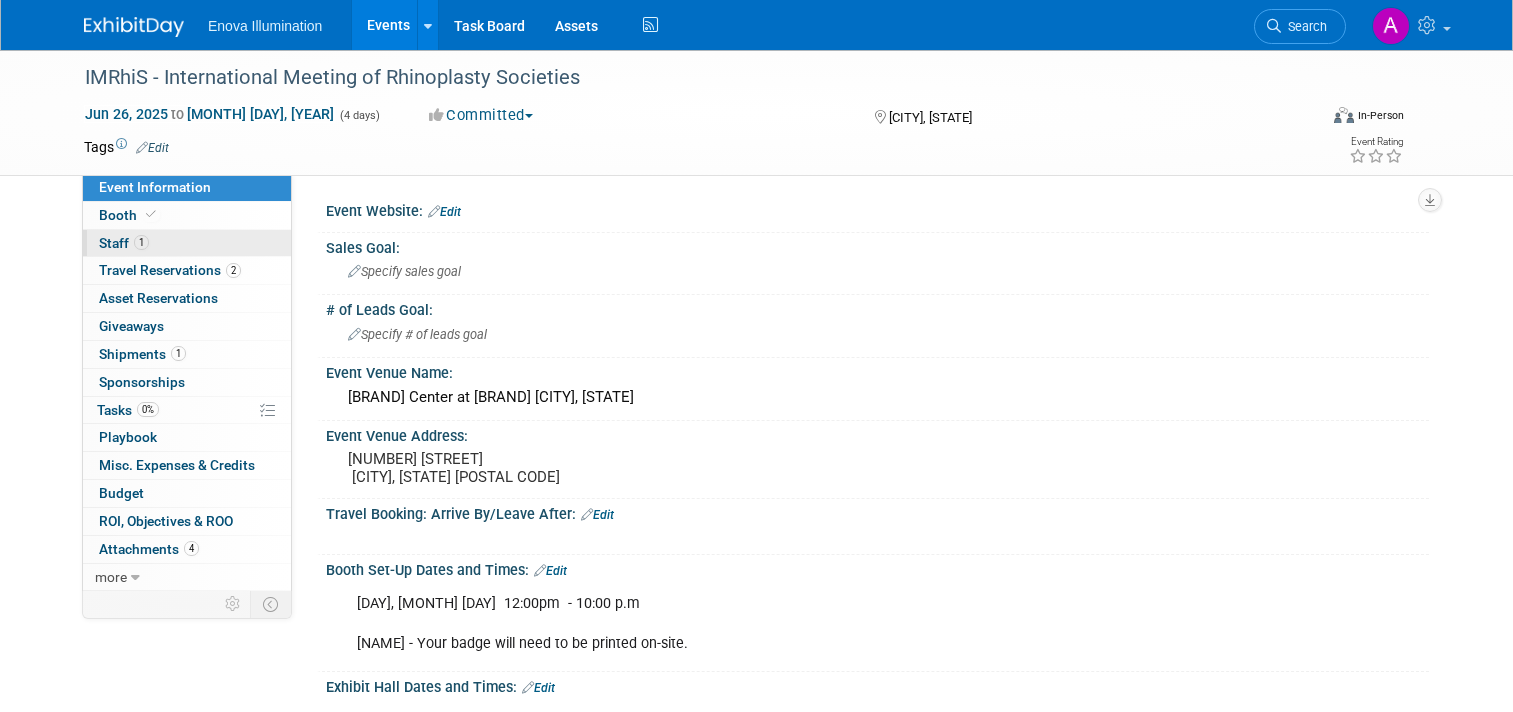 scroll, scrollTop: 0, scrollLeft: 0, axis: both 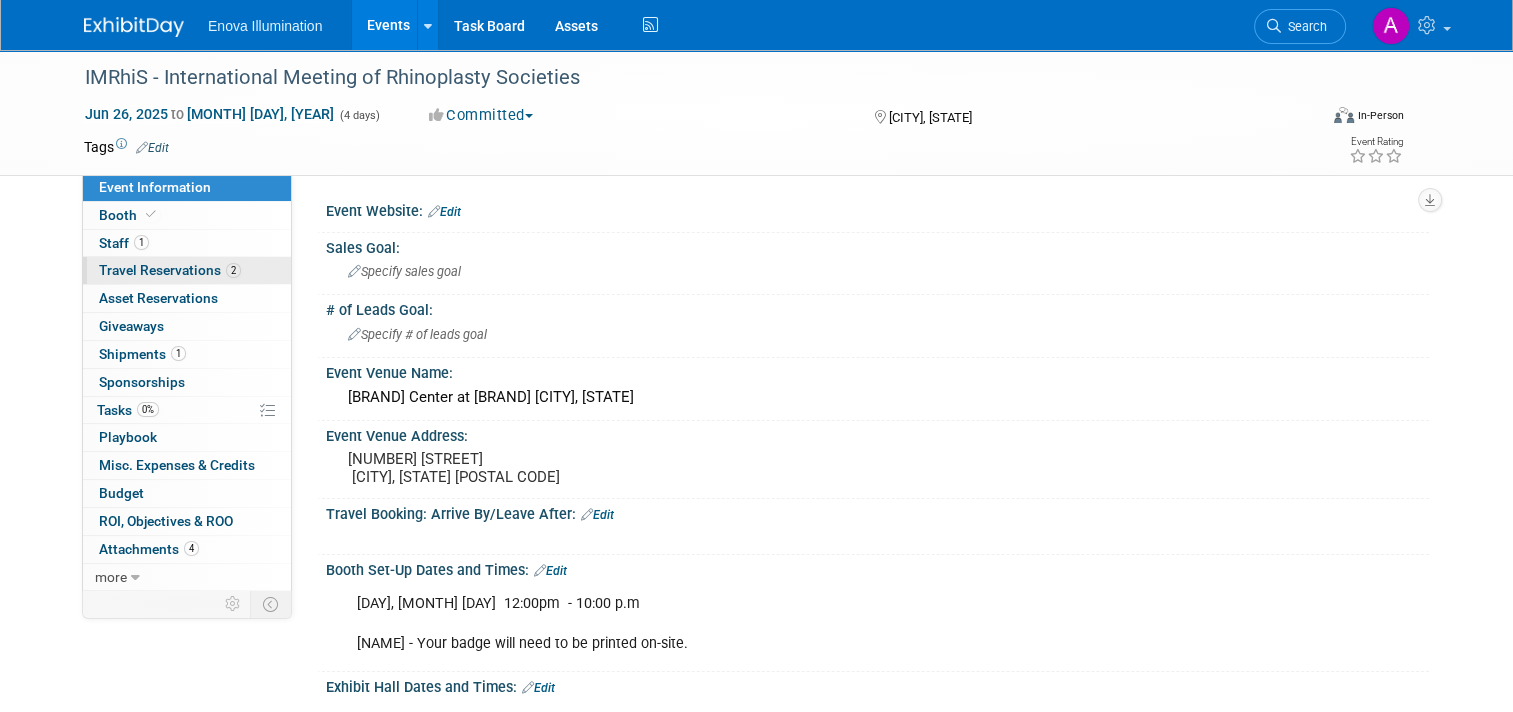 click on "Travel Reservations 2" at bounding box center [170, 270] 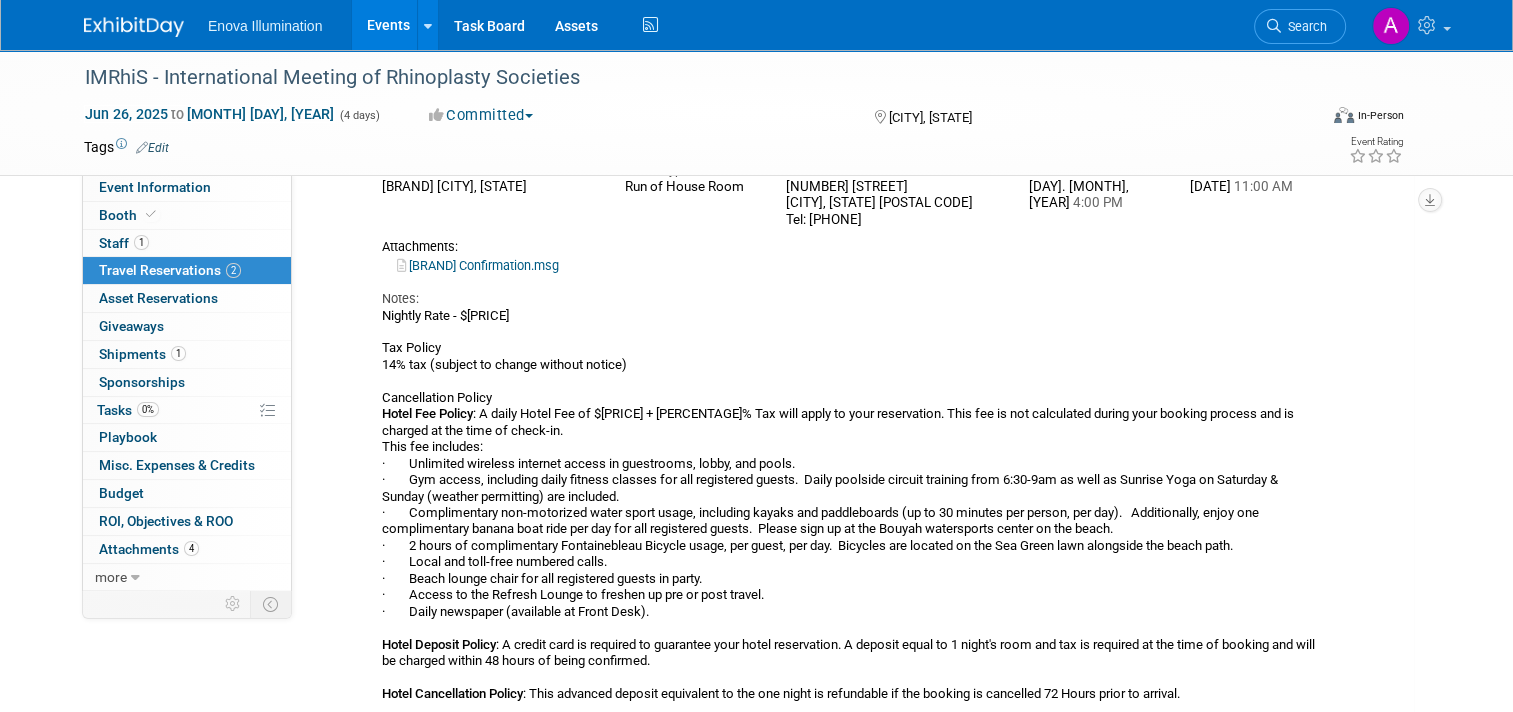 scroll, scrollTop: 0, scrollLeft: 0, axis: both 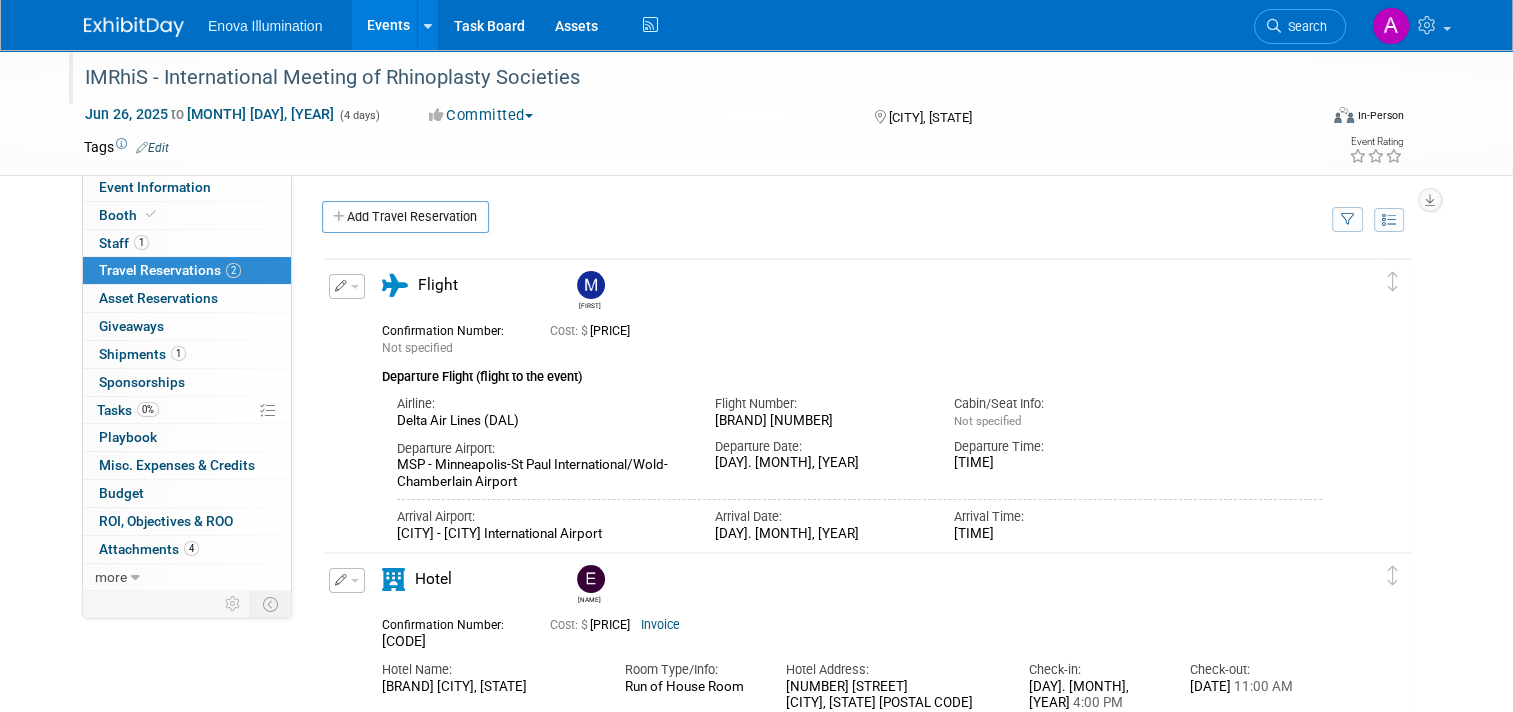 drag, startPoint x: 70, startPoint y: 76, endPoint x: 563, endPoint y: 75, distance: 493.001 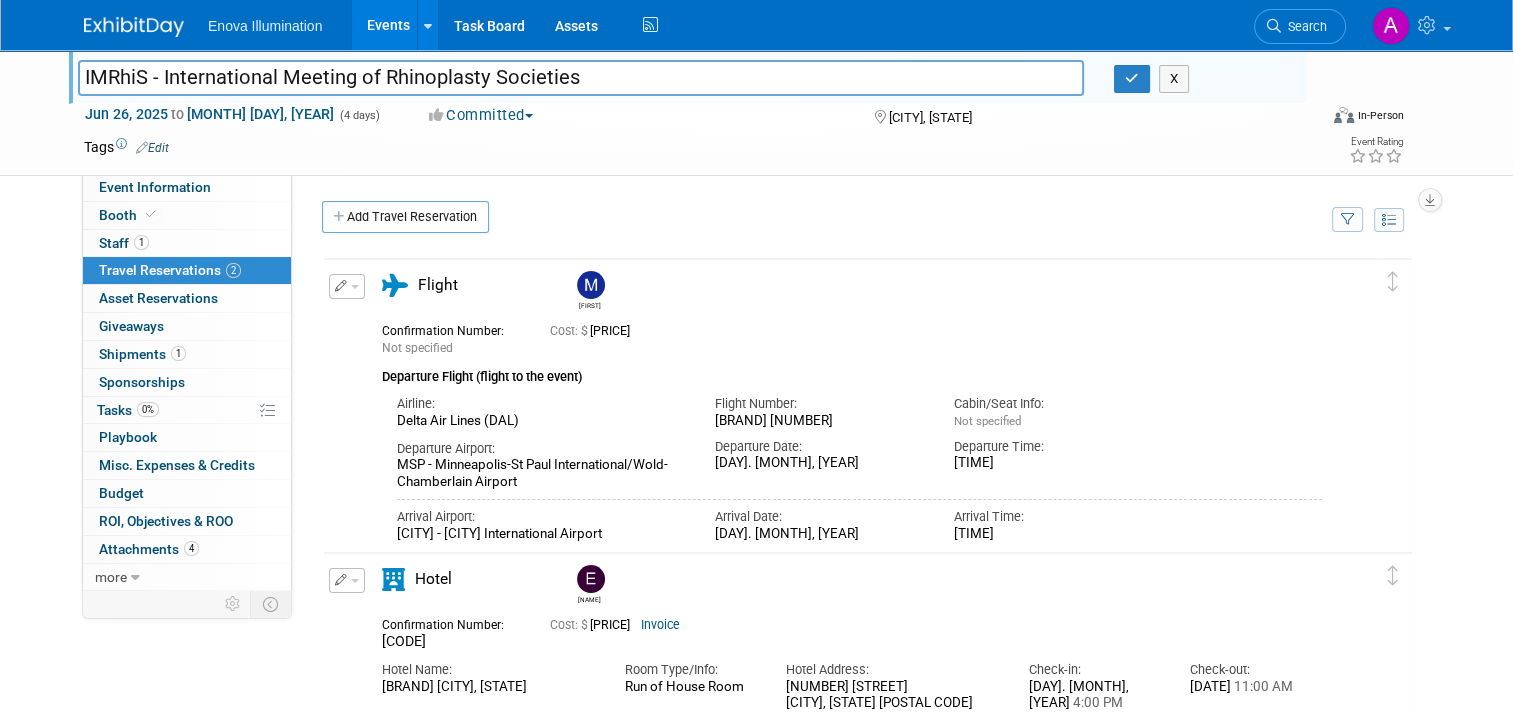 click on "IMRhiS - International Meeting of Rhinoplasty Societies" at bounding box center (581, 77) 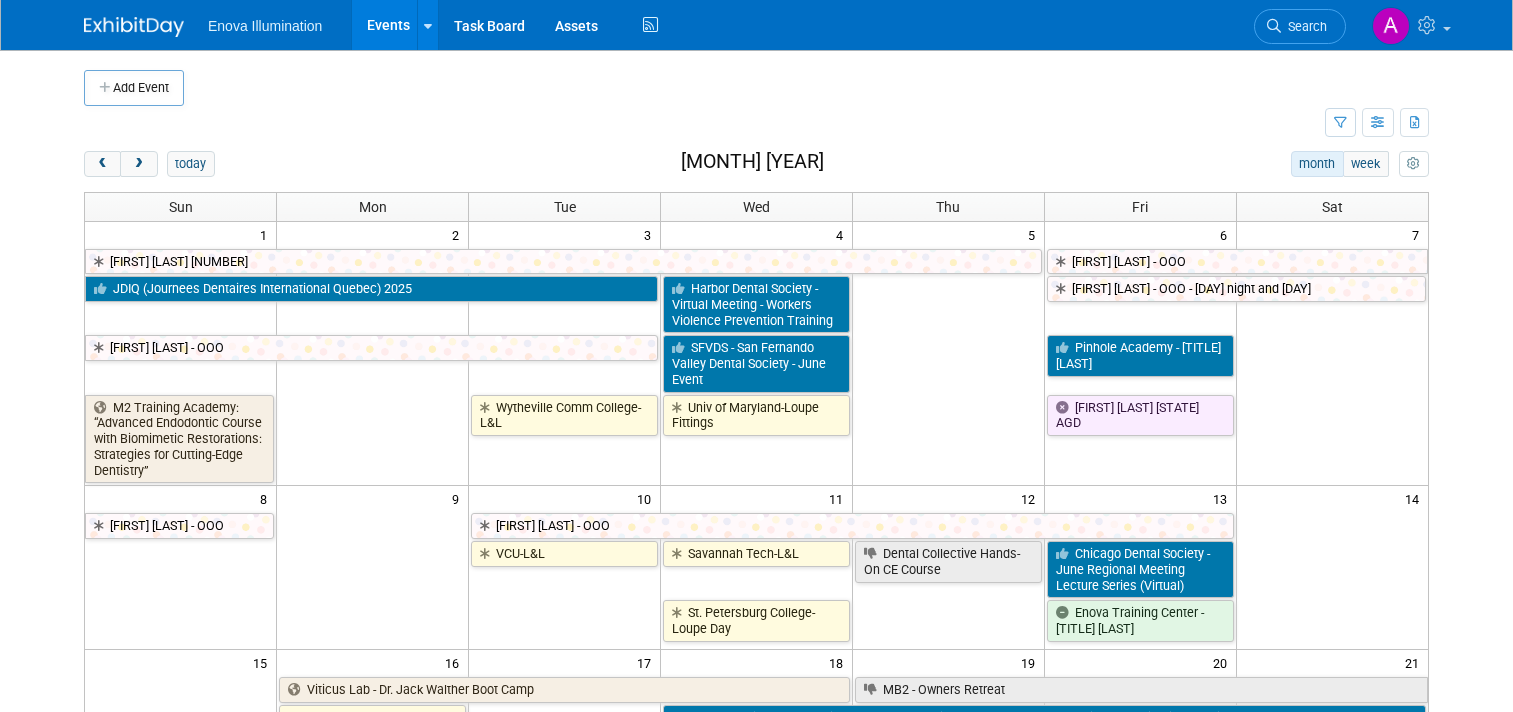scroll, scrollTop: 0, scrollLeft: 0, axis: both 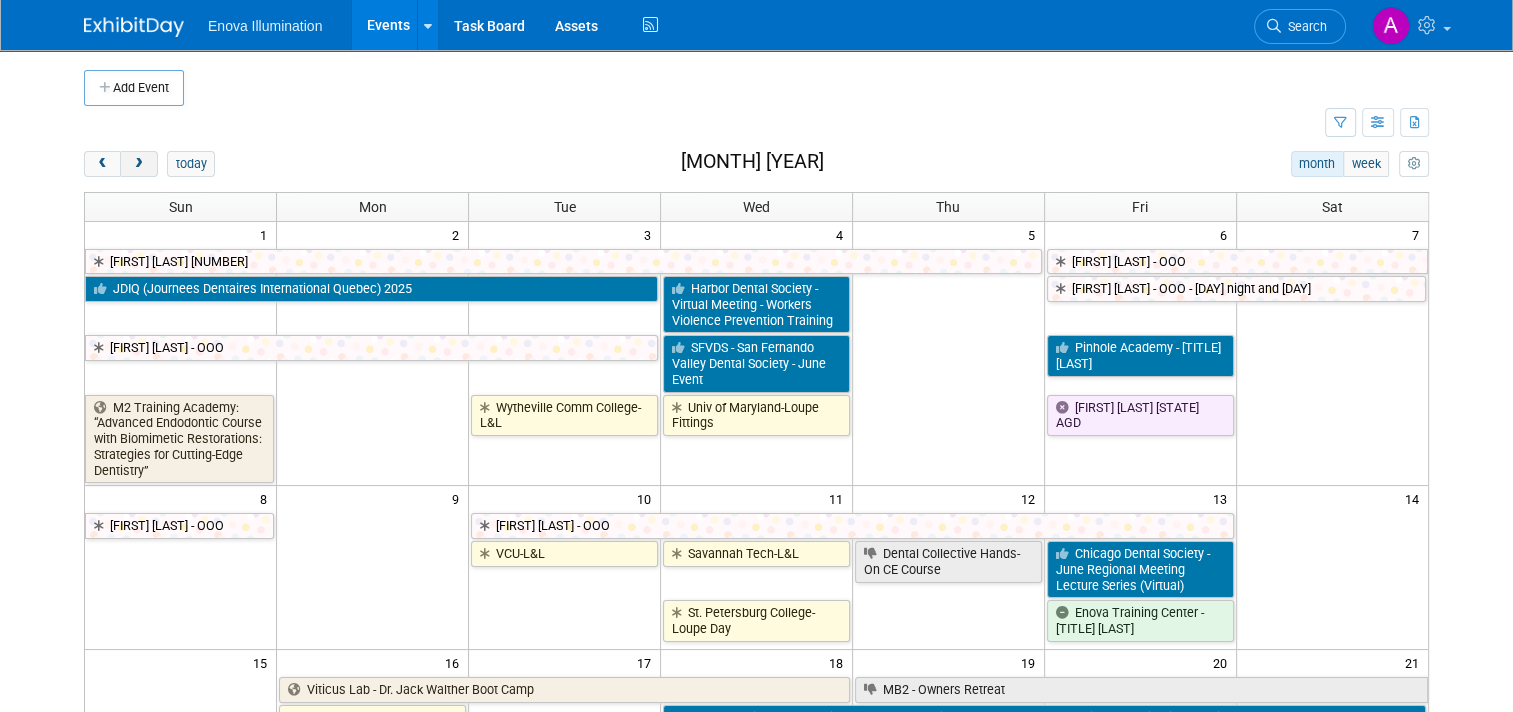 click at bounding box center (138, 164) 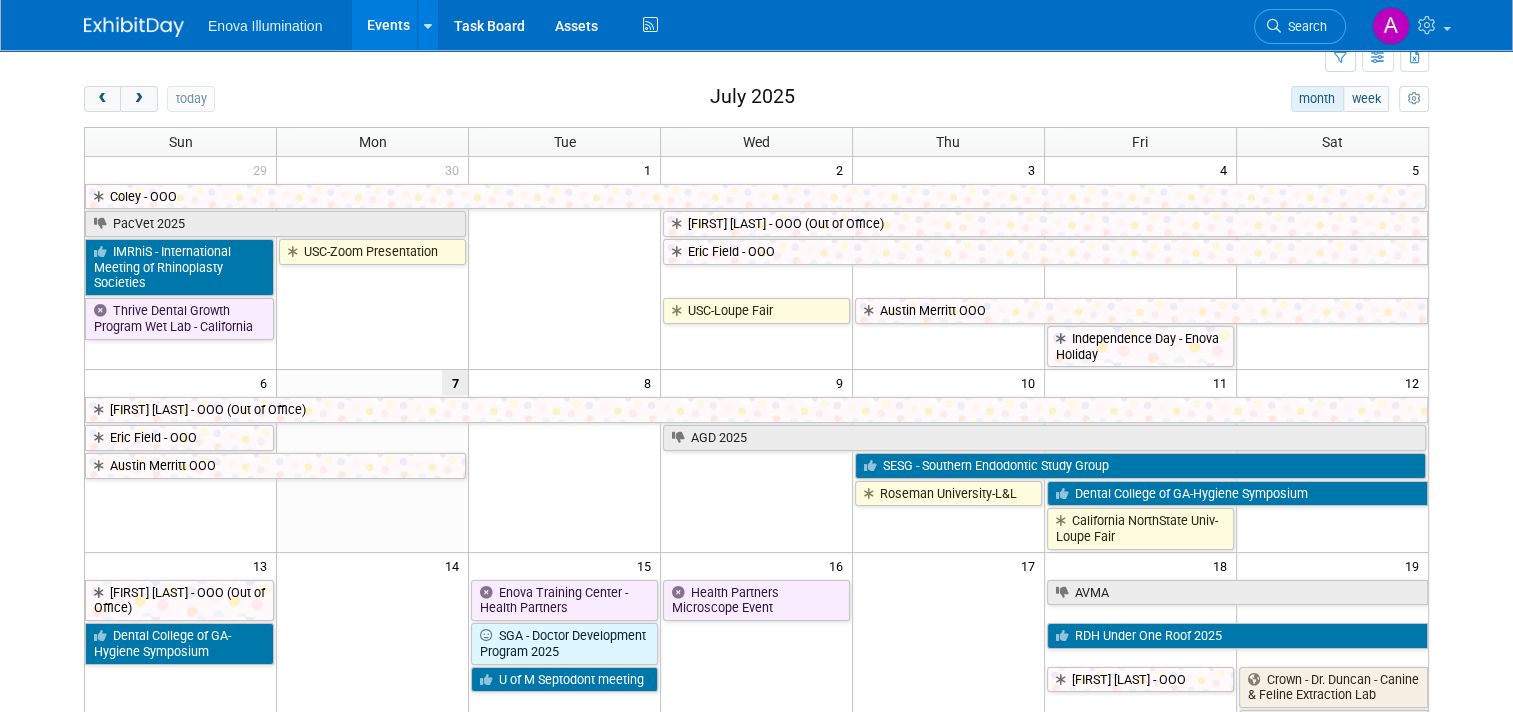 scroll, scrollTop: 100, scrollLeft: 0, axis: vertical 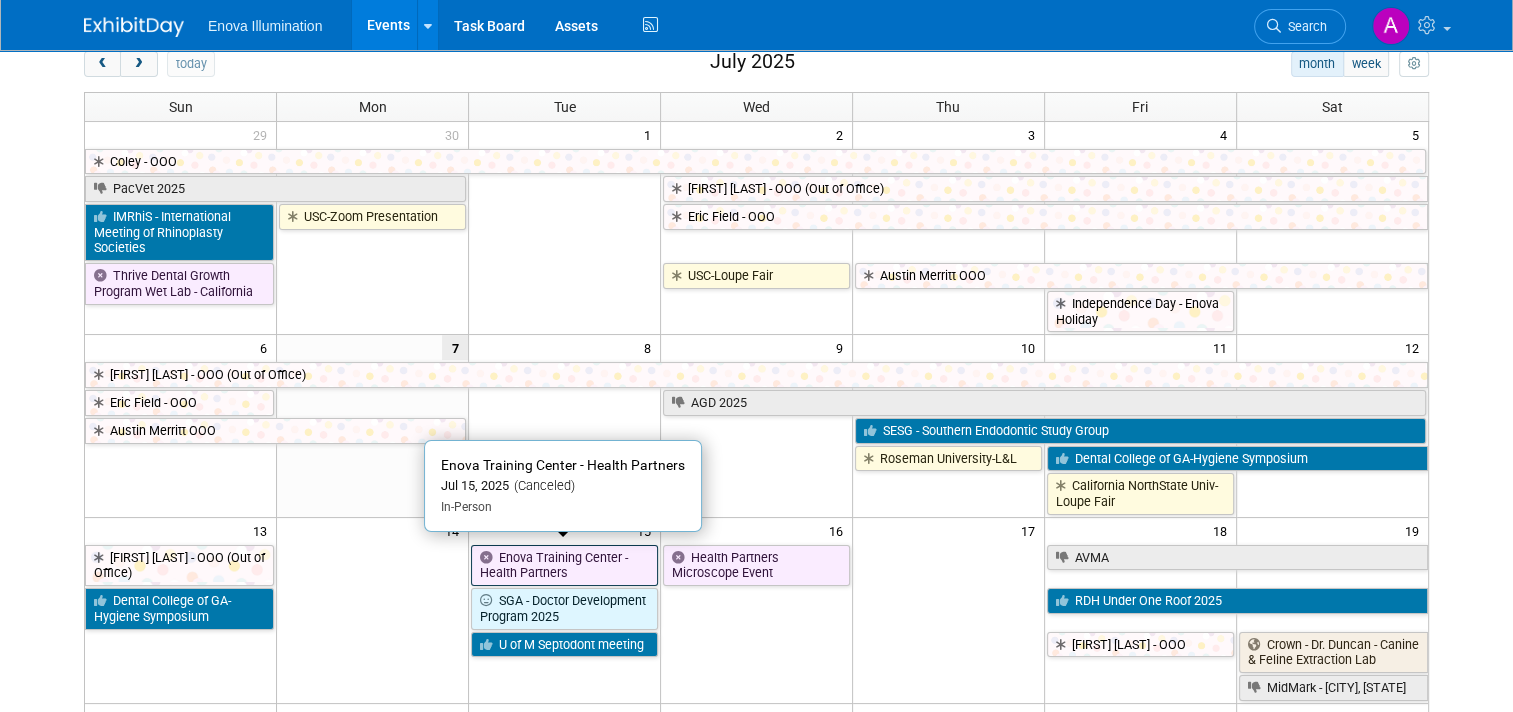 click on "Enova Training Center - Health Partners" at bounding box center [564, 565] 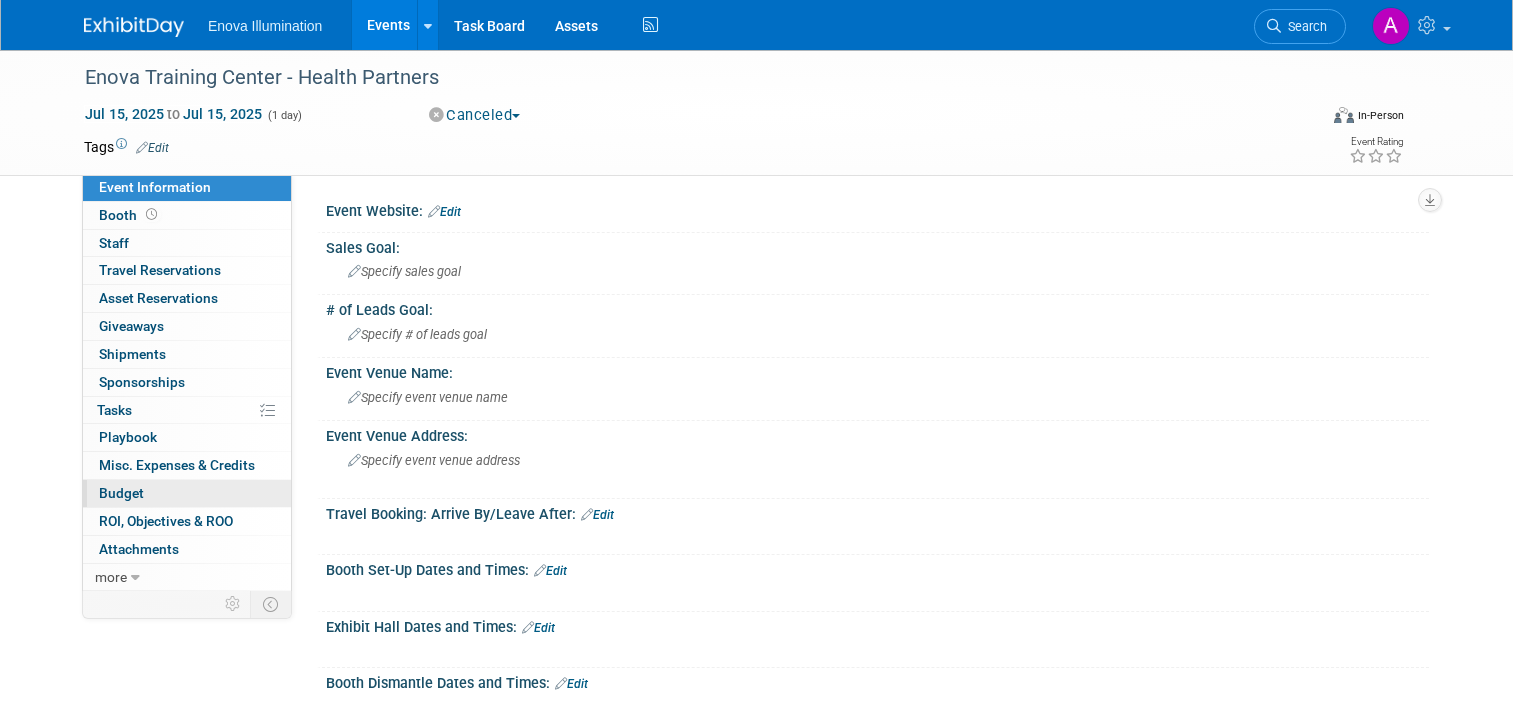 scroll, scrollTop: 0, scrollLeft: 0, axis: both 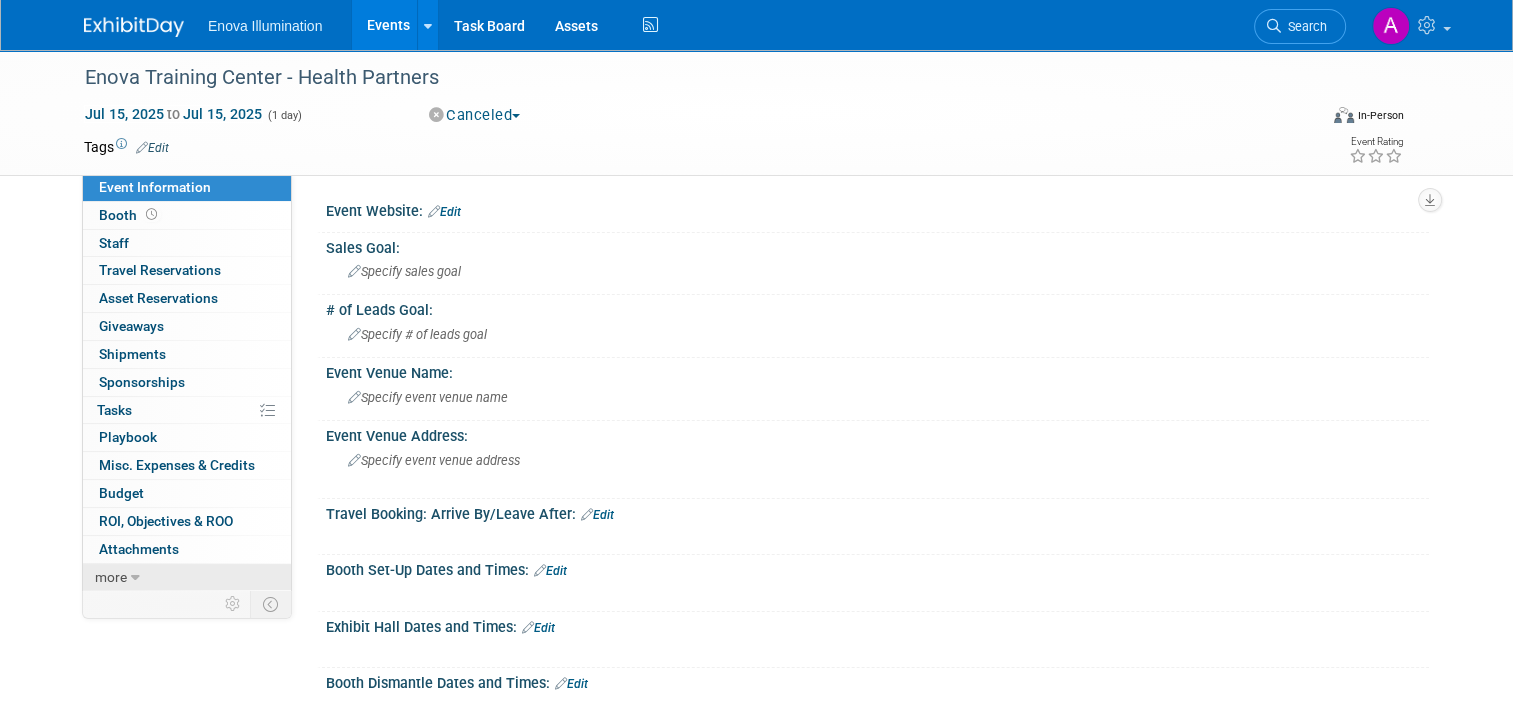 click on "more" at bounding box center [111, 577] 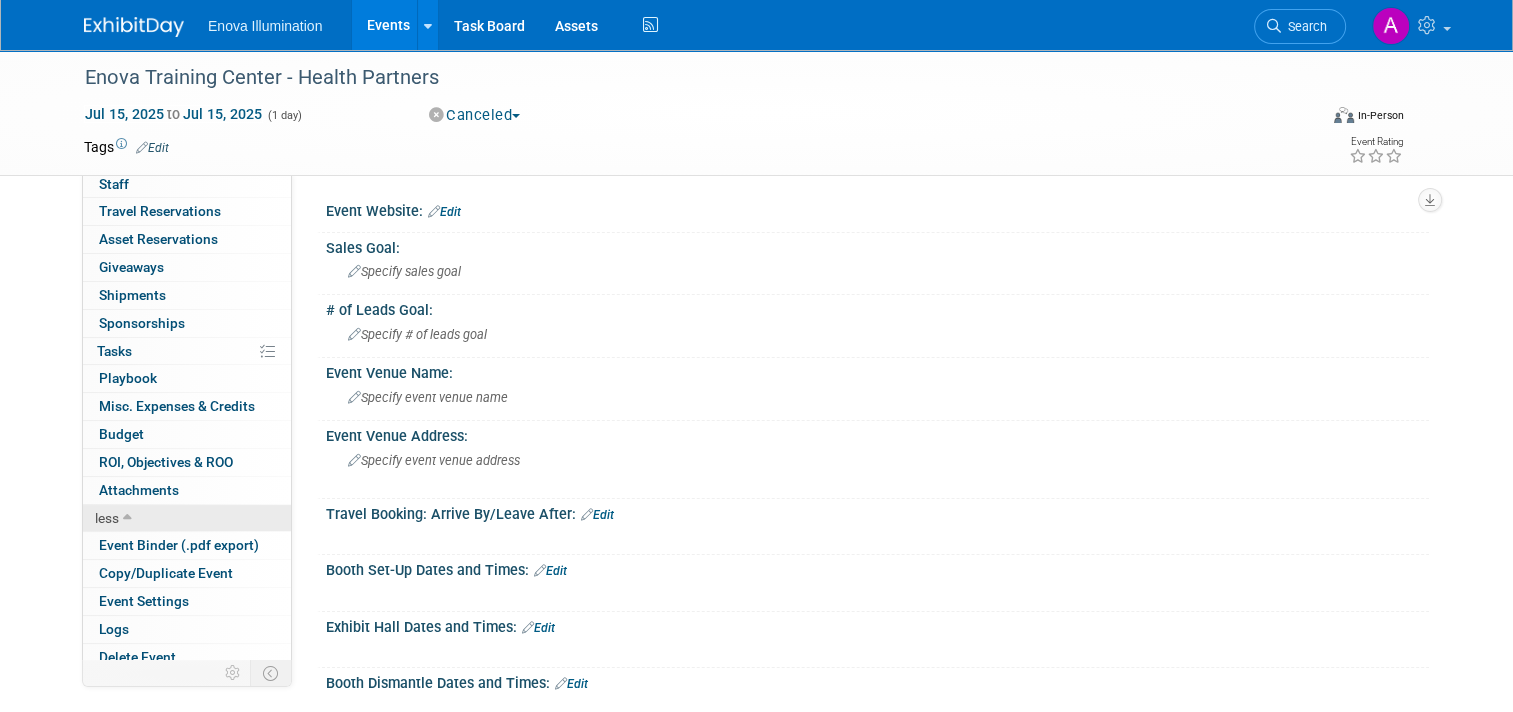scroll, scrollTop: 66, scrollLeft: 0, axis: vertical 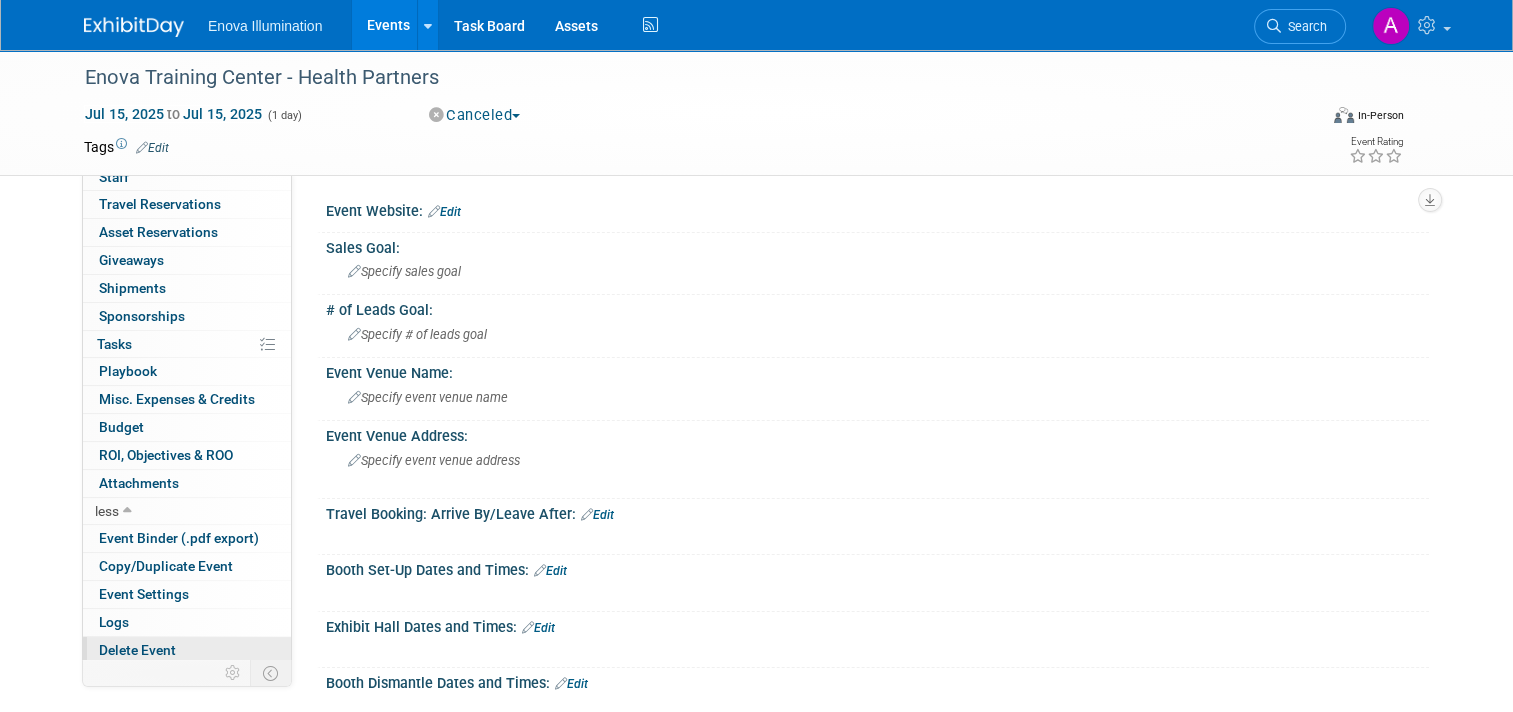 click on "Delete Event" at bounding box center [137, 650] 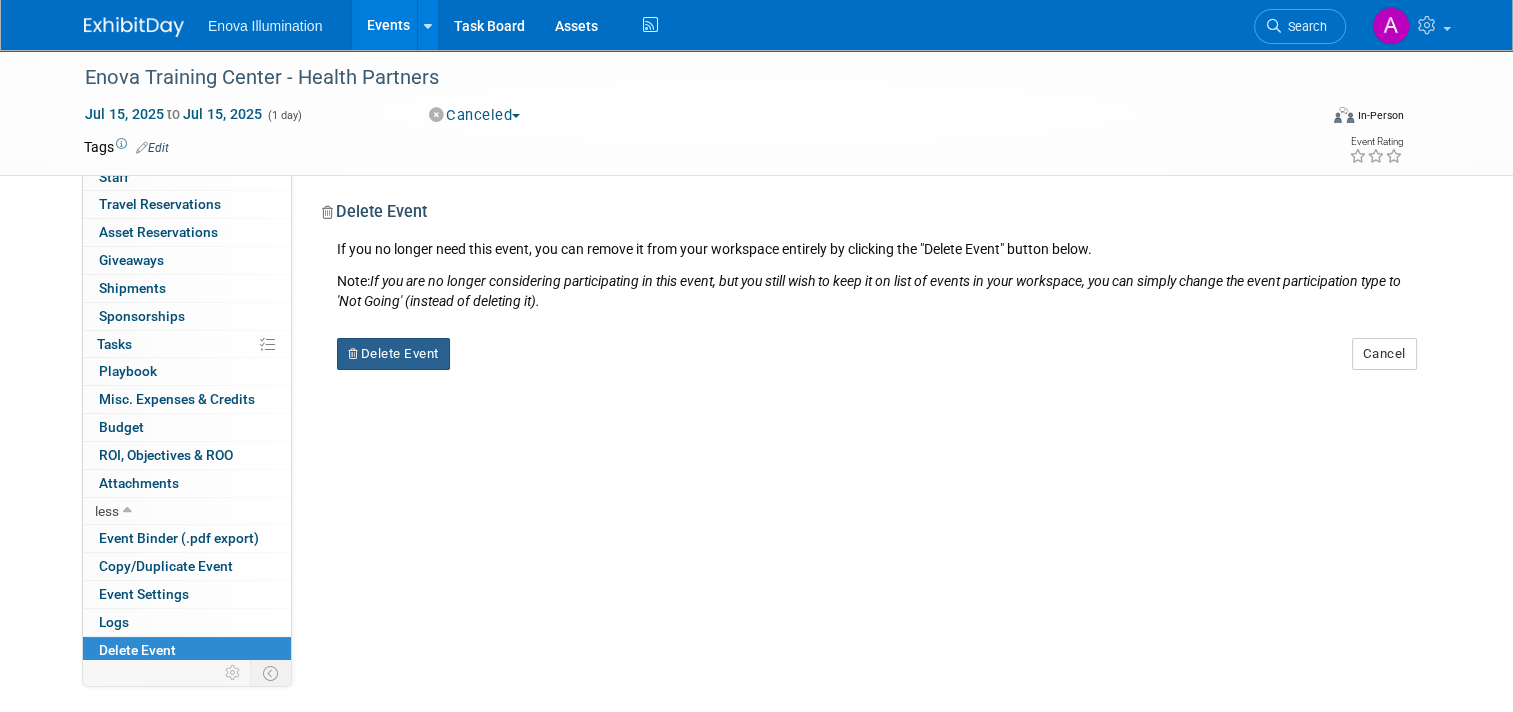click on "Delete Event" at bounding box center (393, 354) 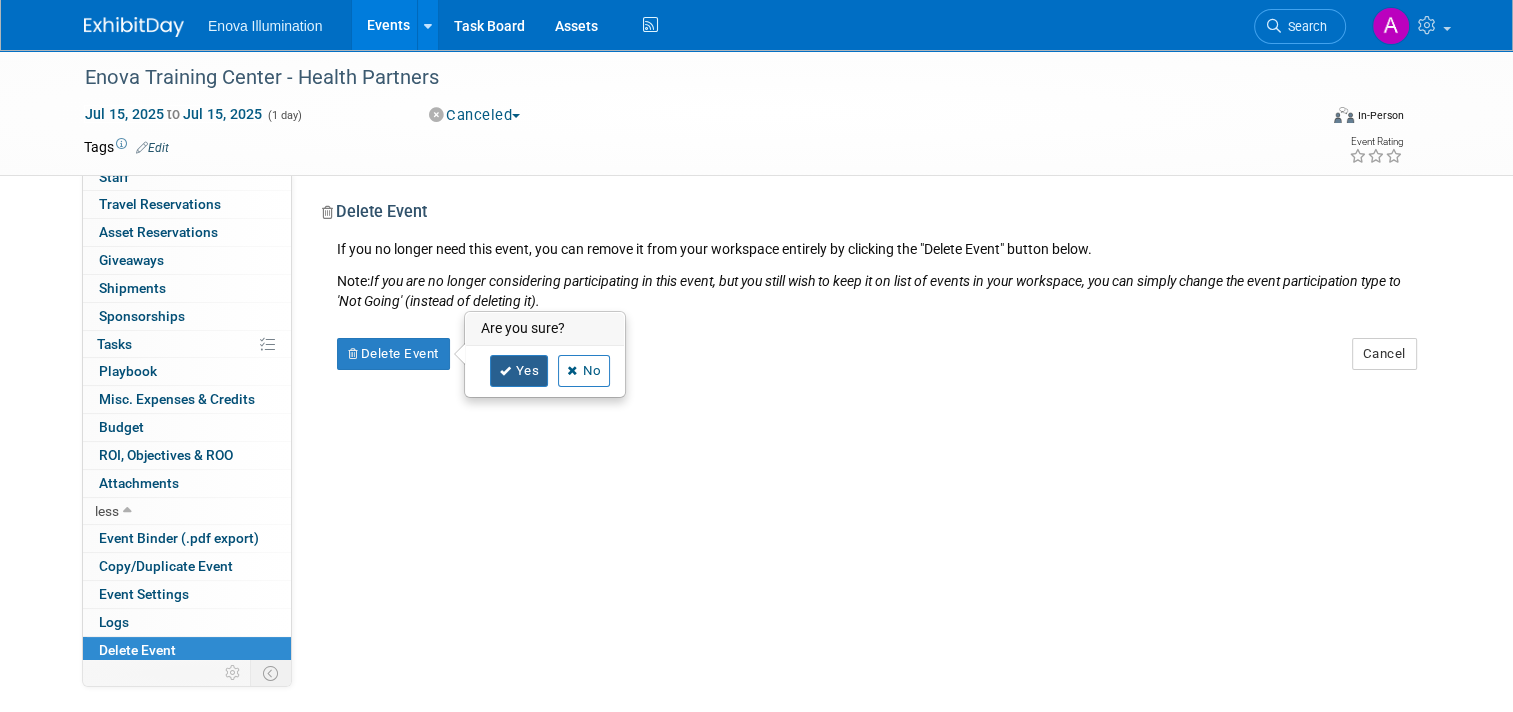 click on "Yes" at bounding box center [519, 371] 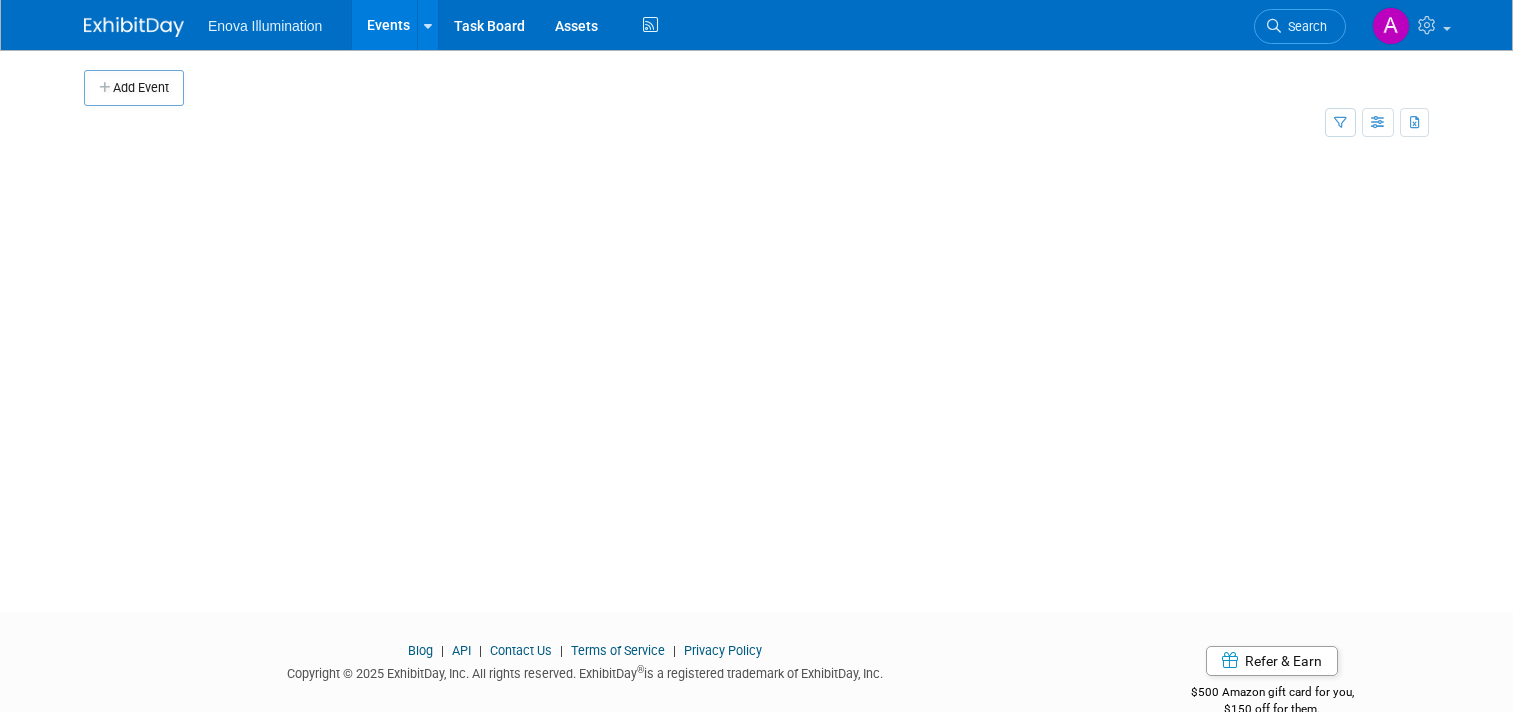 scroll, scrollTop: 0, scrollLeft: 0, axis: both 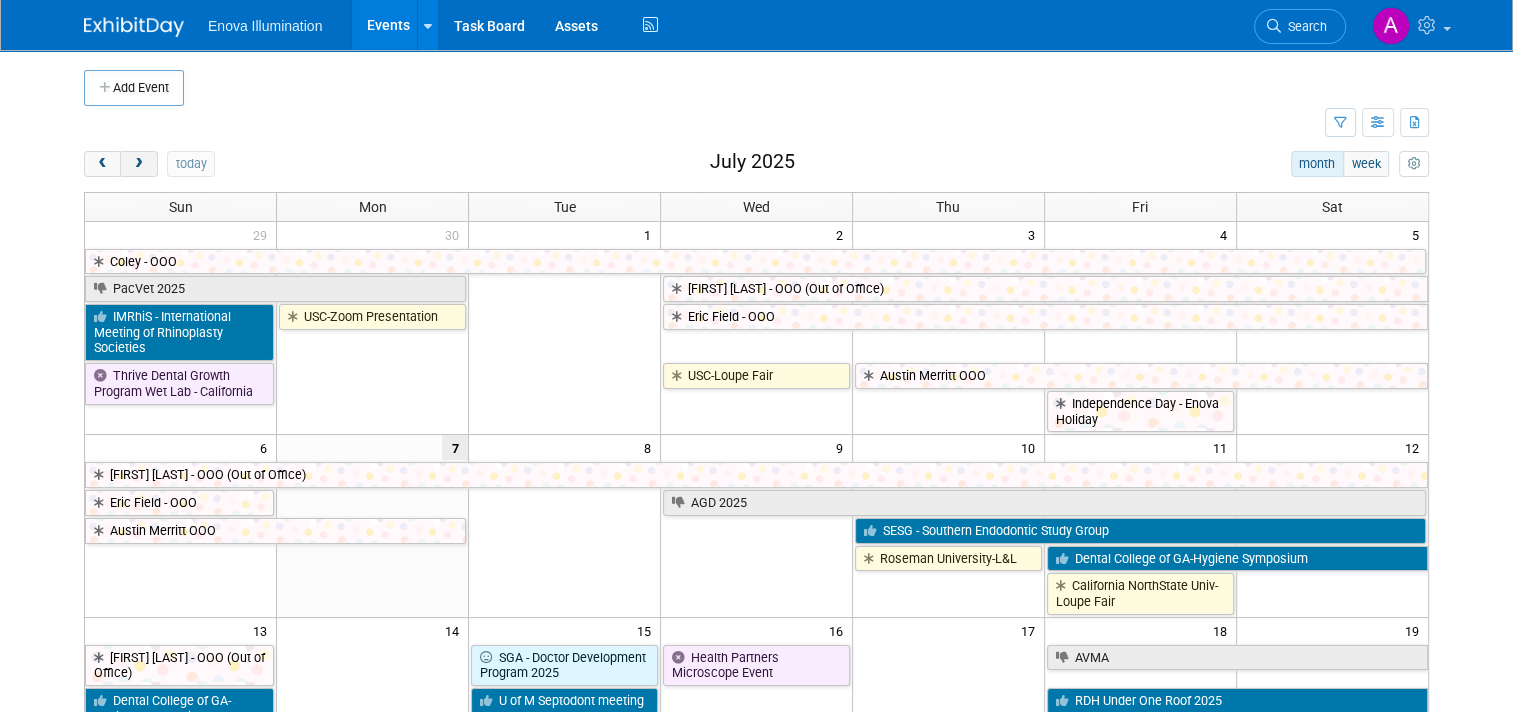 click at bounding box center [138, 164] 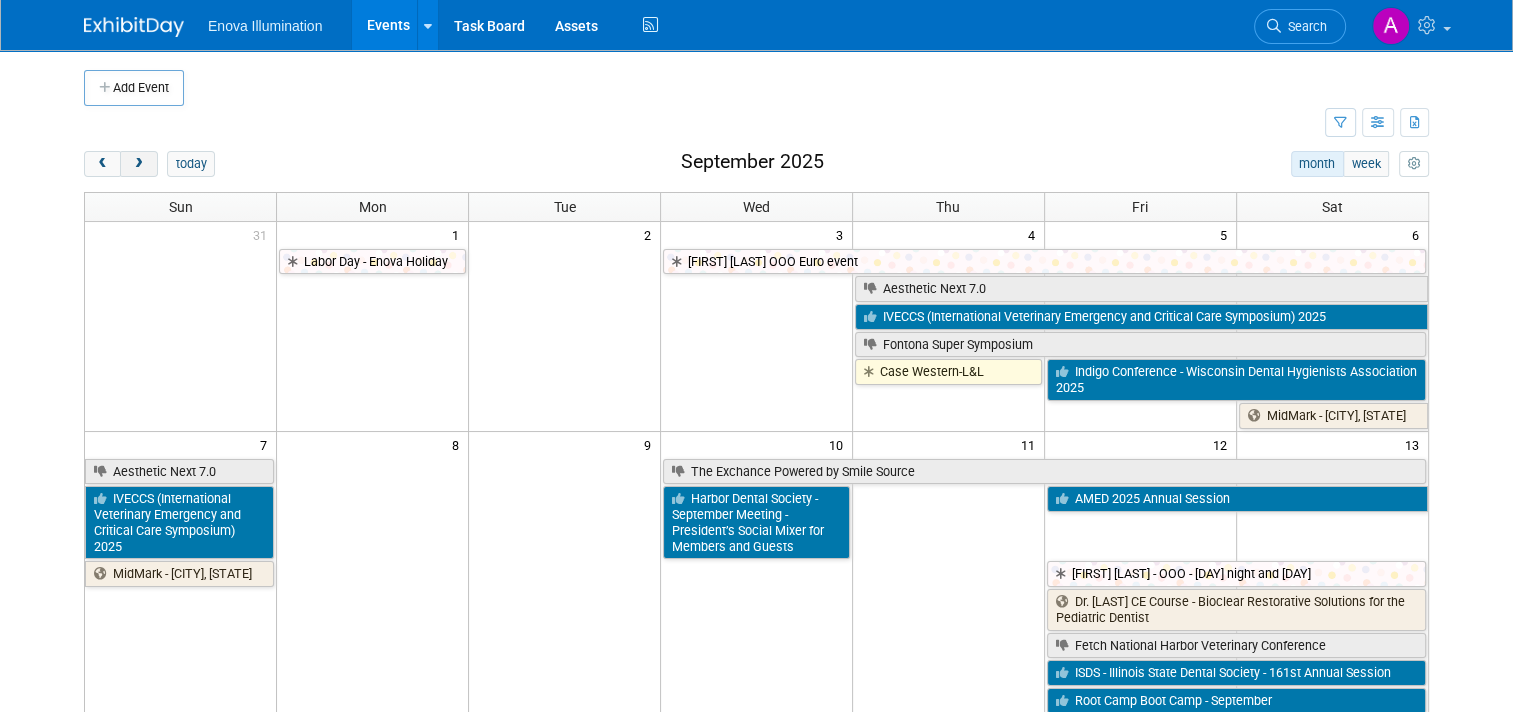 click at bounding box center (138, 164) 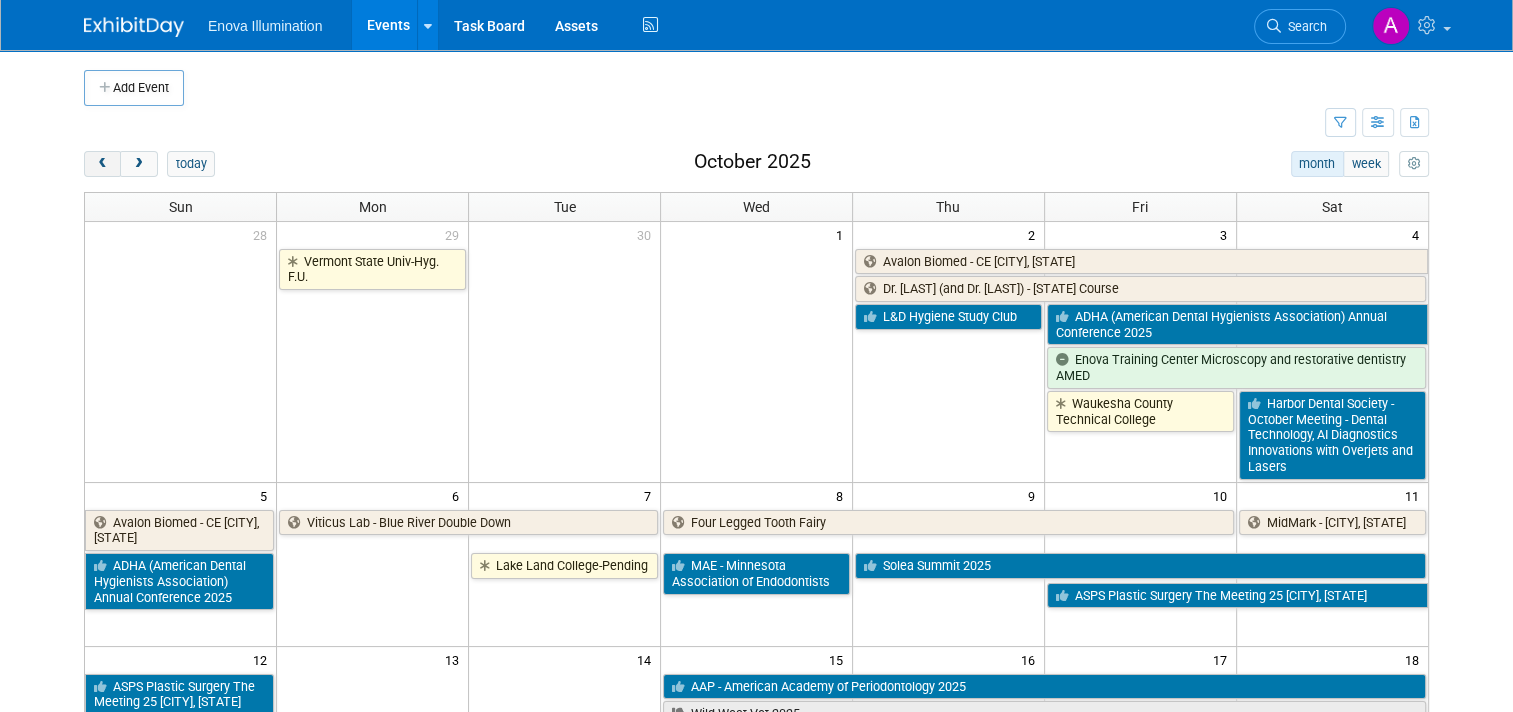 click at bounding box center [102, 164] 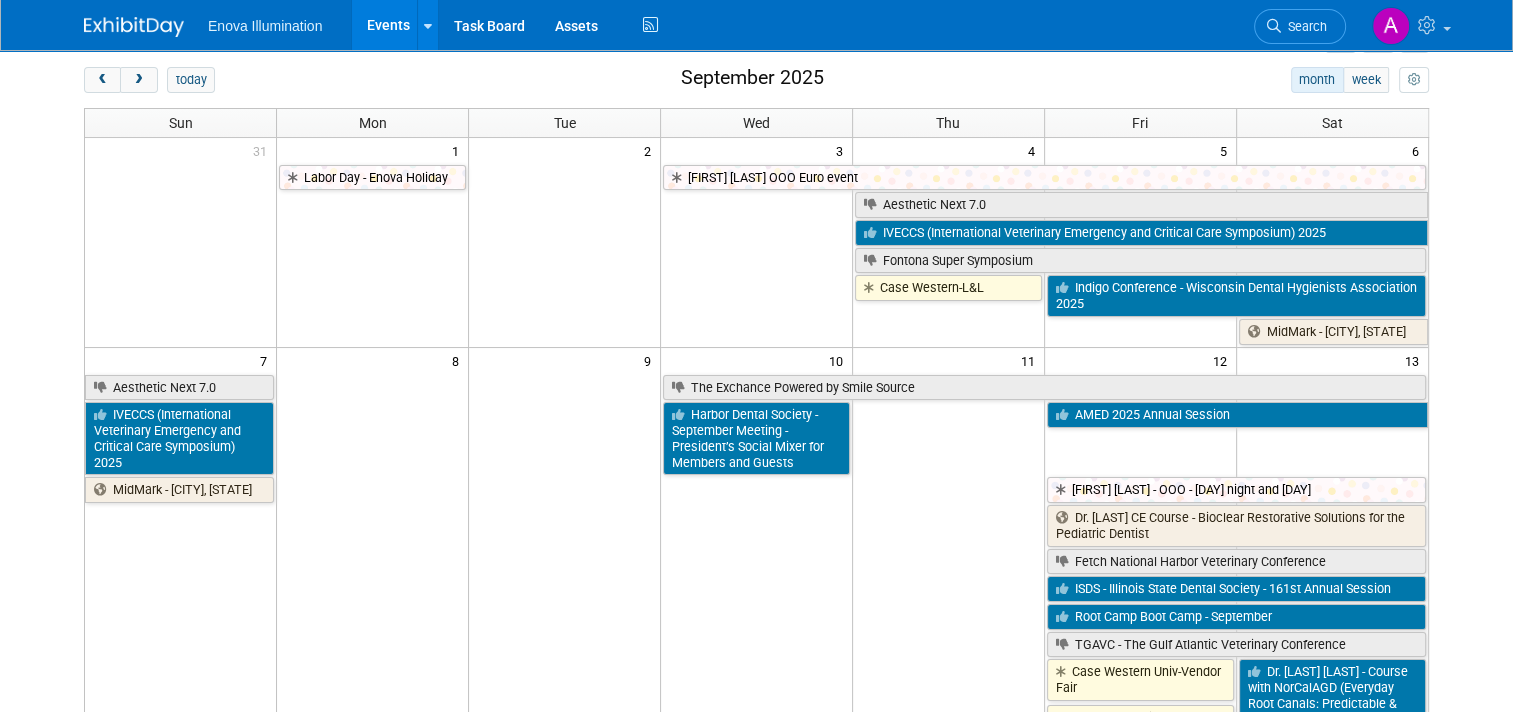 scroll, scrollTop: 0, scrollLeft: 0, axis: both 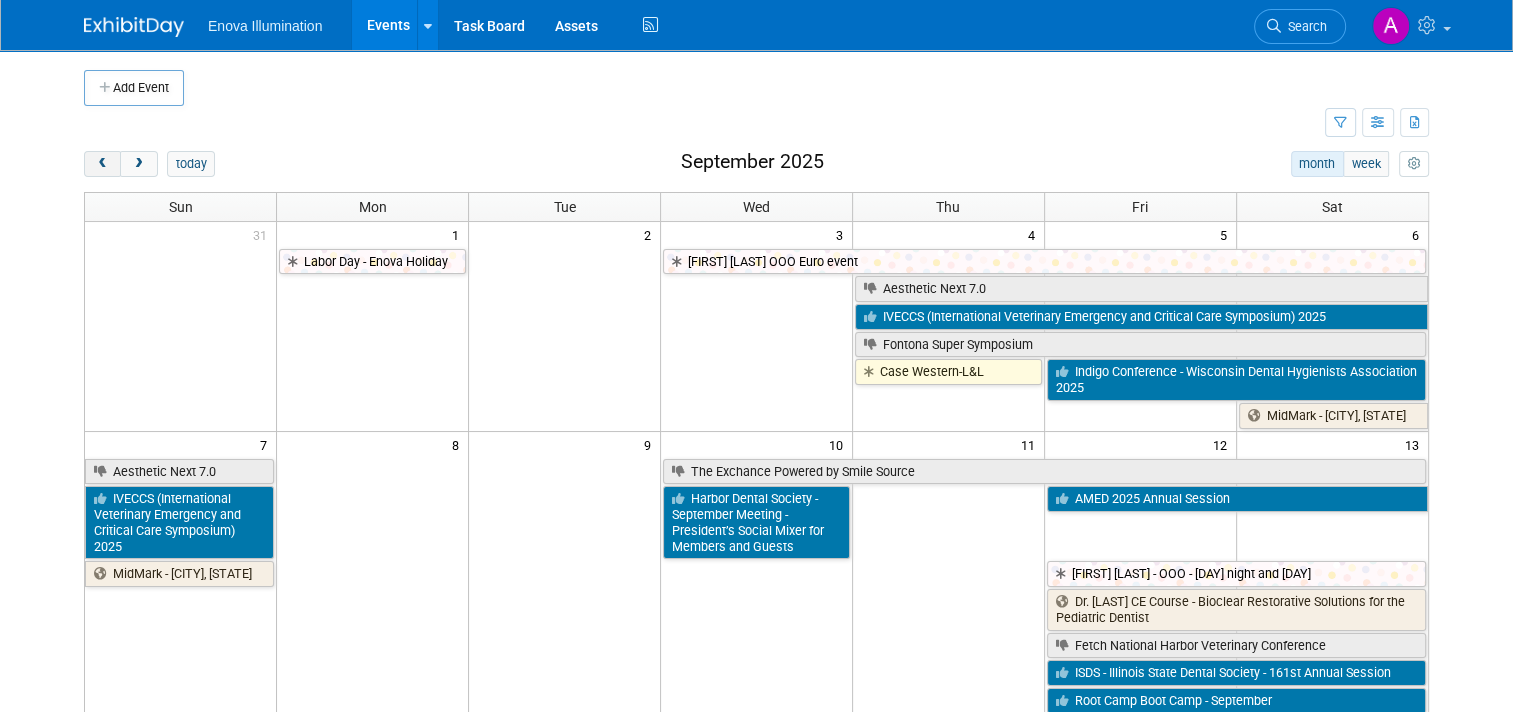 click at bounding box center (102, 164) 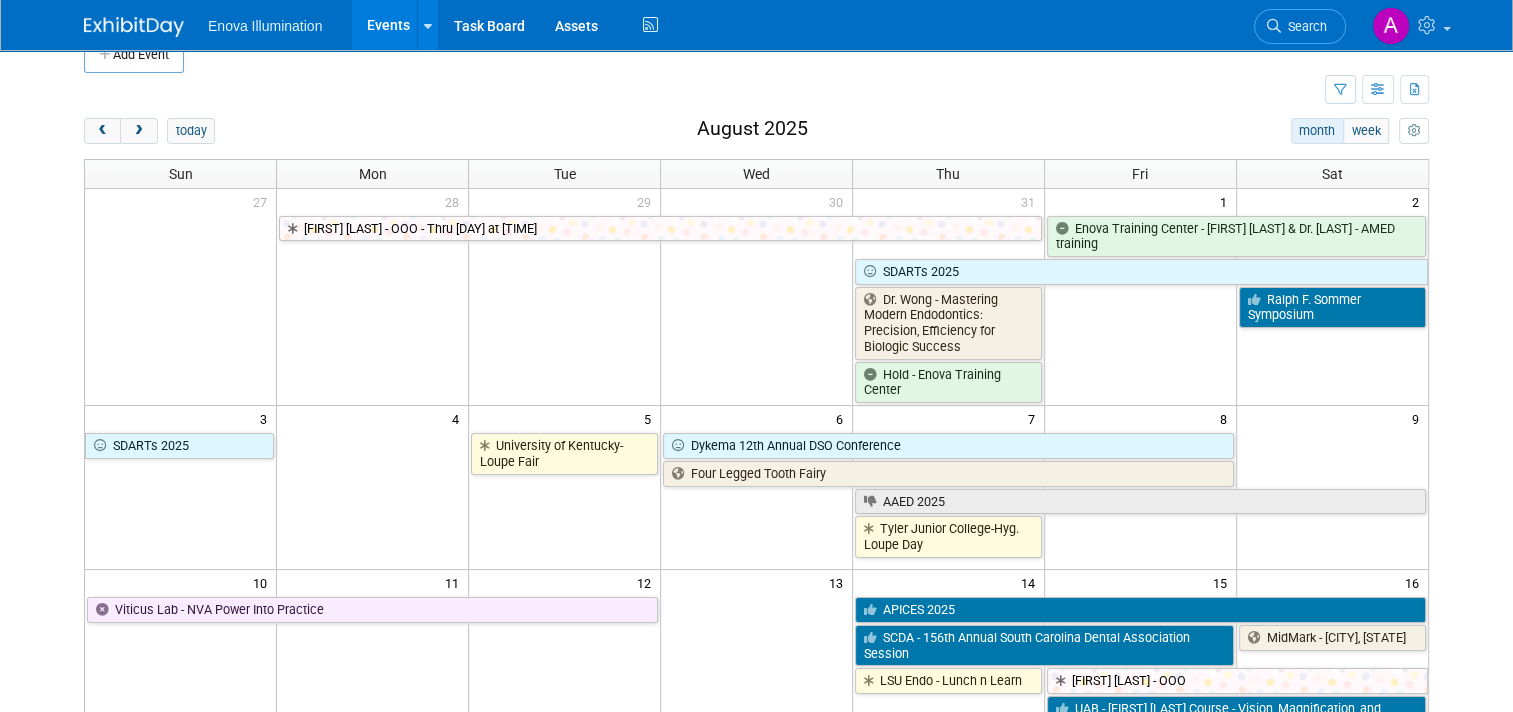 scroll, scrollTop: 0, scrollLeft: 0, axis: both 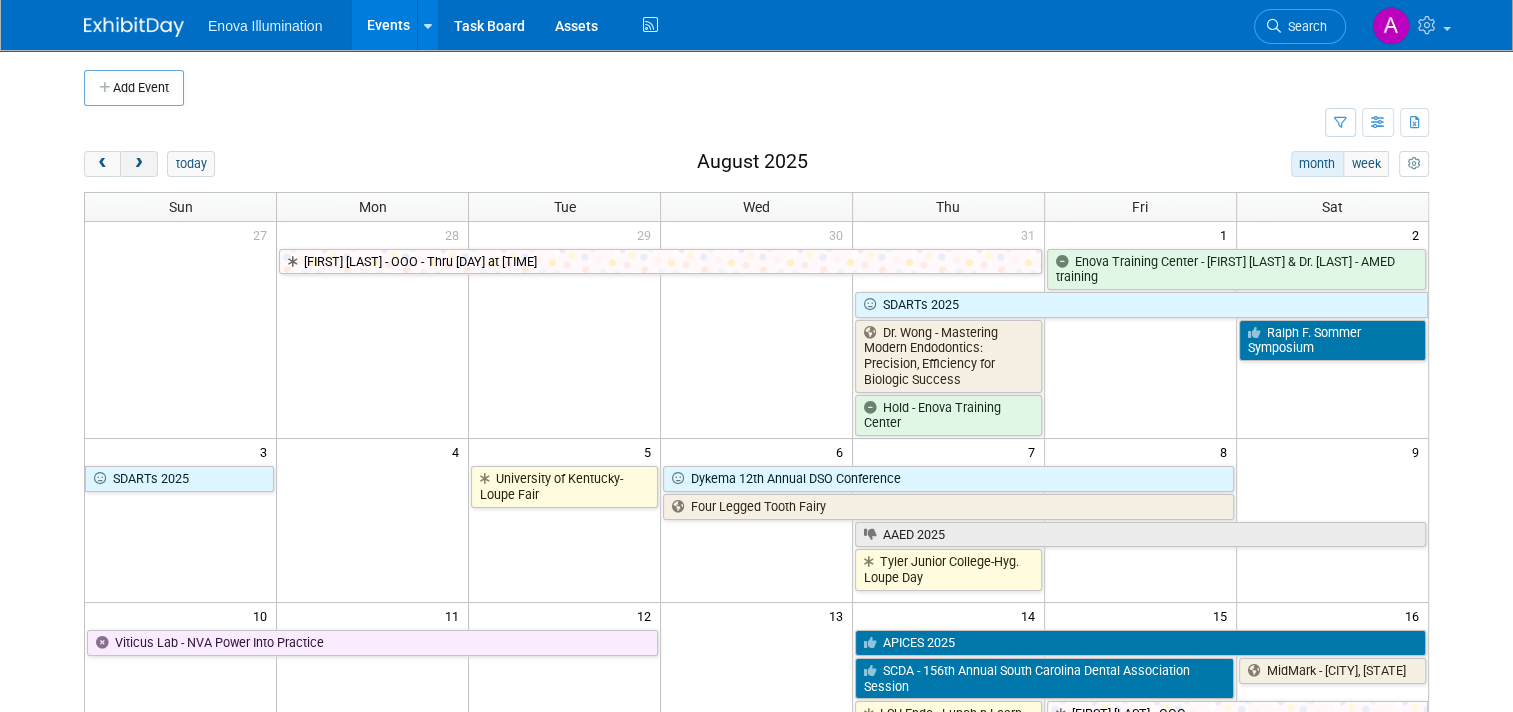 click at bounding box center (138, 164) 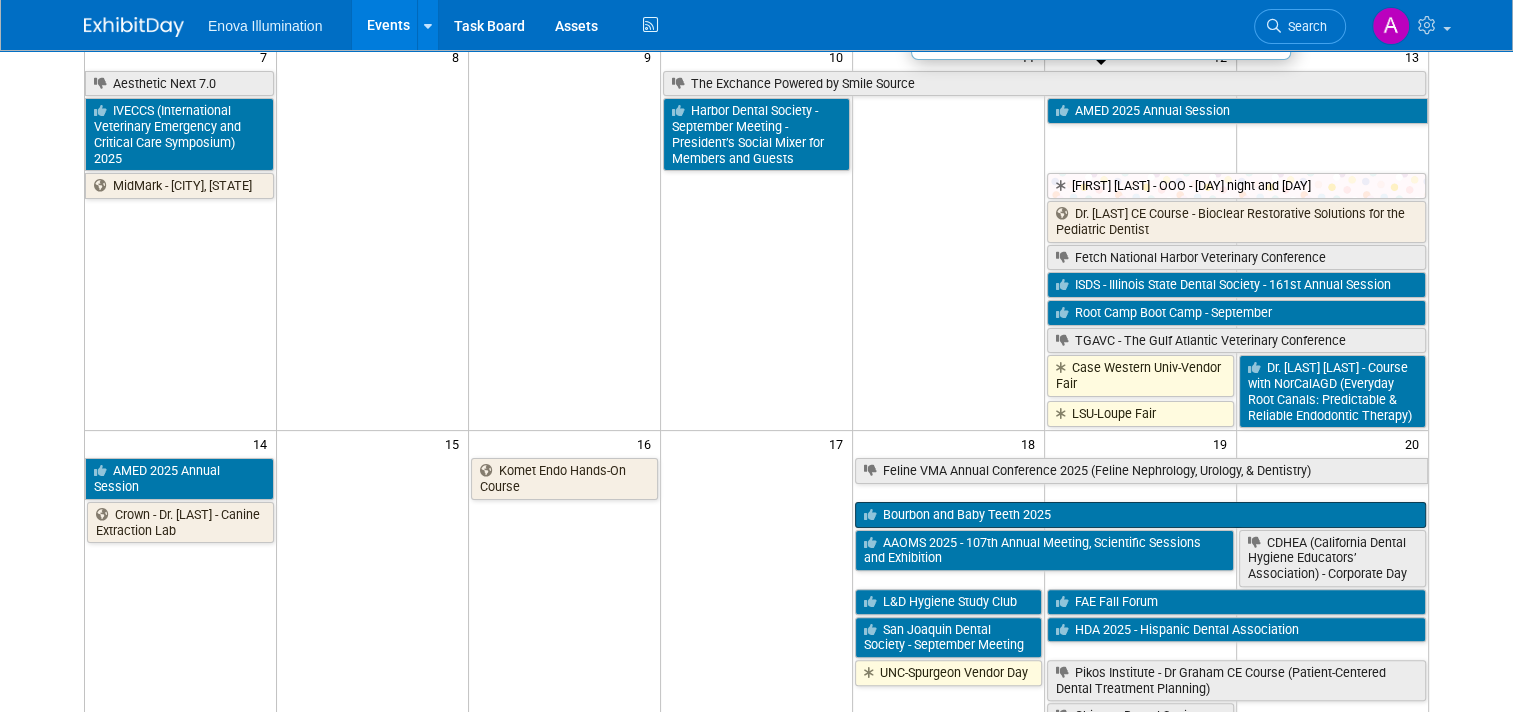 scroll, scrollTop: 400, scrollLeft: 0, axis: vertical 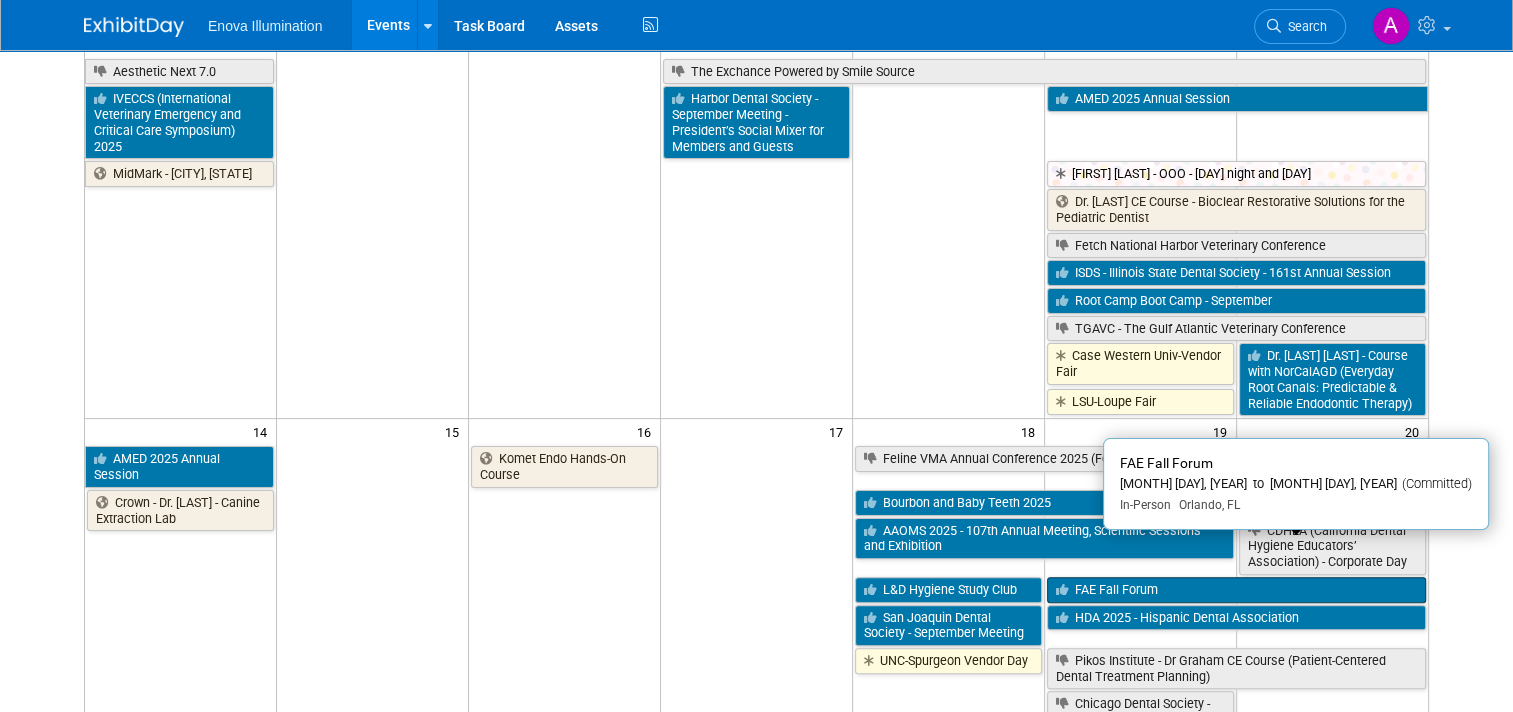 click on "FAE Fall Forum" at bounding box center [1236, 590] 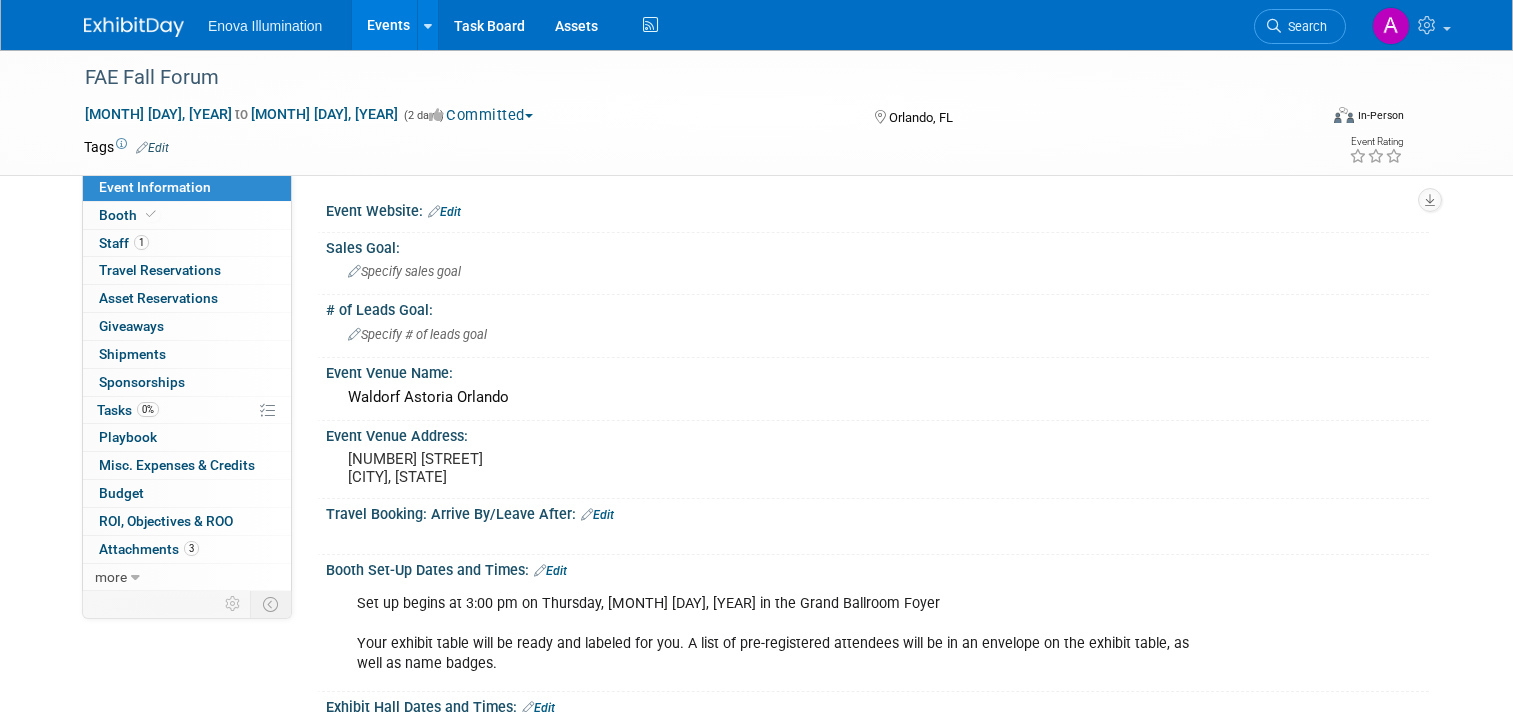 scroll, scrollTop: 0, scrollLeft: 0, axis: both 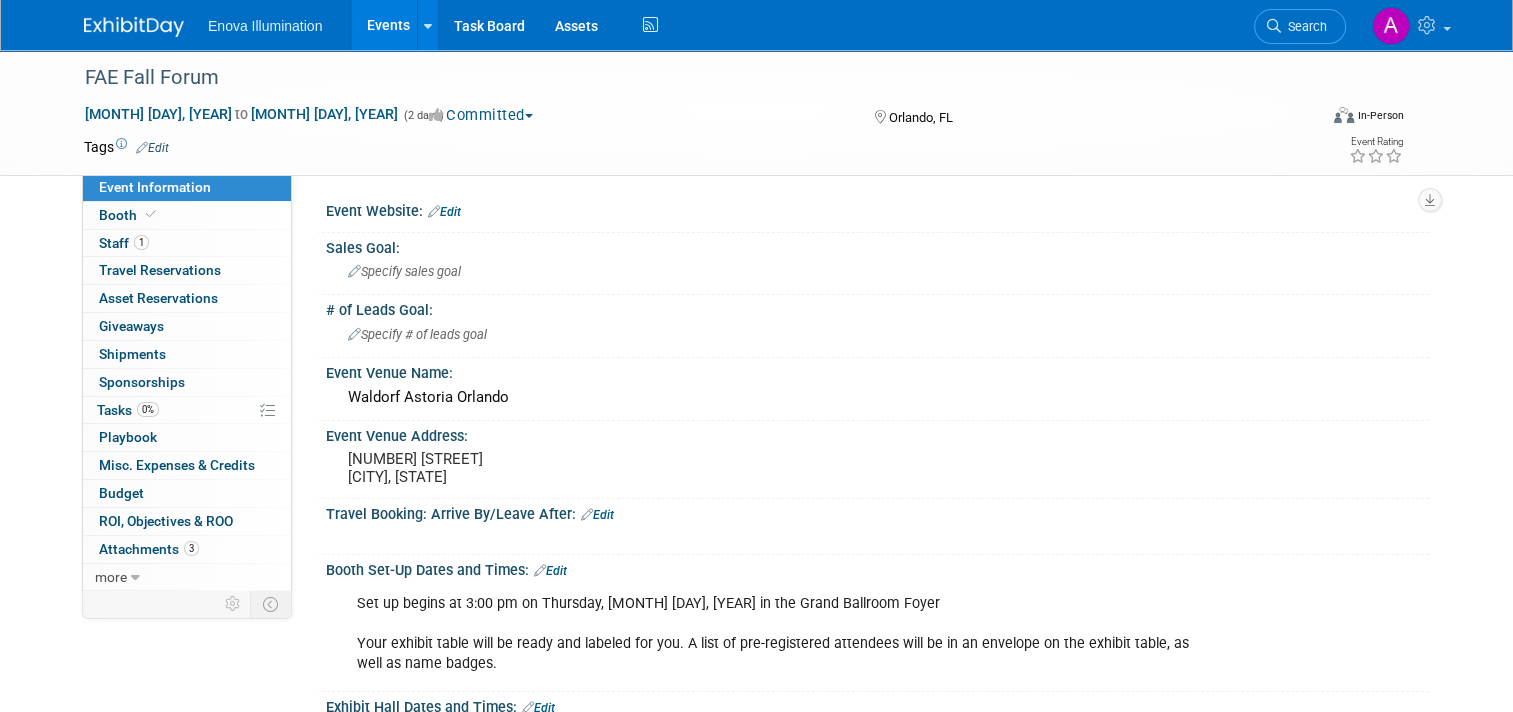 click at bounding box center (134, 27) 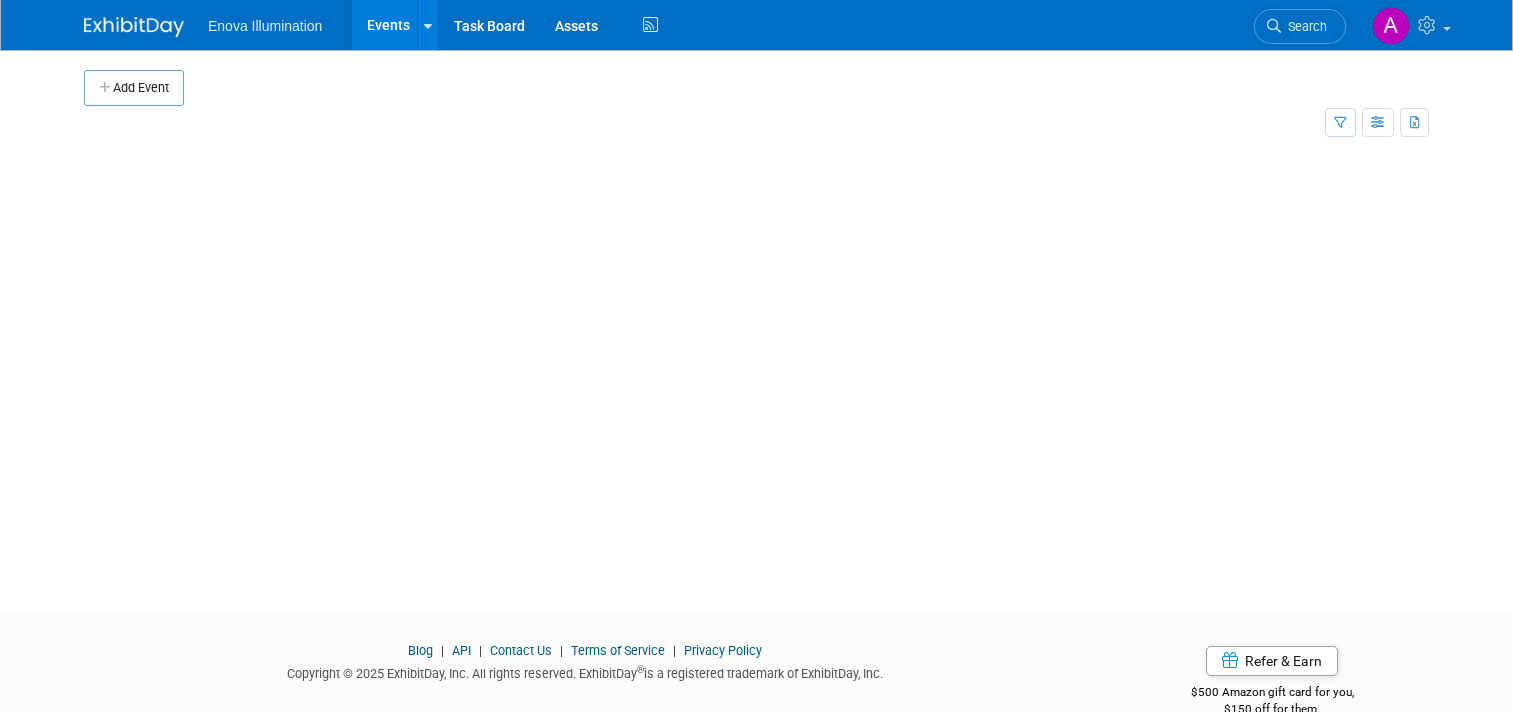 scroll, scrollTop: 0, scrollLeft: 0, axis: both 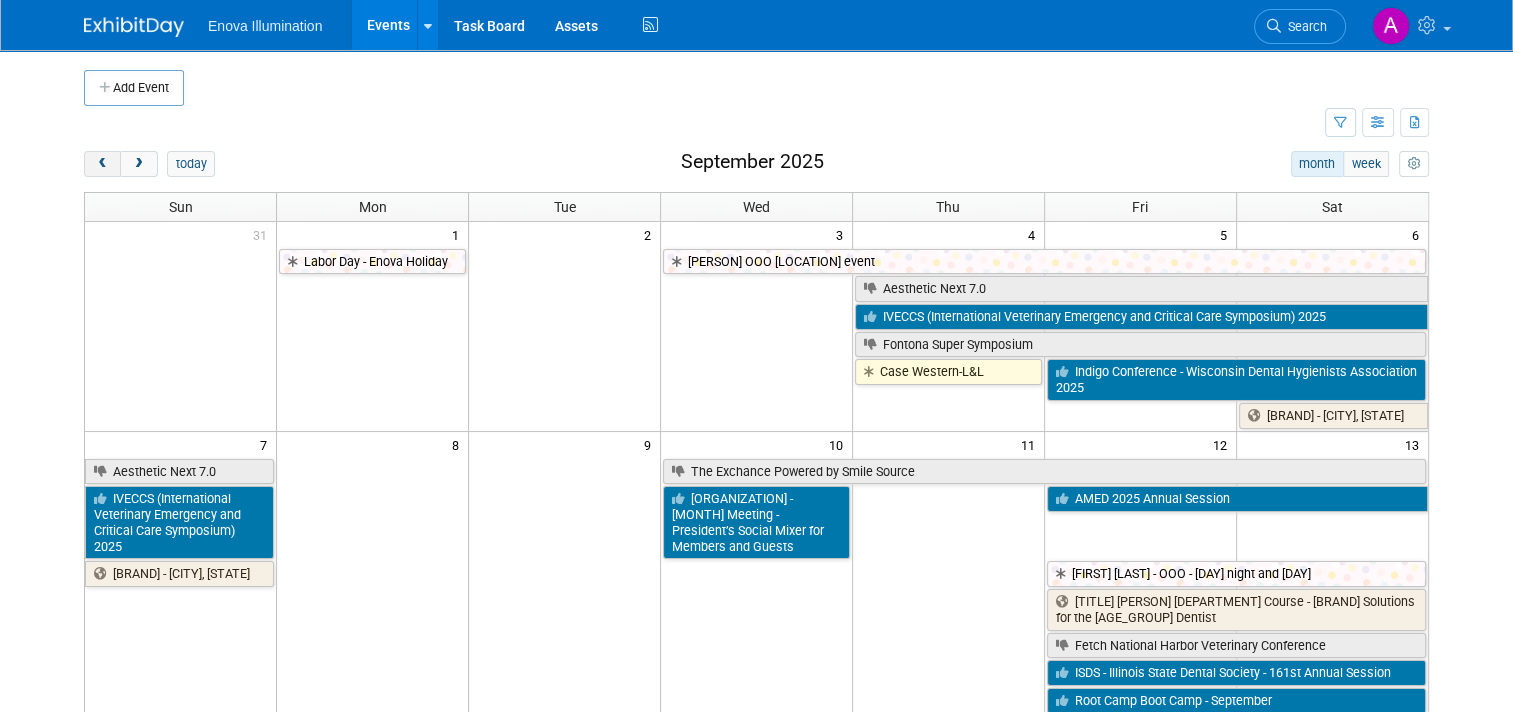 click at bounding box center [102, 164] 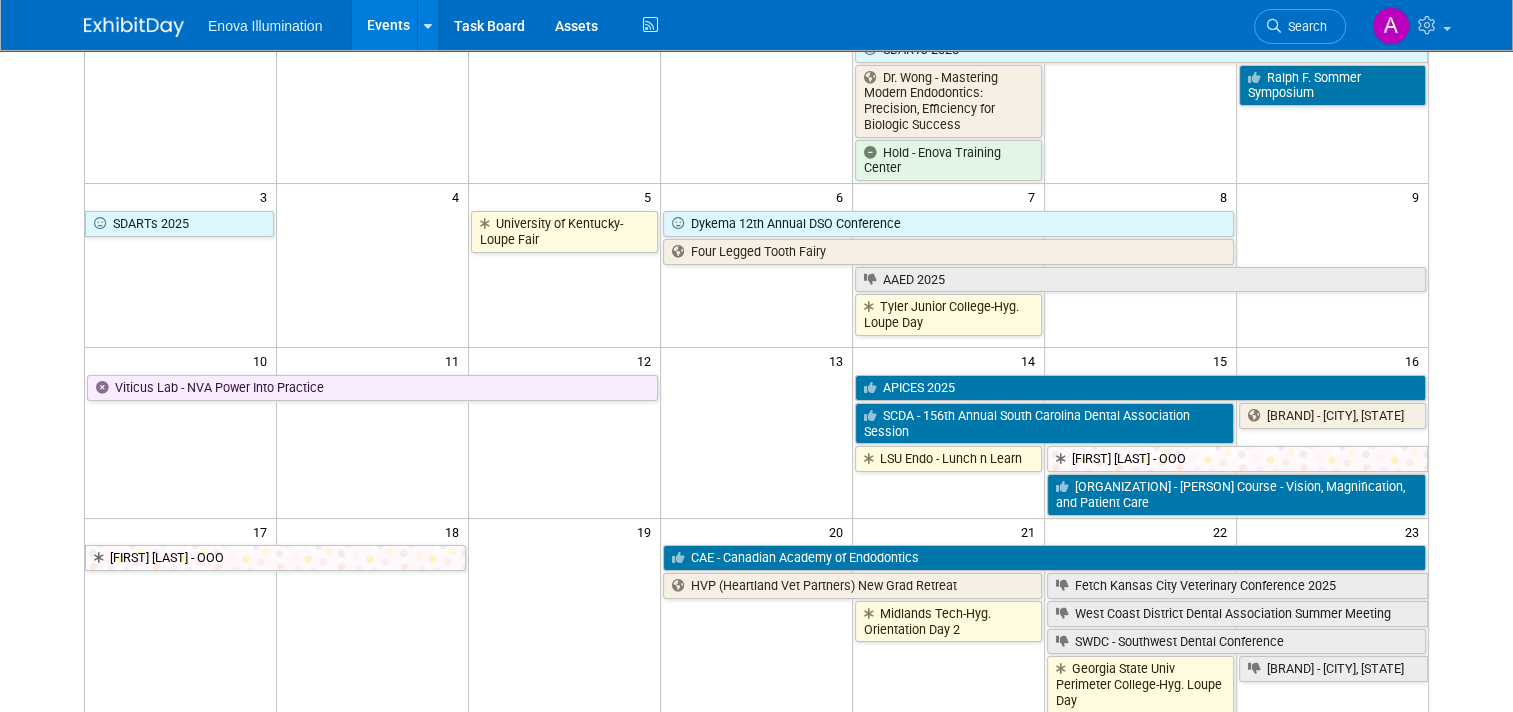 scroll, scrollTop: 300, scrollLeft: 0, axis: vertical 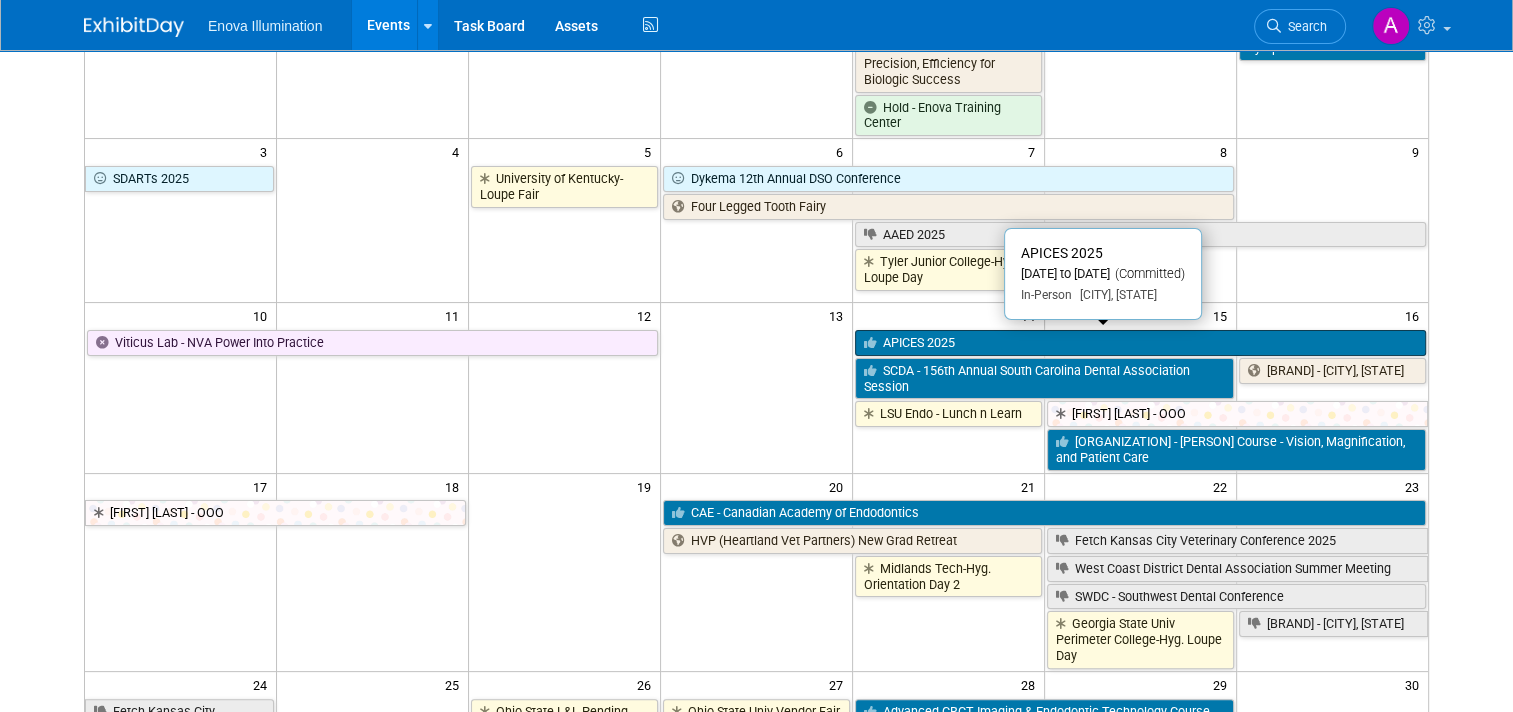 click on "APICES 2025" at bounding box center (1140, 343) 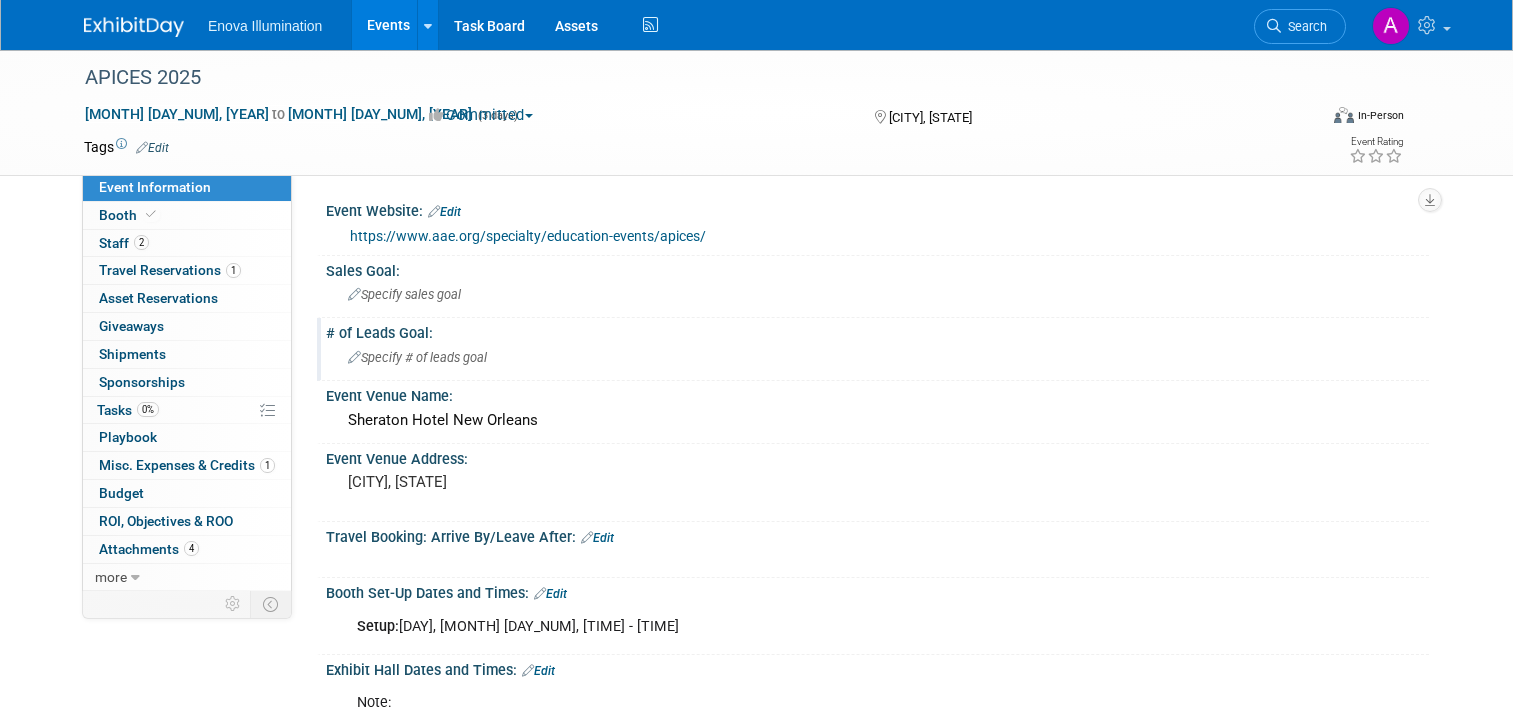 scroll, scrollTop: 0, scrollLeft: 0, axis: both 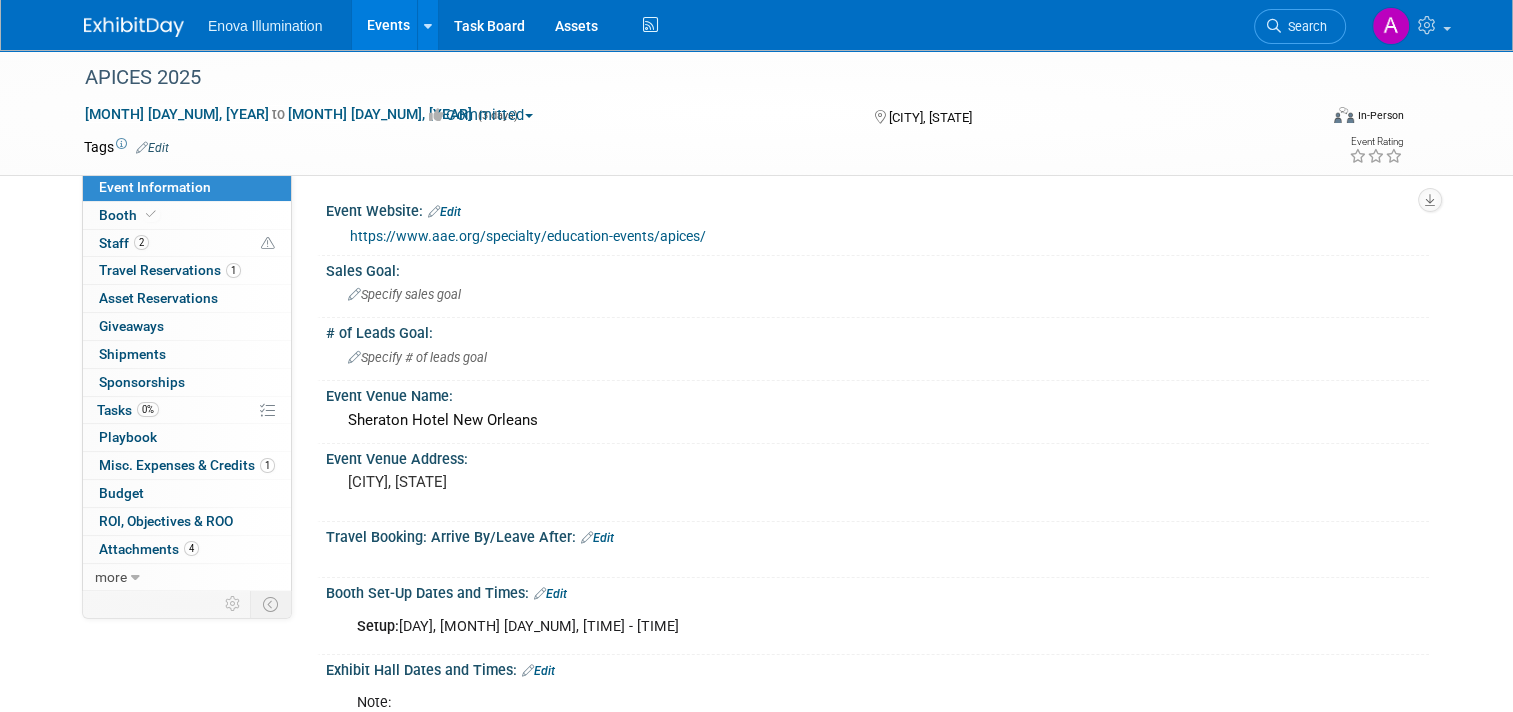 click at bounding box center [134, 27] 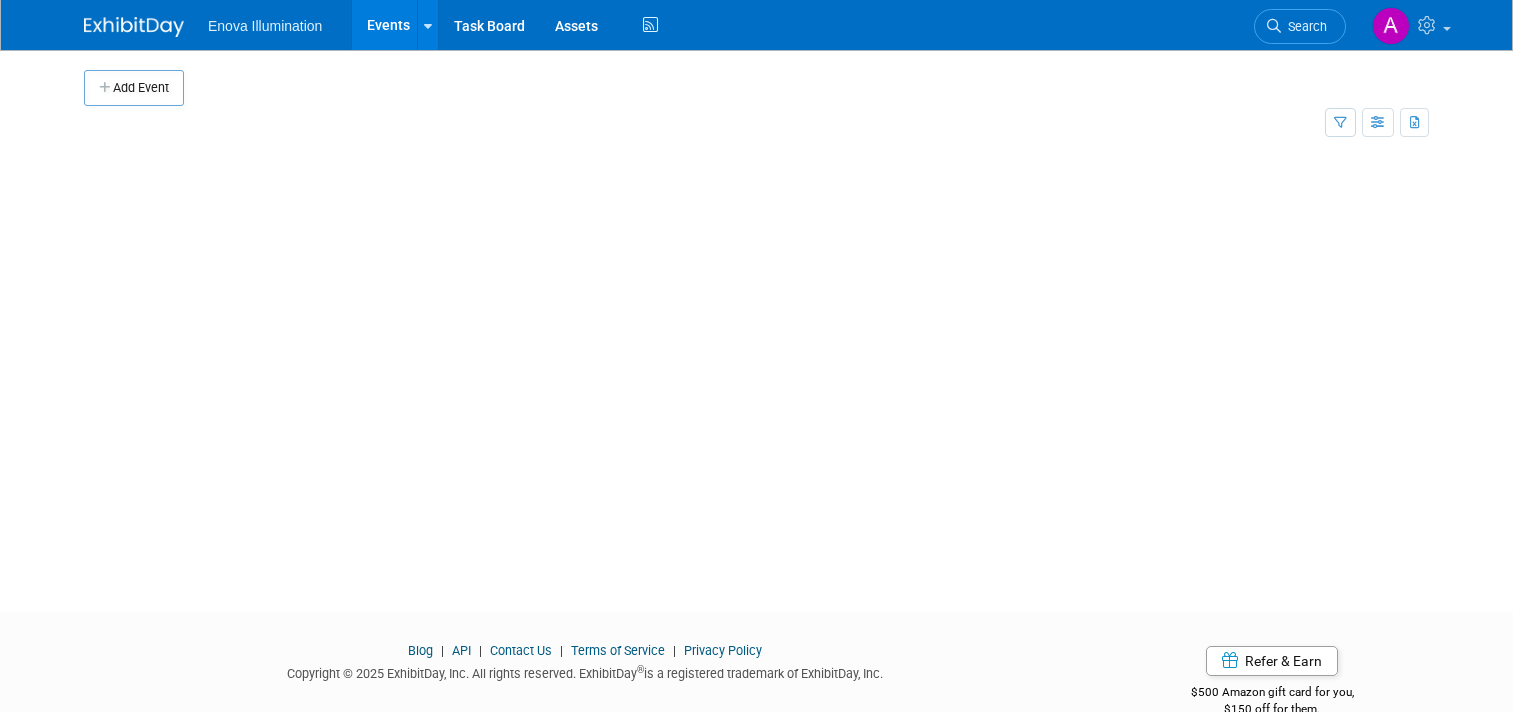 scroll, scrollTop: 0, scrollLeft: 0, axis: both 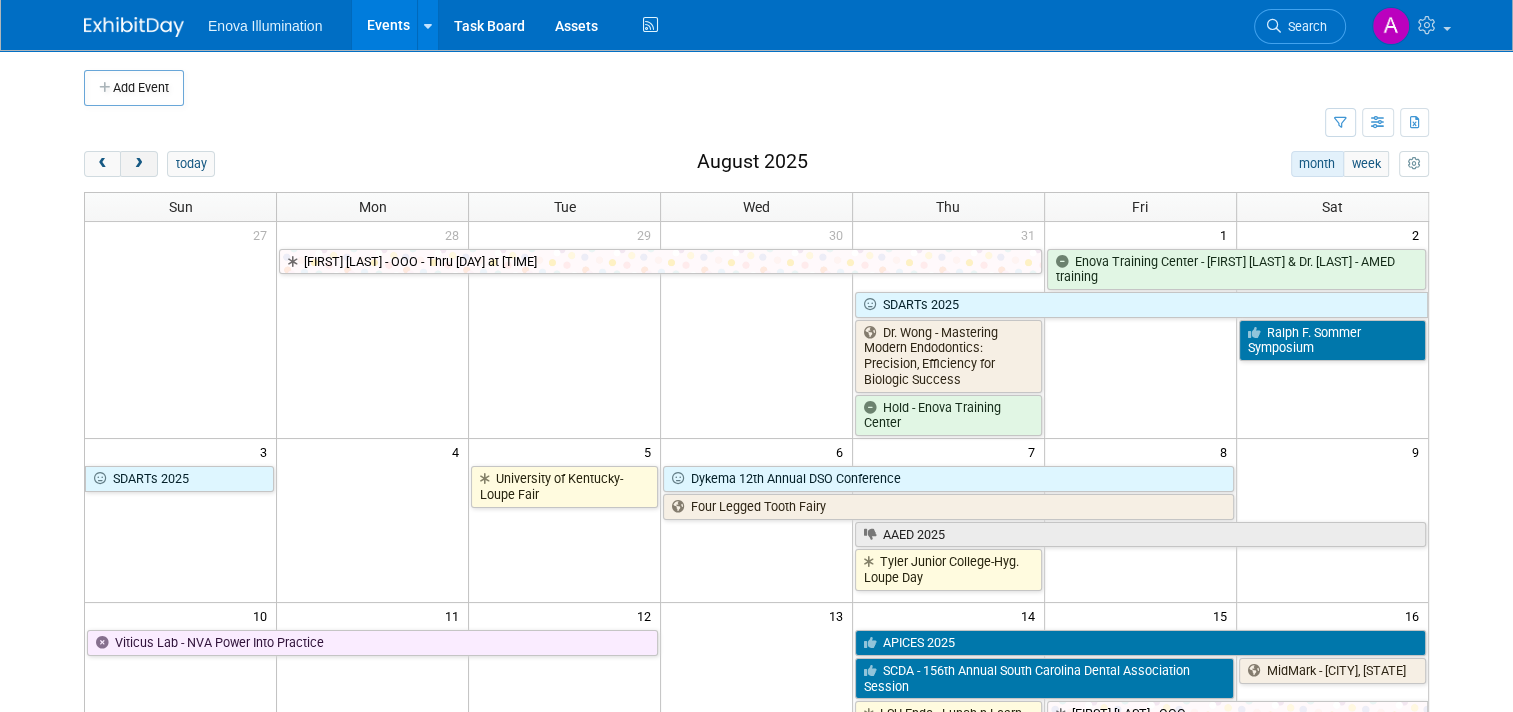 click at bounding box center (138, 164) 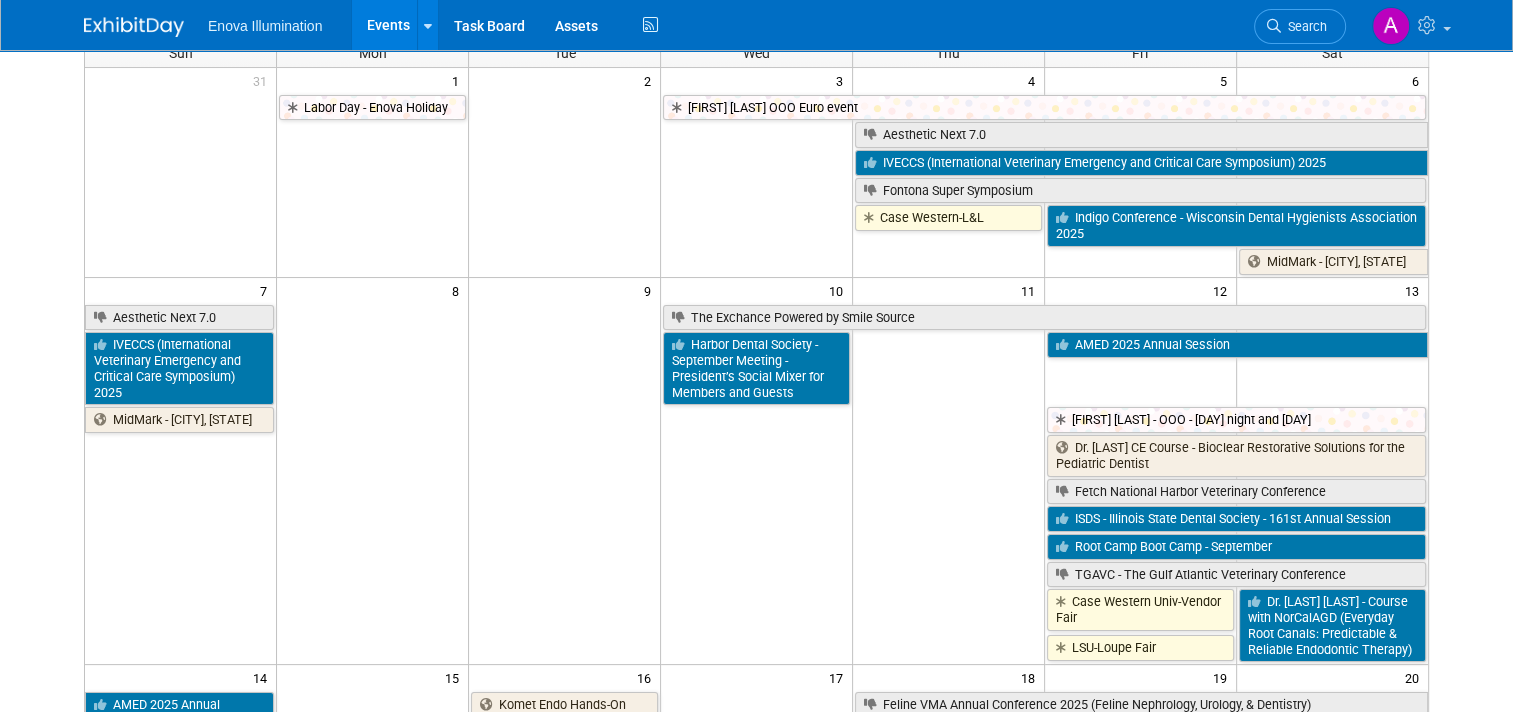 scroll, scrollTop: 200, scrollLeft: 0, axis: vertical 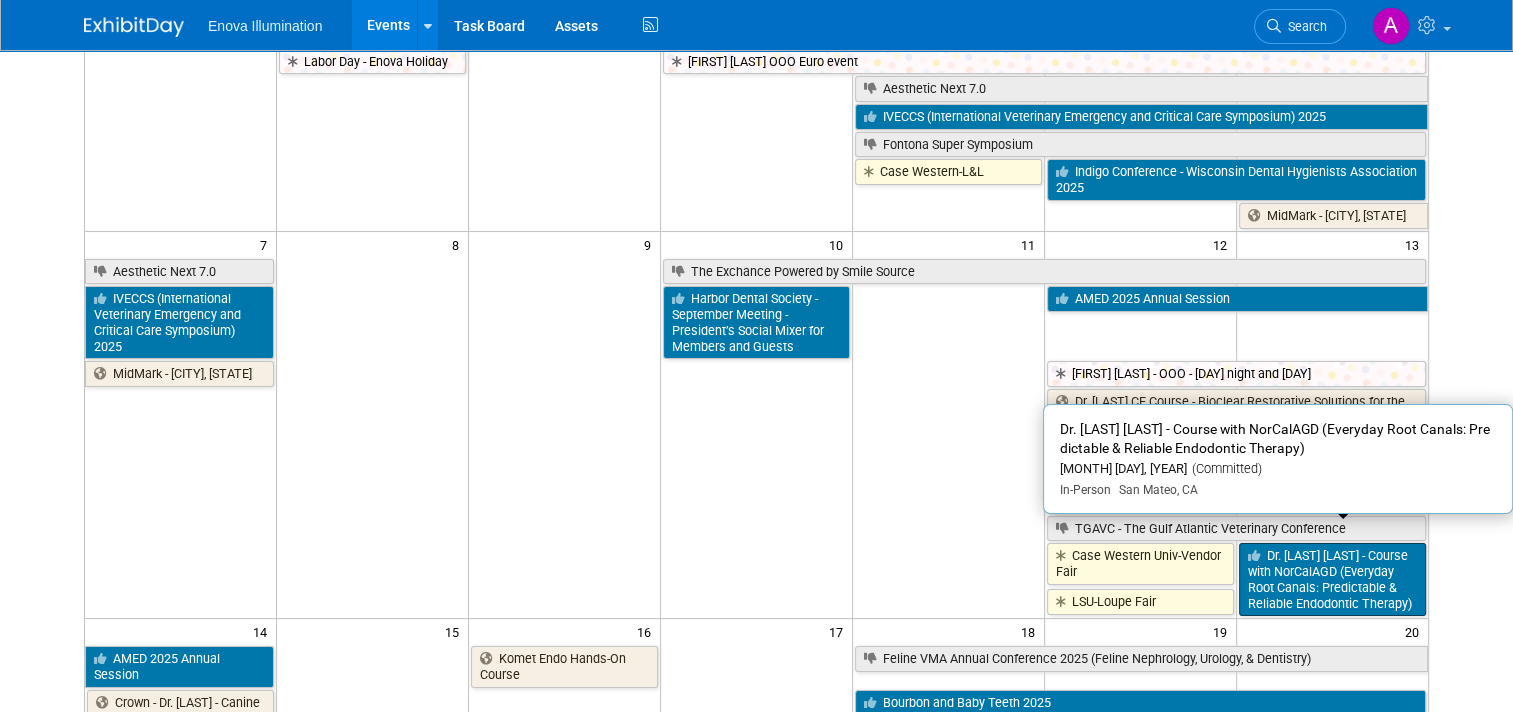 click on "Dr. [LAST] [LAST] - Course with NorCalAGD (Everyday Root Canals: Predictable & Reliable Endodontic Therapy)" at bounding box center [1332, 579] 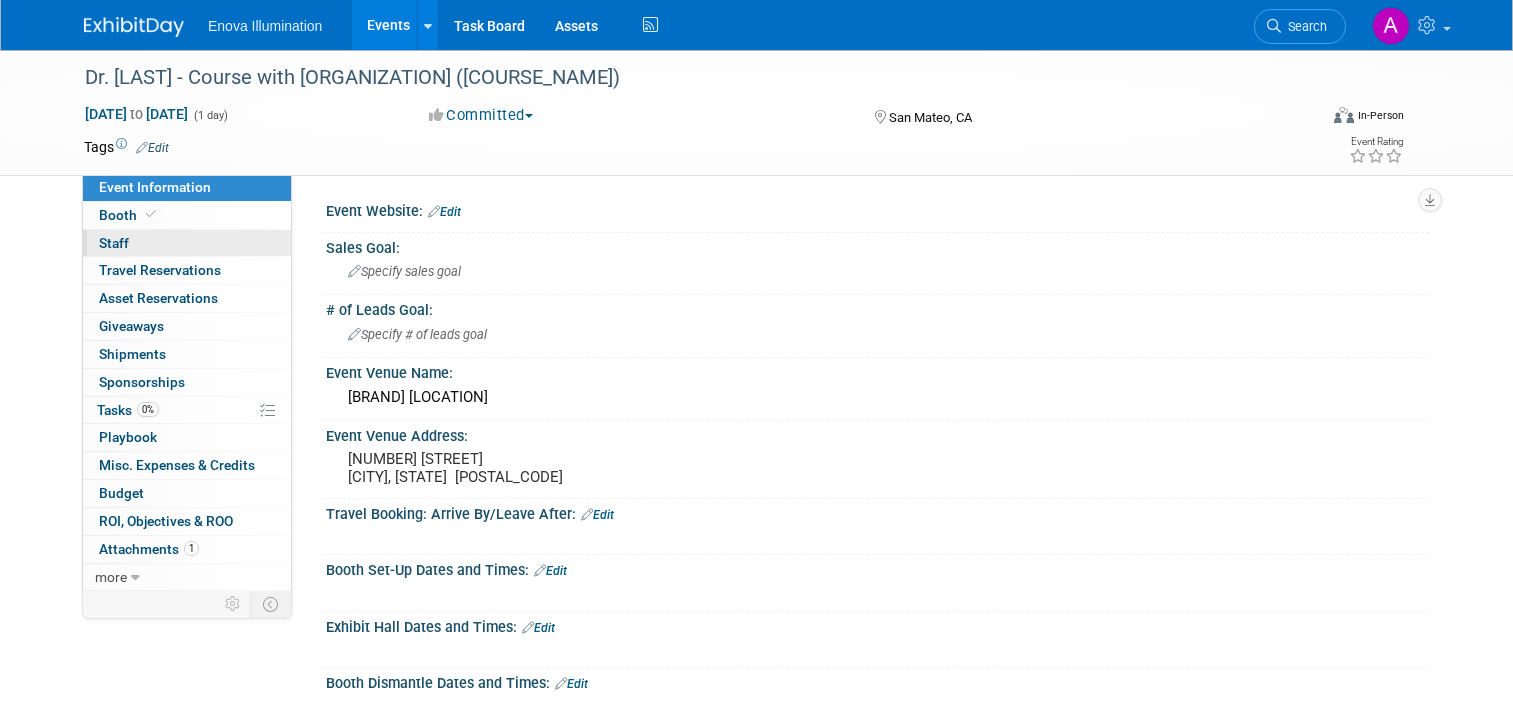 scroll, scrollTop: 0, scrollLeft: 0, axis: both 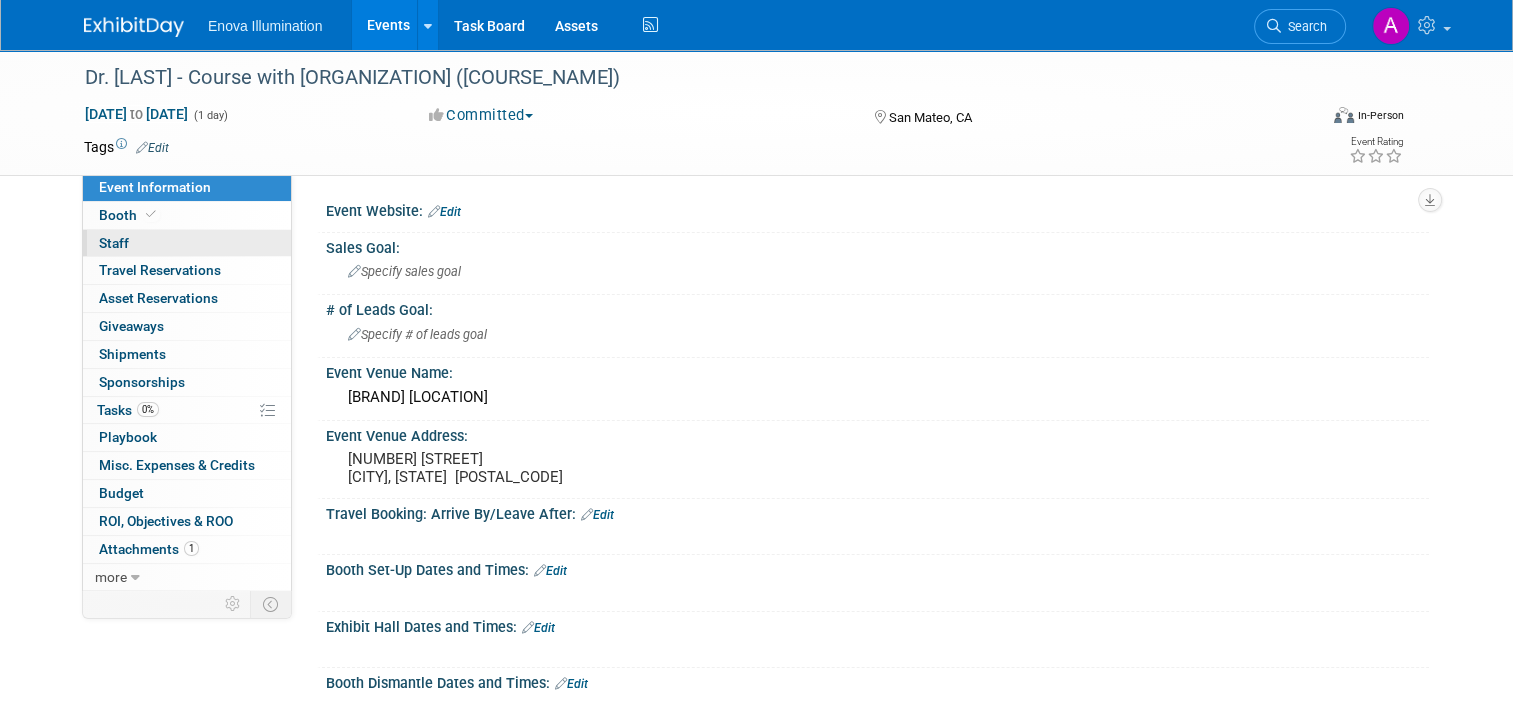 click on "0
Staff 0" at bounding box center [187, 243] 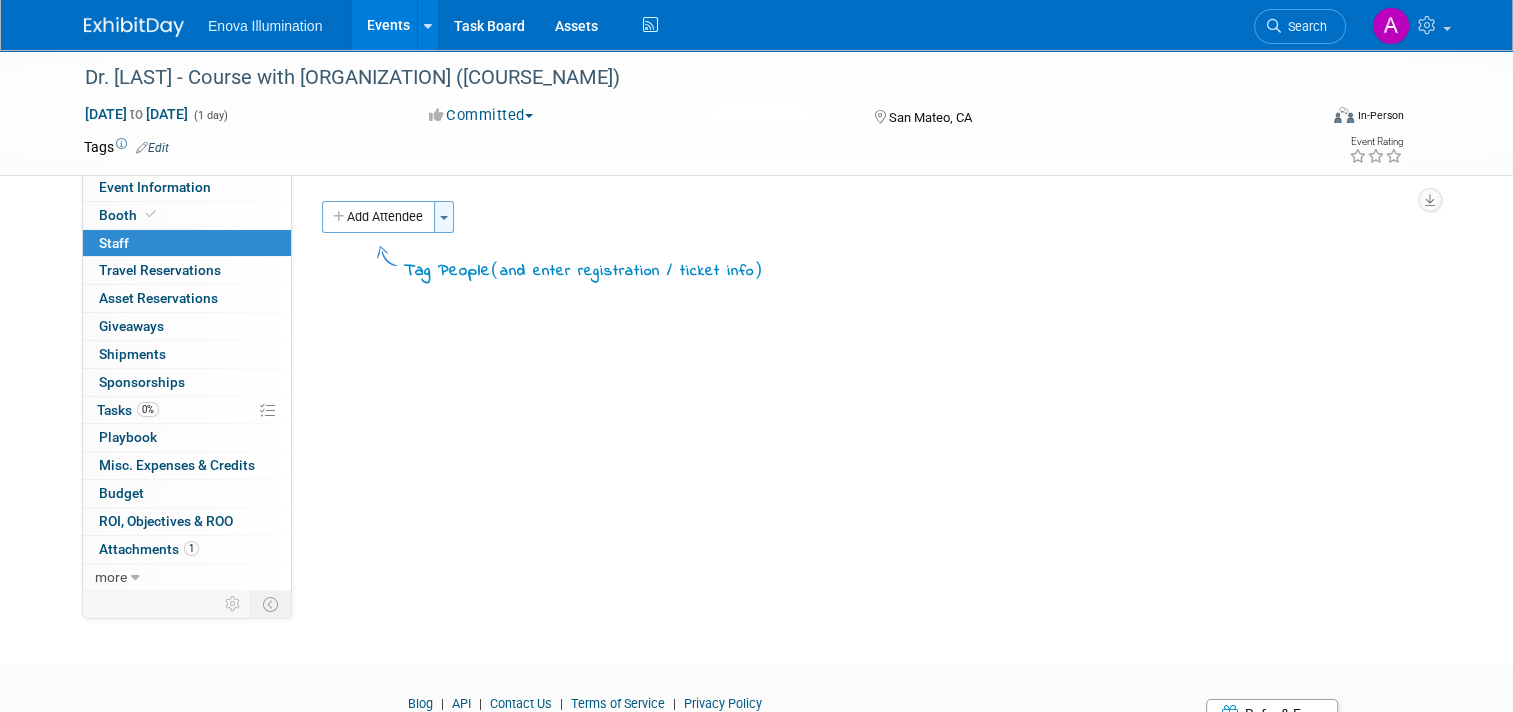 click at bounding box center [444, 218] 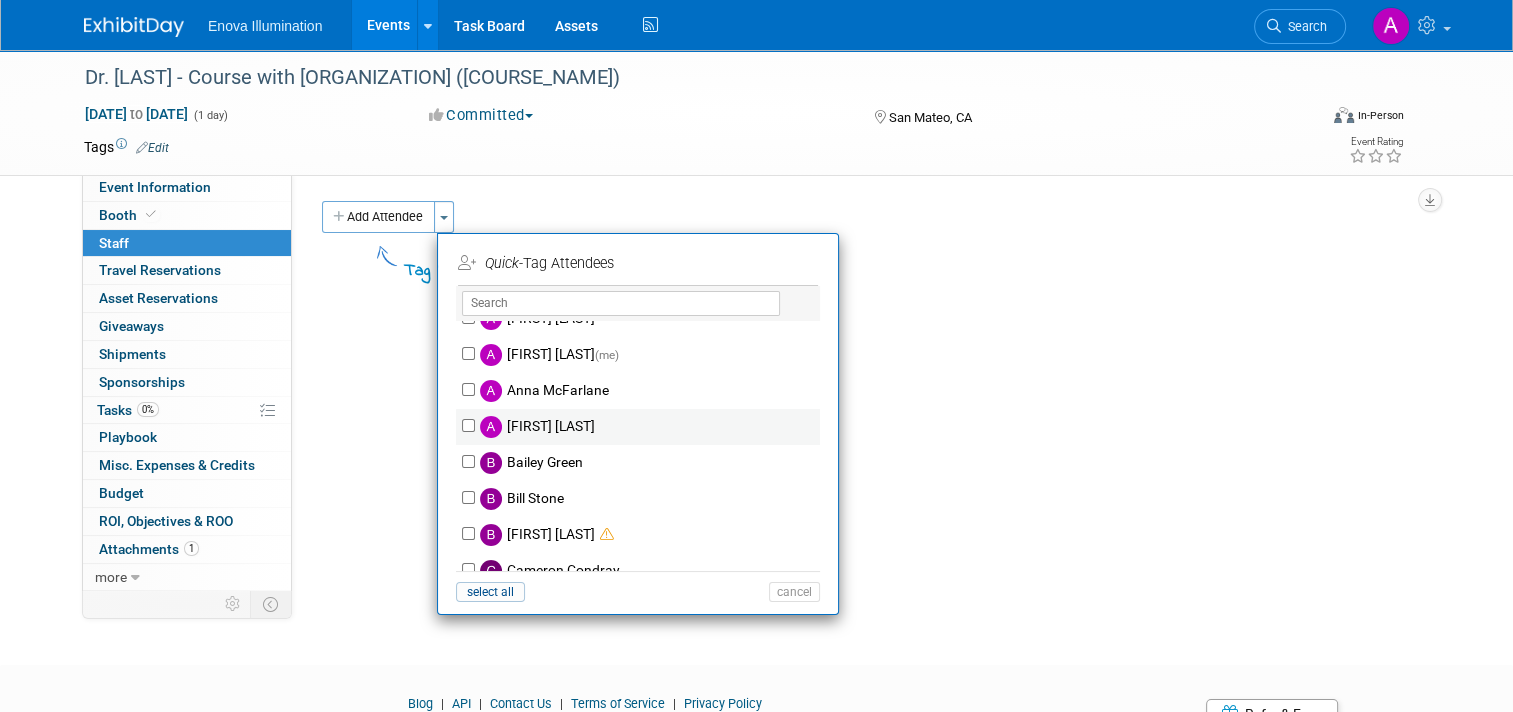 scroll, scrollTop: 100, scrollLeft: 0, axis: vertical 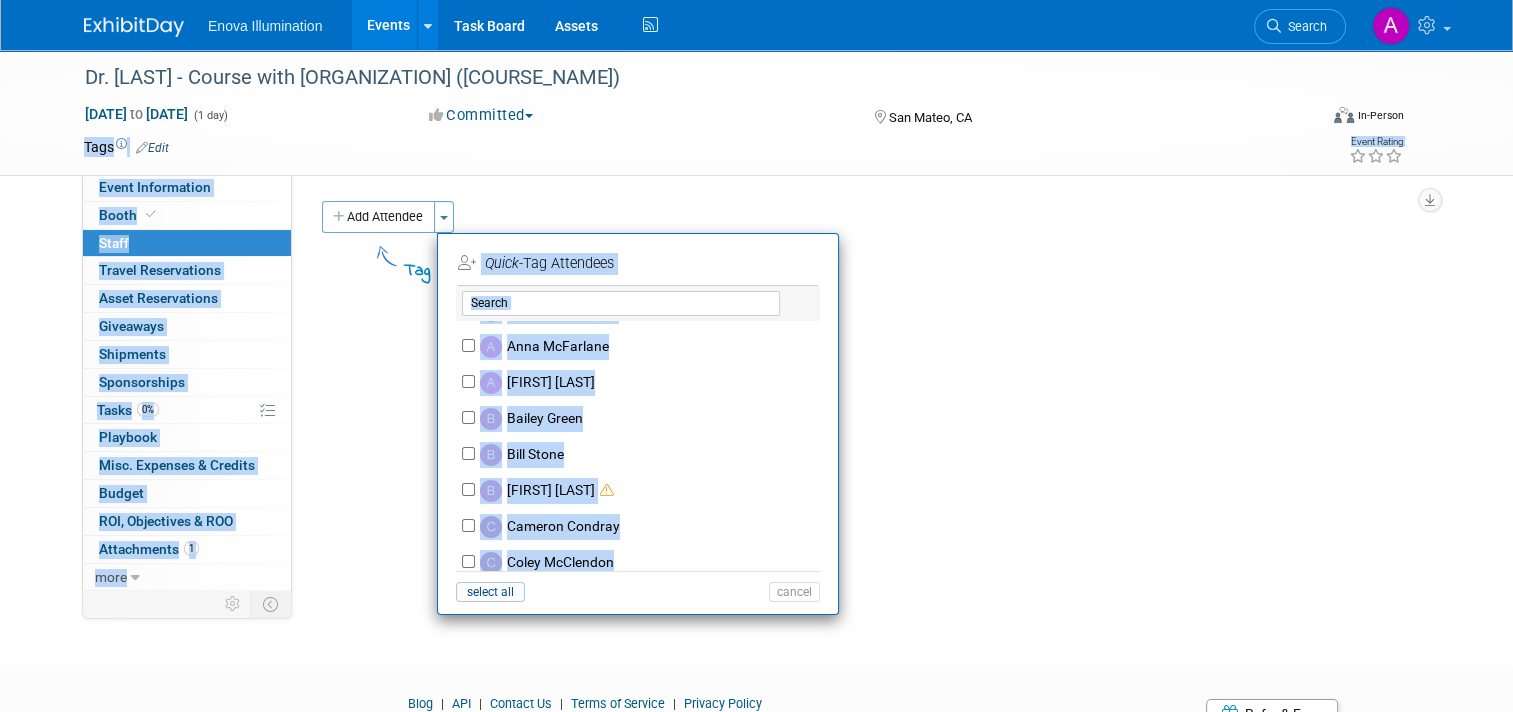 click on "Dr. Ralan Wong - Course with NorCalAGD (Everyday Root Canals: Predictable & Reliable Endodontic Therapy)
Sep 13, 2025  to  Sep 13, 2025
(1 day)
Sep 13, 2025 to Sep 13, 2025
Committed
Committed
Considering
Not Going
Canceled
Enova Training Center
University Event
Out of Office
CE Course
San Mateo, CA
Virtual
In-Person
Hybrid
<img src="https://www.exhibitday.com/Images/Format-Virtual.png" style="width: 22px; height: 18px; margin-top: 2px; margin-bottom: 2px; margin-left: 2px; filter: Grayscale(70%); opacity: 0.9;" />   Virtual
<img src="https://www.exhibitday.com/Images/Format-InPerson.png" style="width: 22px; height: 18px; margin-top: 2px; margin-bottom: 2px; margin-left: 2px; filter: Grayscale(70%); opacity: 0.9;" />   In-Person
Tags
Edit
Event Rating" at bounding box center (756, 339) 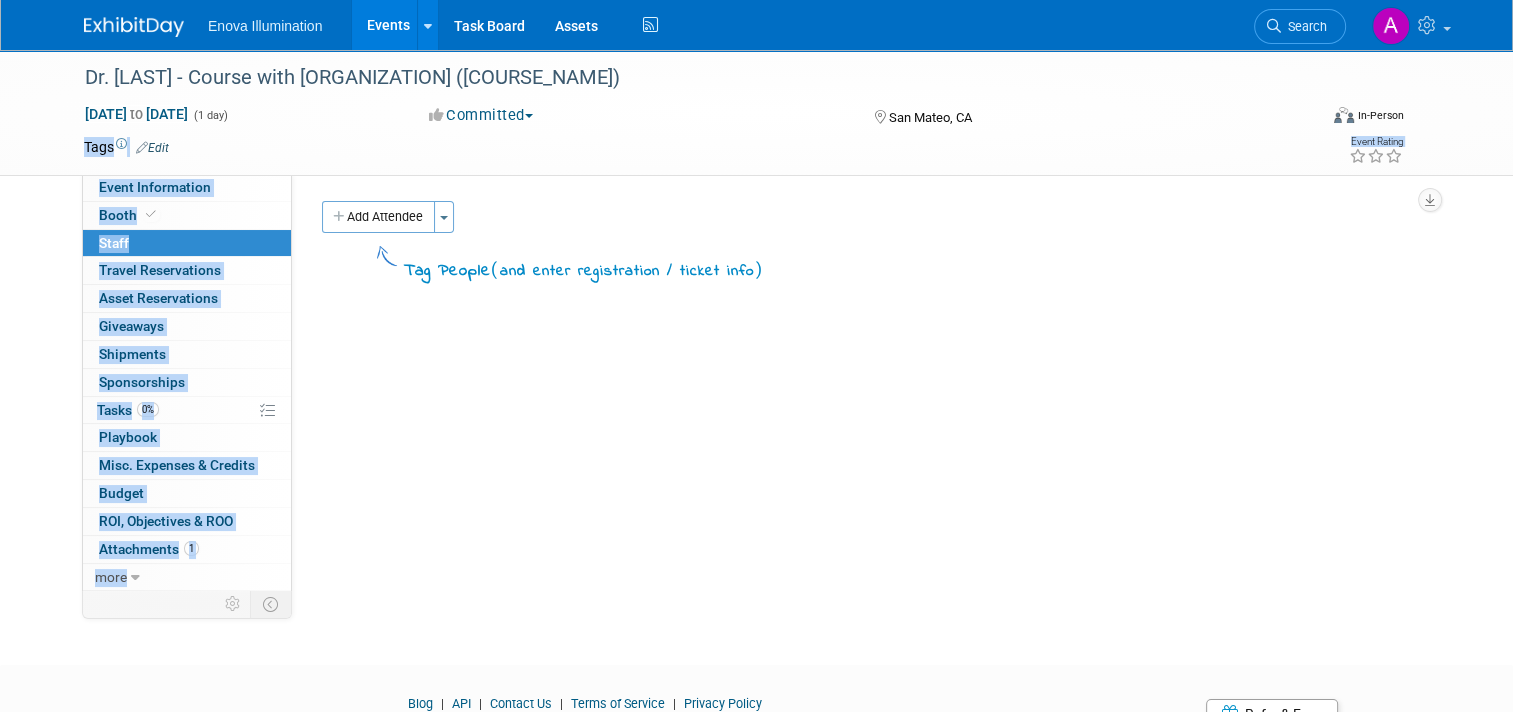 click at bounding box center (134, 27) 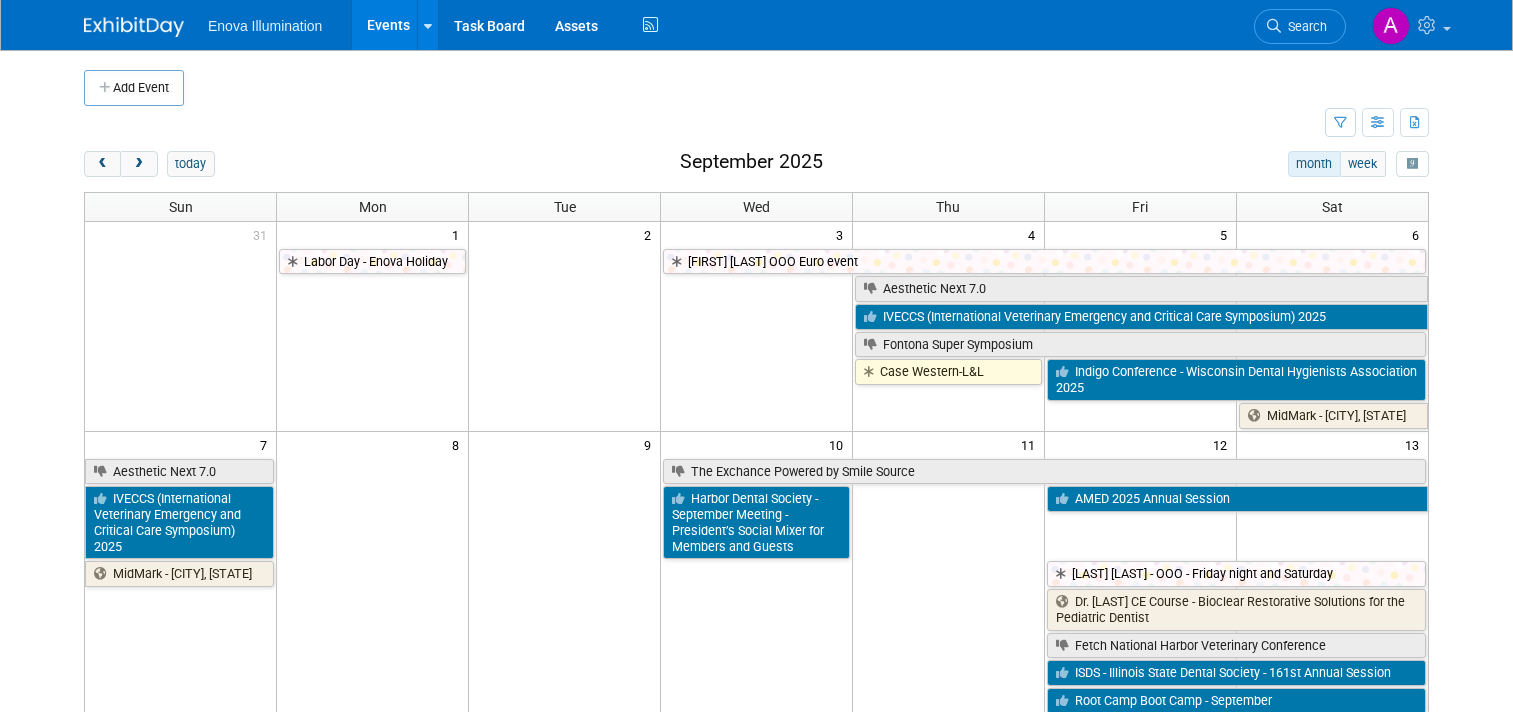 scroll, scrollTop: 0, scrollLeft: 0, axis: both 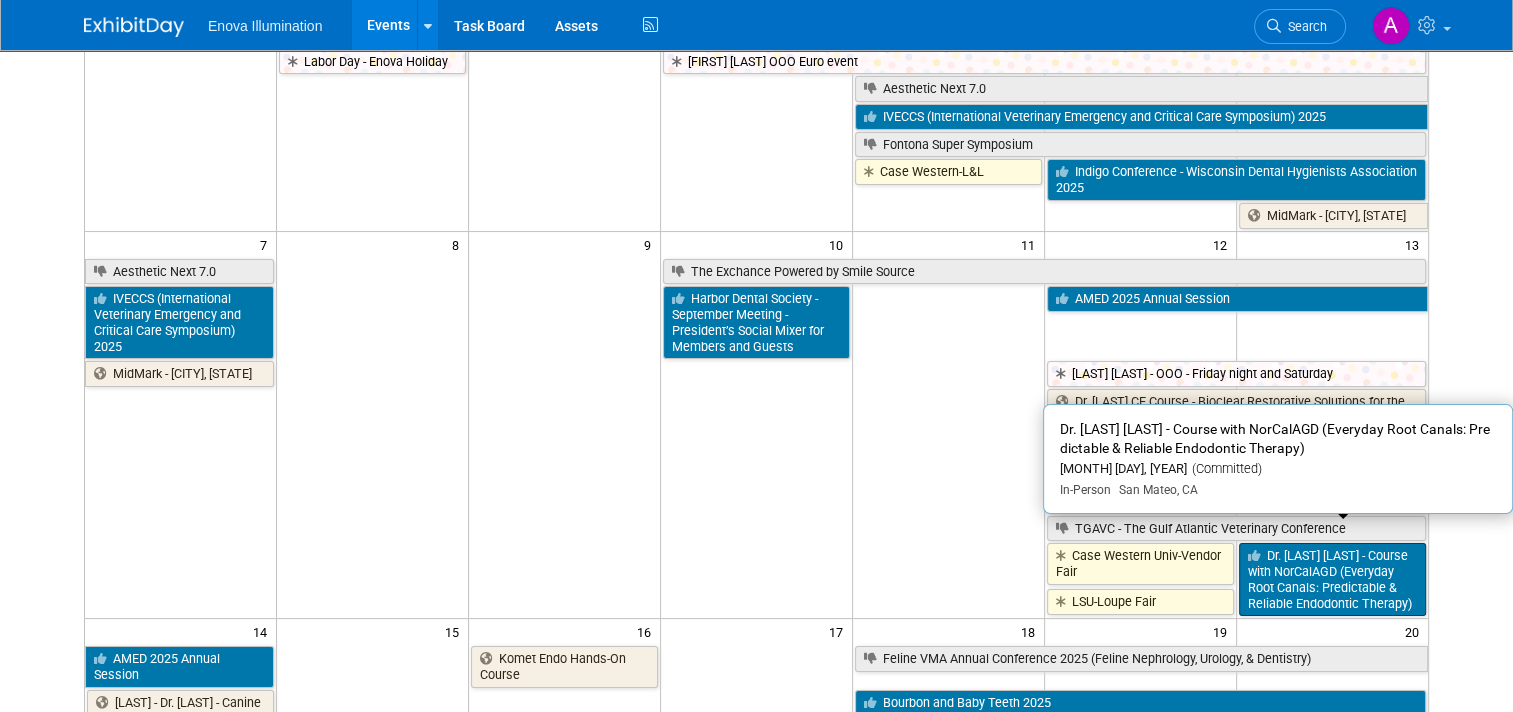 click on "Dr. [LAST] - Course with NorCalAGD (Everyday Root Canals: Predictable & Reliable Endodontic Therapy)" at bounding box center [1332, 579] 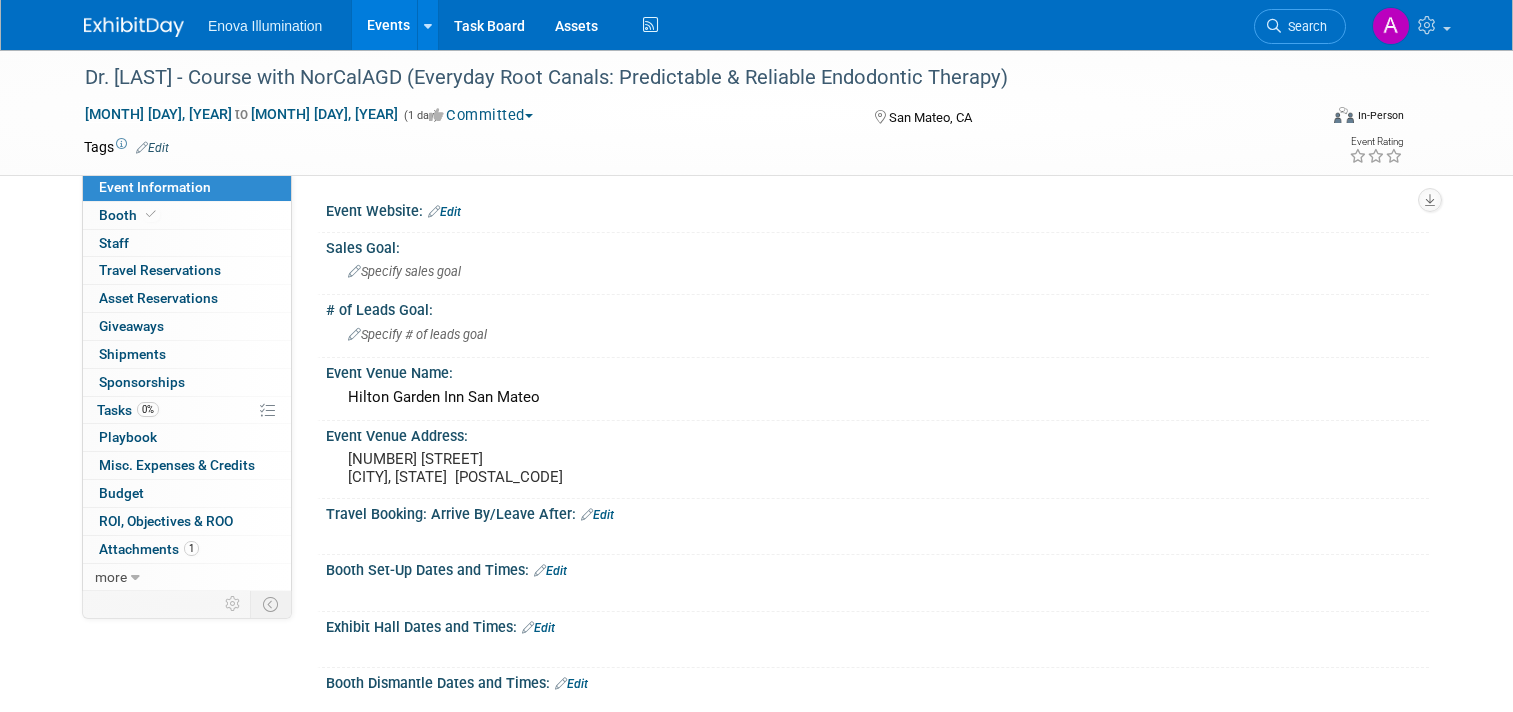 scroll, scrollTop: 0, scrollLeft: 0, axis: both 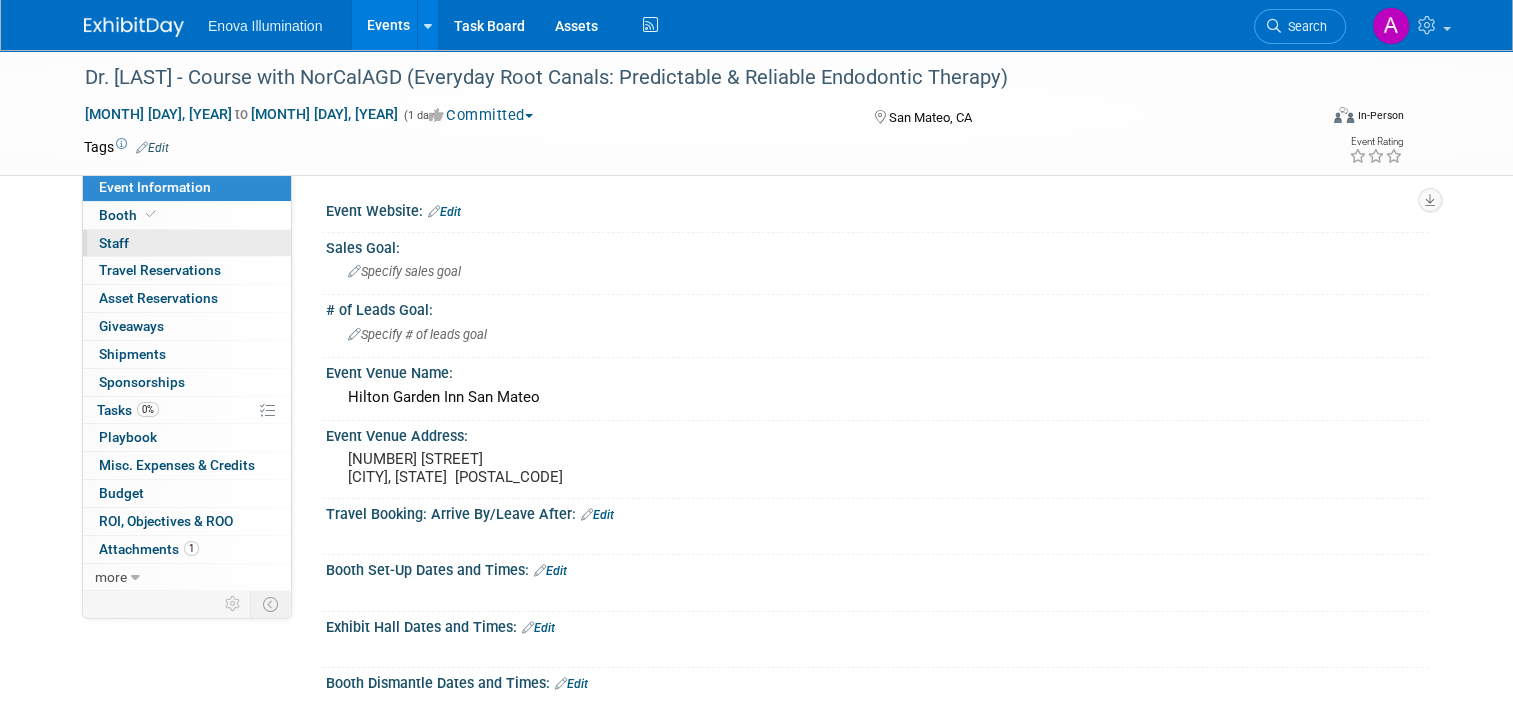 click on "0
Staff 0" at bounding box center [187, 243] 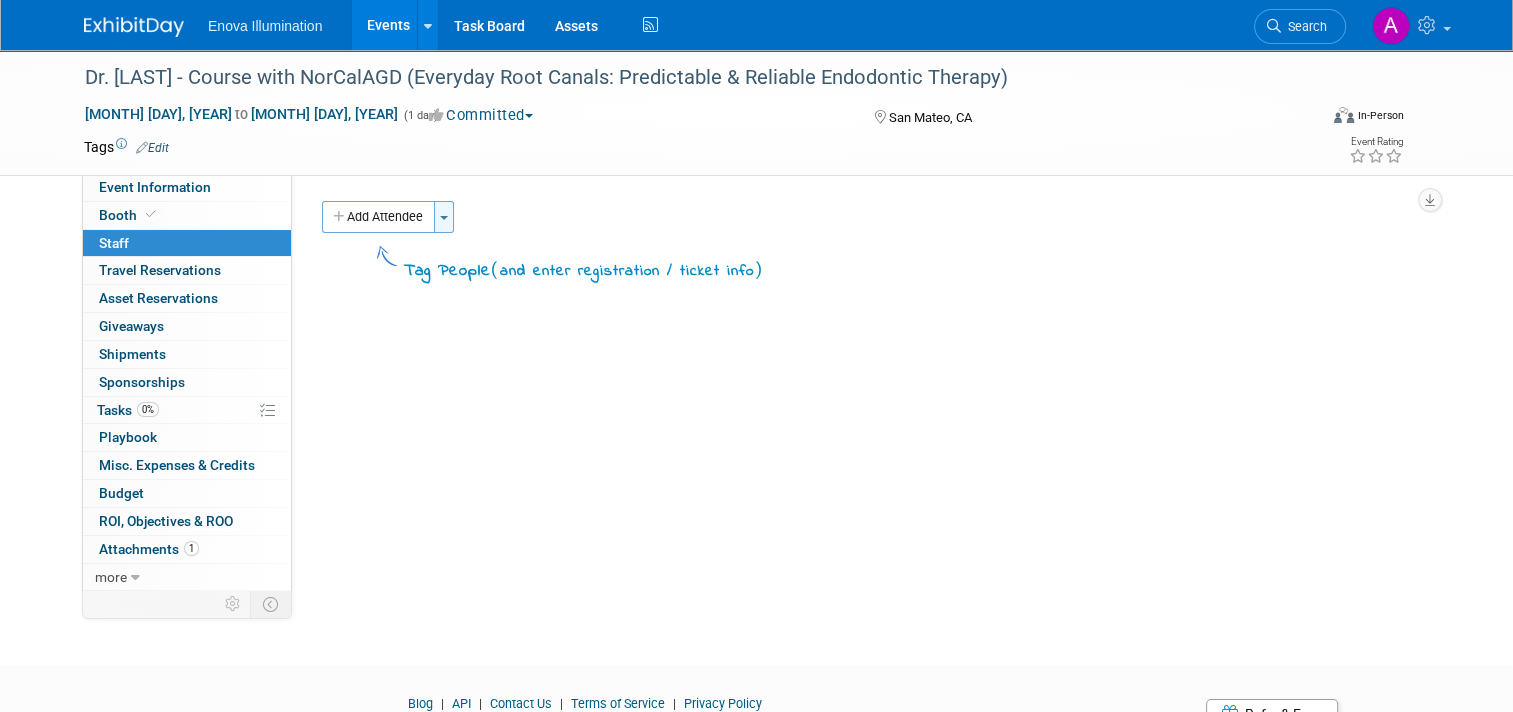 click on "Toggle Dropdown" at bounding box center [444, 217] 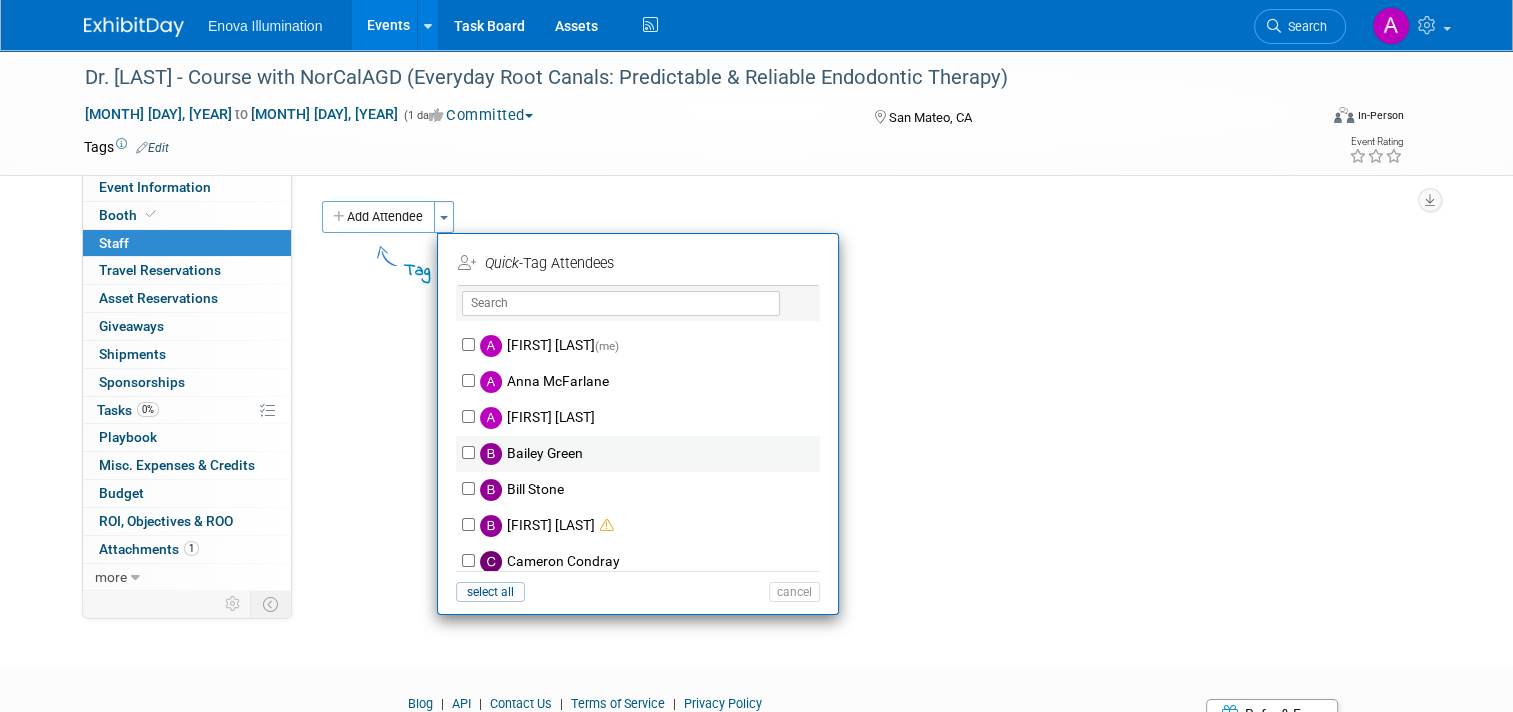 scroll, scrollTop: 100, scrollLeft: 0, axis: vertical 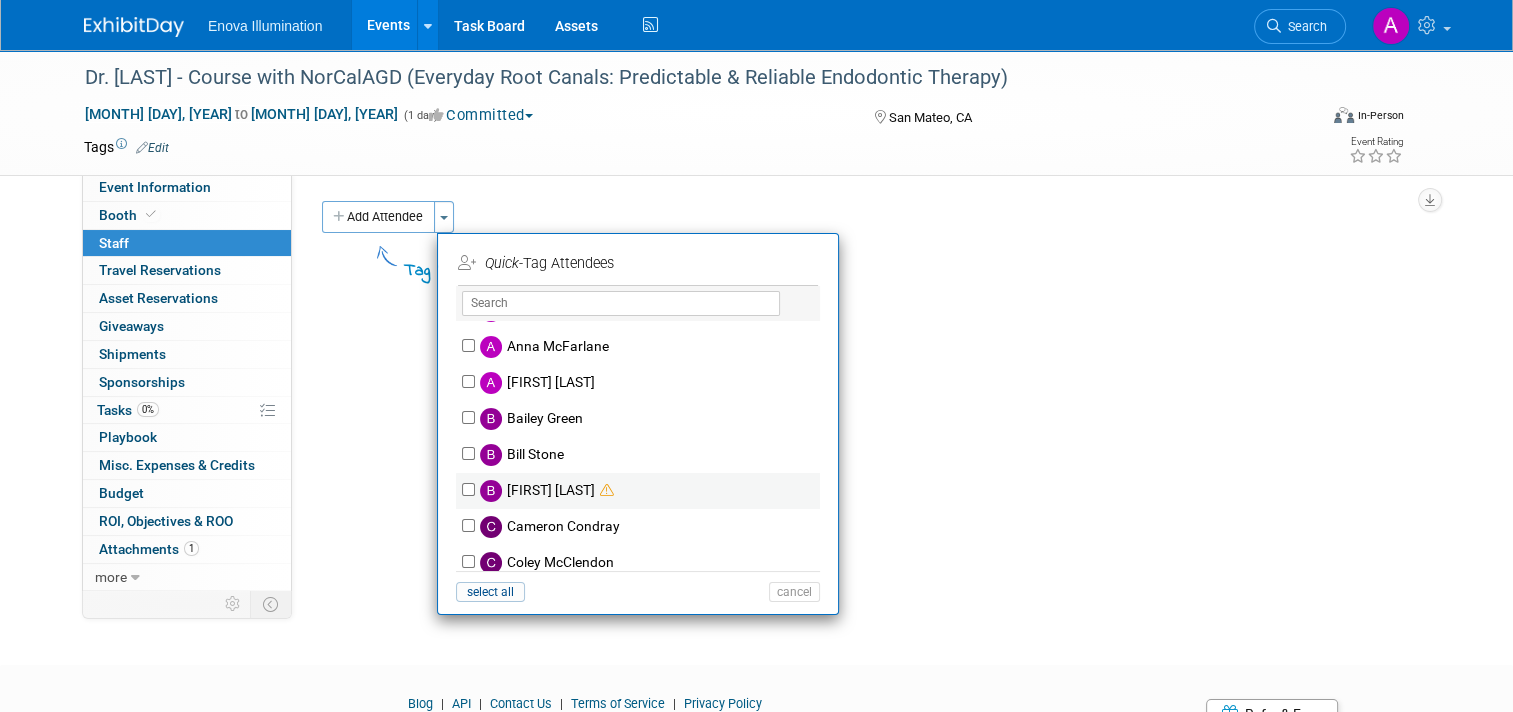 click on "[FIRST] [LAST]" at bounding box center (638, 491) 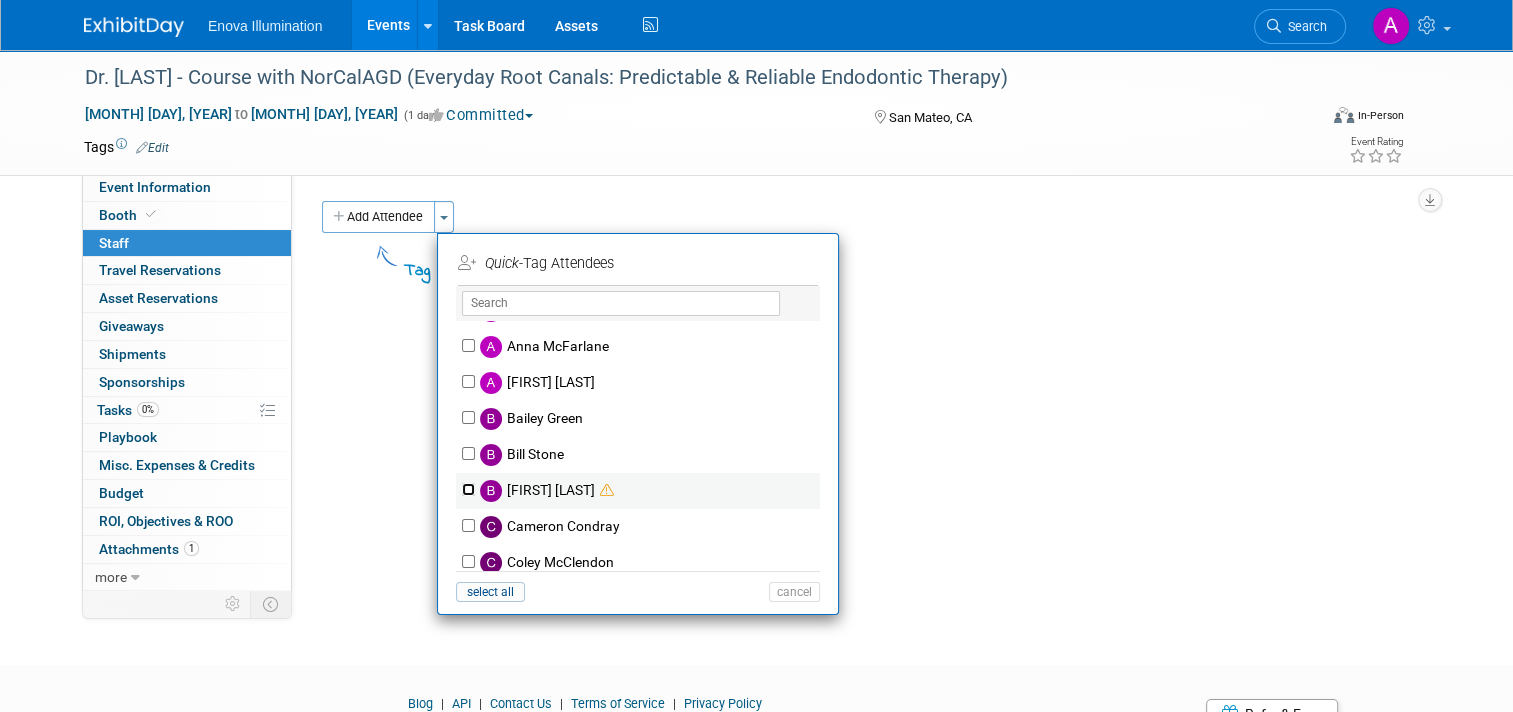 click on "[FIRST] [LAST]" at bounding box center (468, 489) 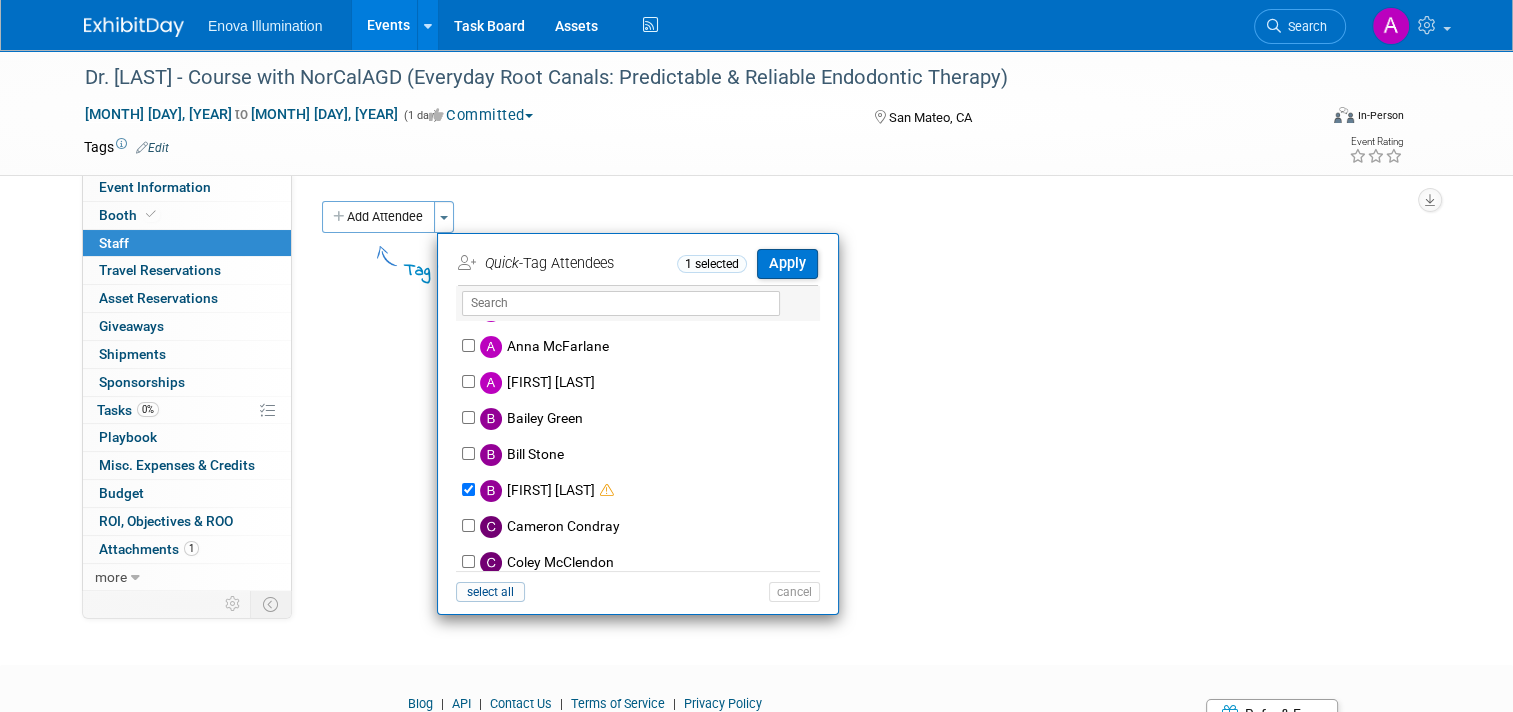 click on "Apply" at bounding box center (787, 263) 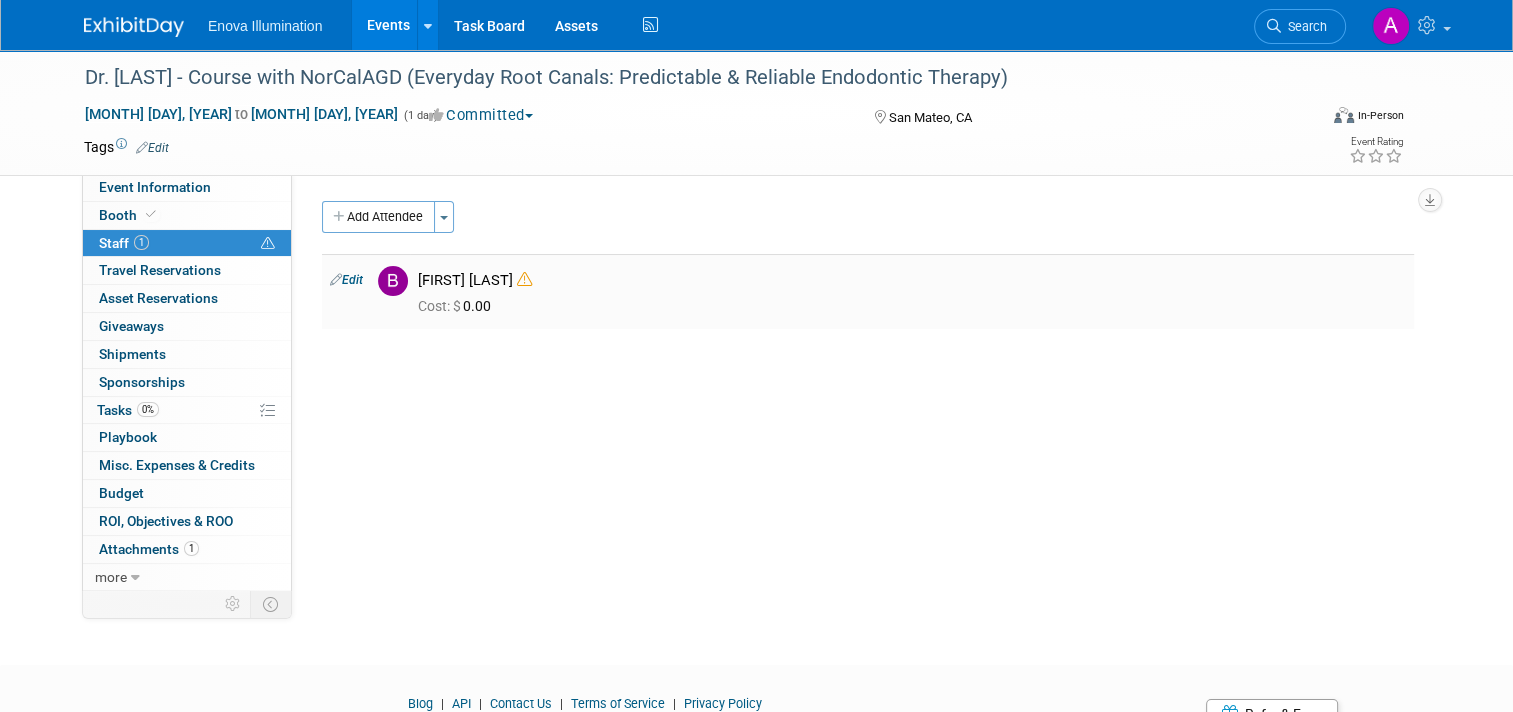click at bounding box center (134, 27) 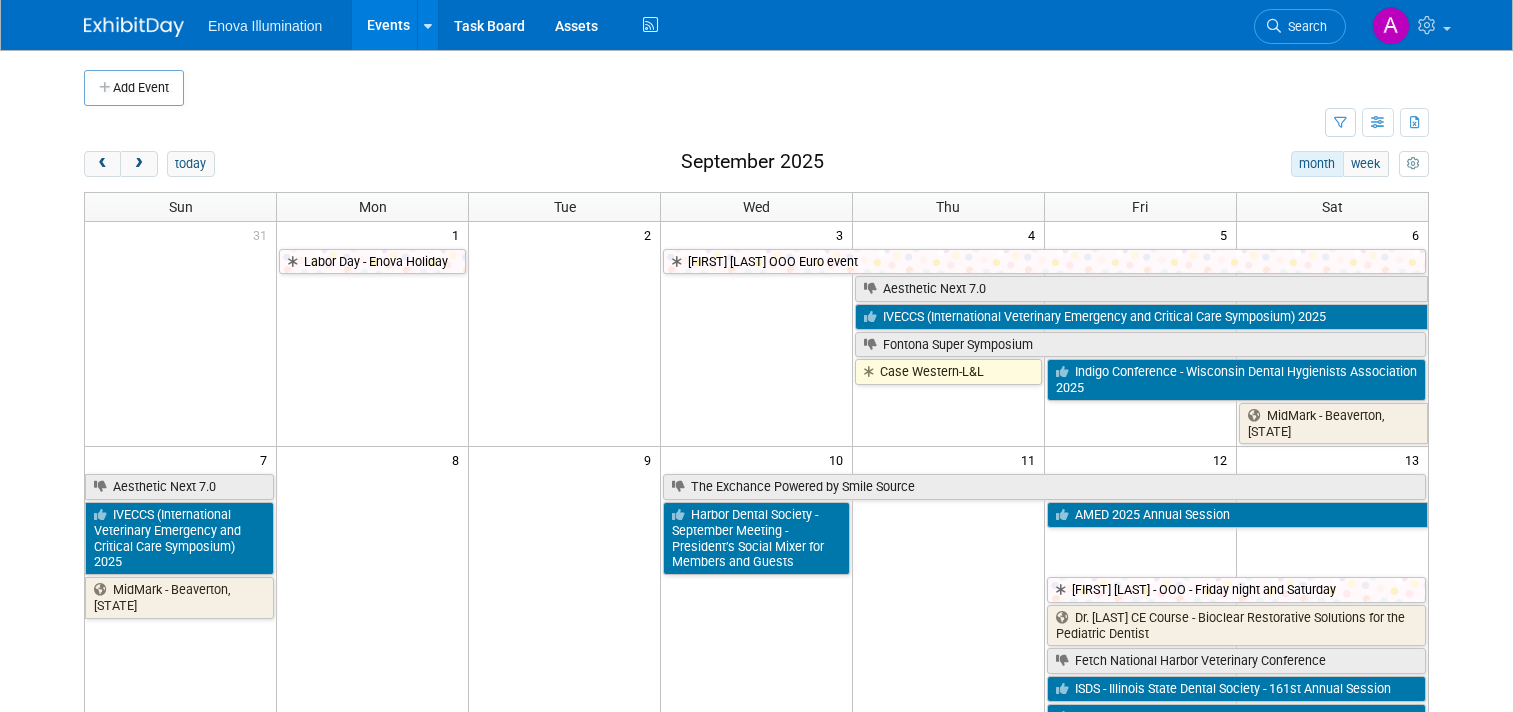 scroll, scrollTop: 0, scrollLeft: 0, axis: both 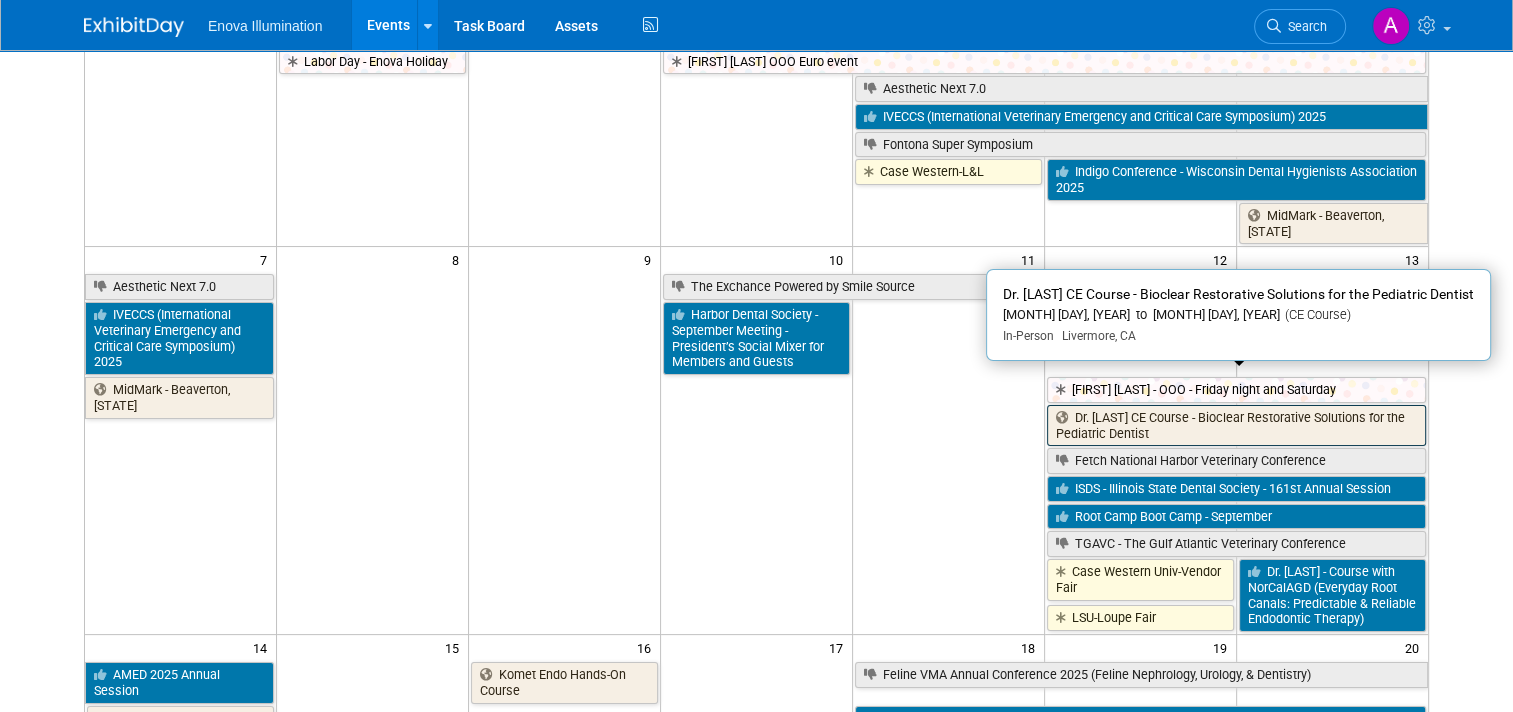 click on "Dr. [LAST] CE Course - Bioclear Restorative Solutions for the Pediatric Dentist" at bounding box center [1236, 425] 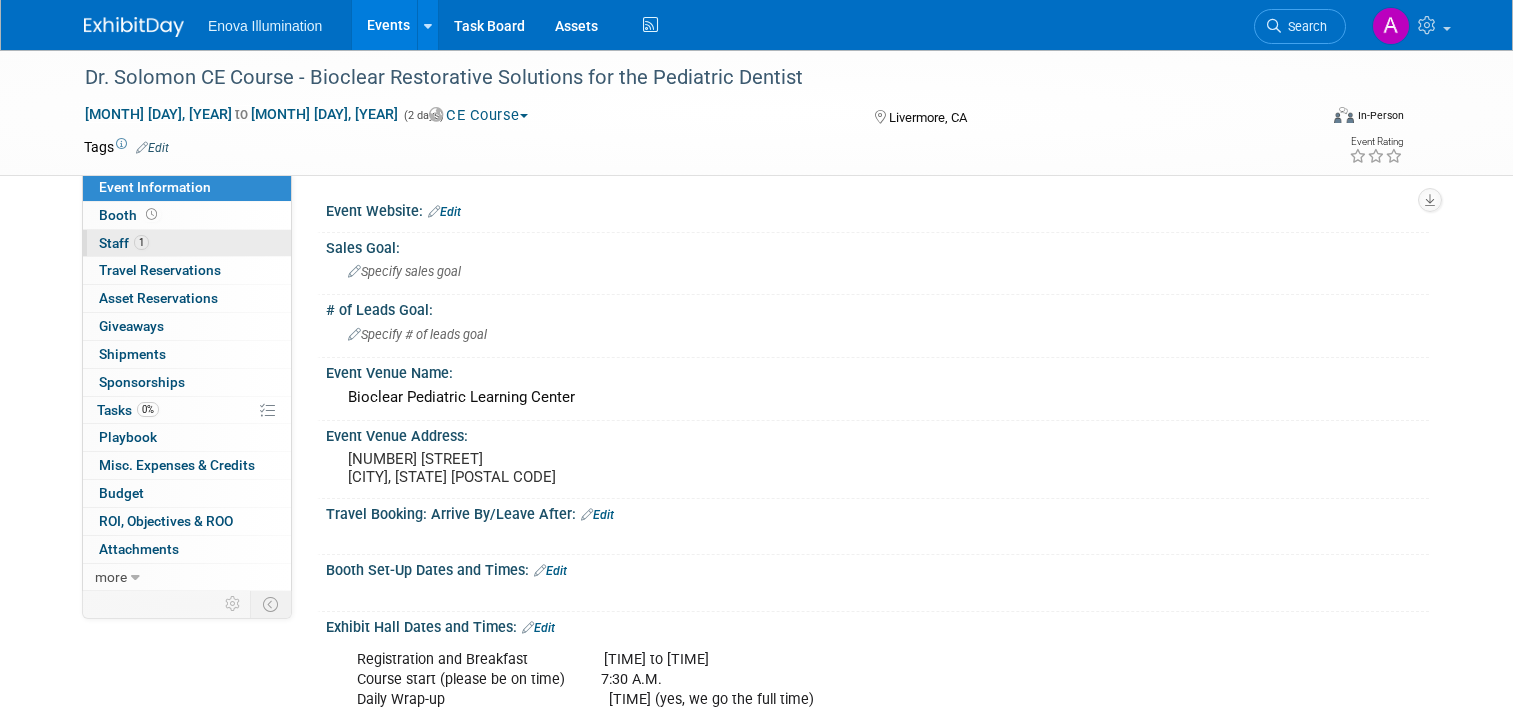 scroll, scrollTop: 0, scrollLeft: 0, axis: both 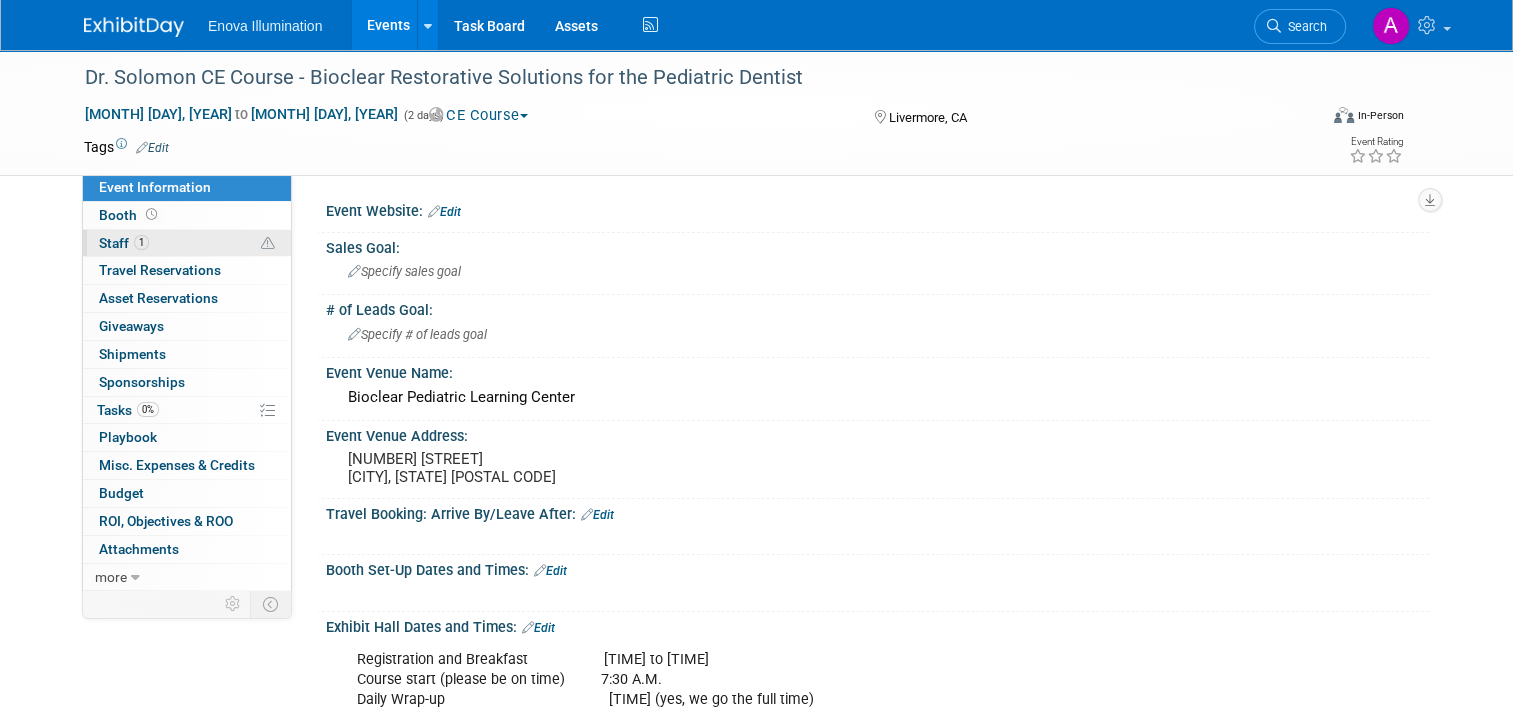 click at bounding box center (268, 244) 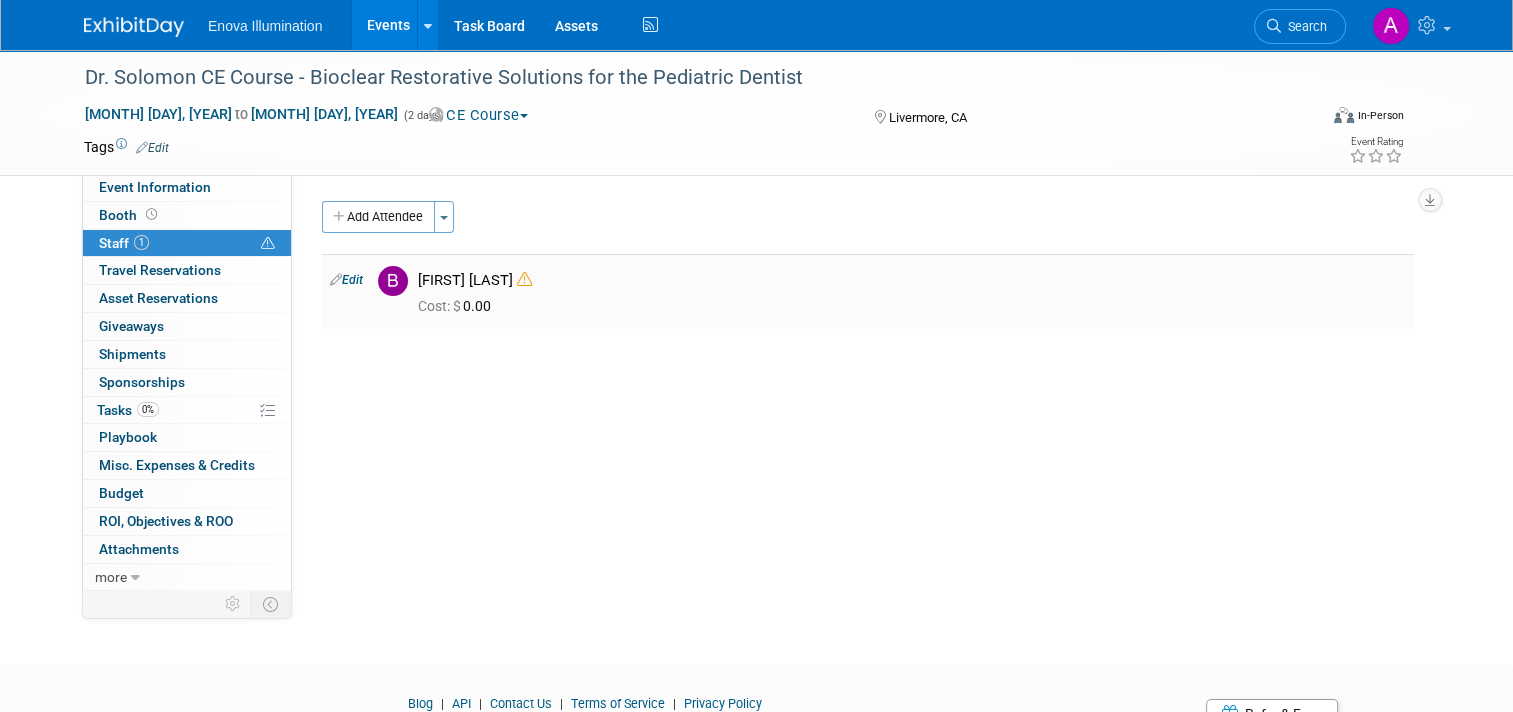 click on "Edit" at bounding box center (346, 280) 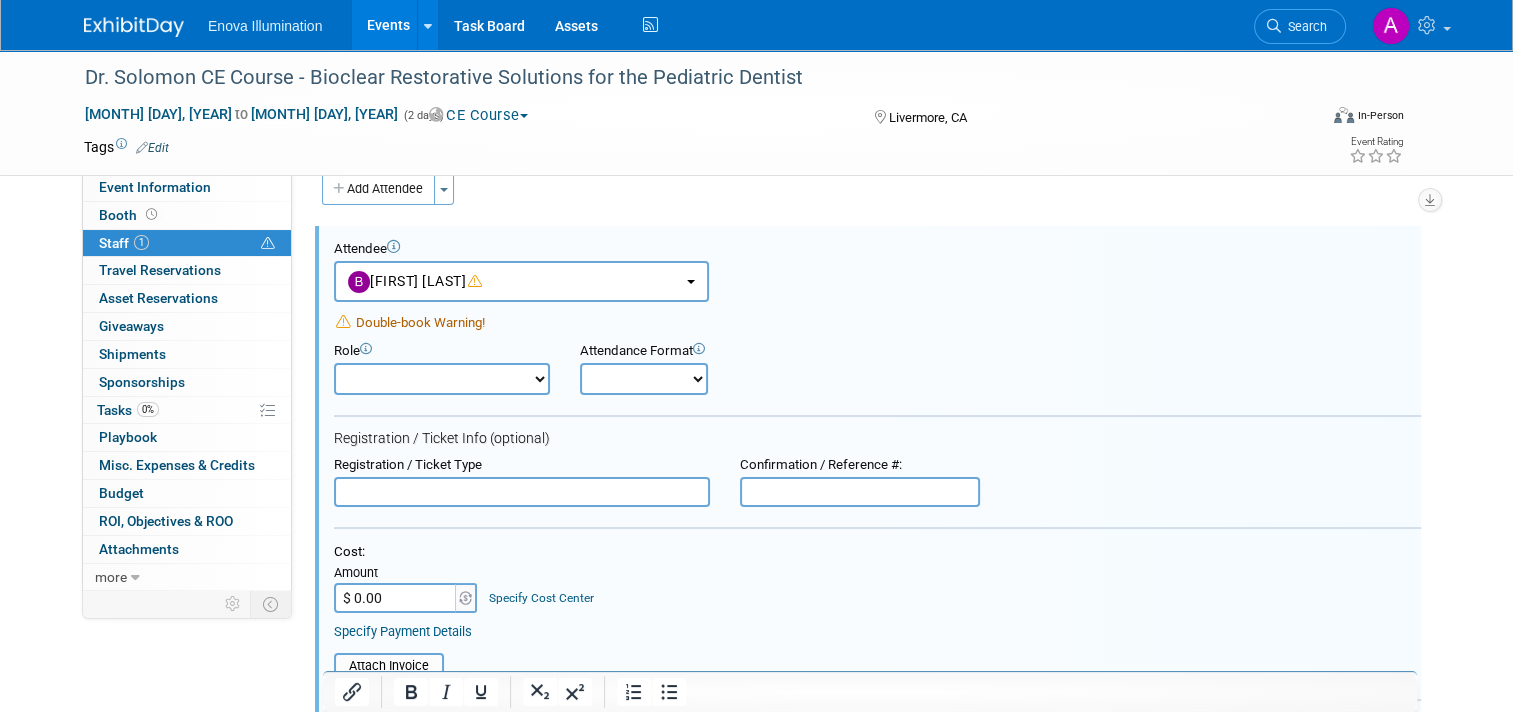 scroll, scrollTop: 562, scrollLeft: 0, axis: vertical 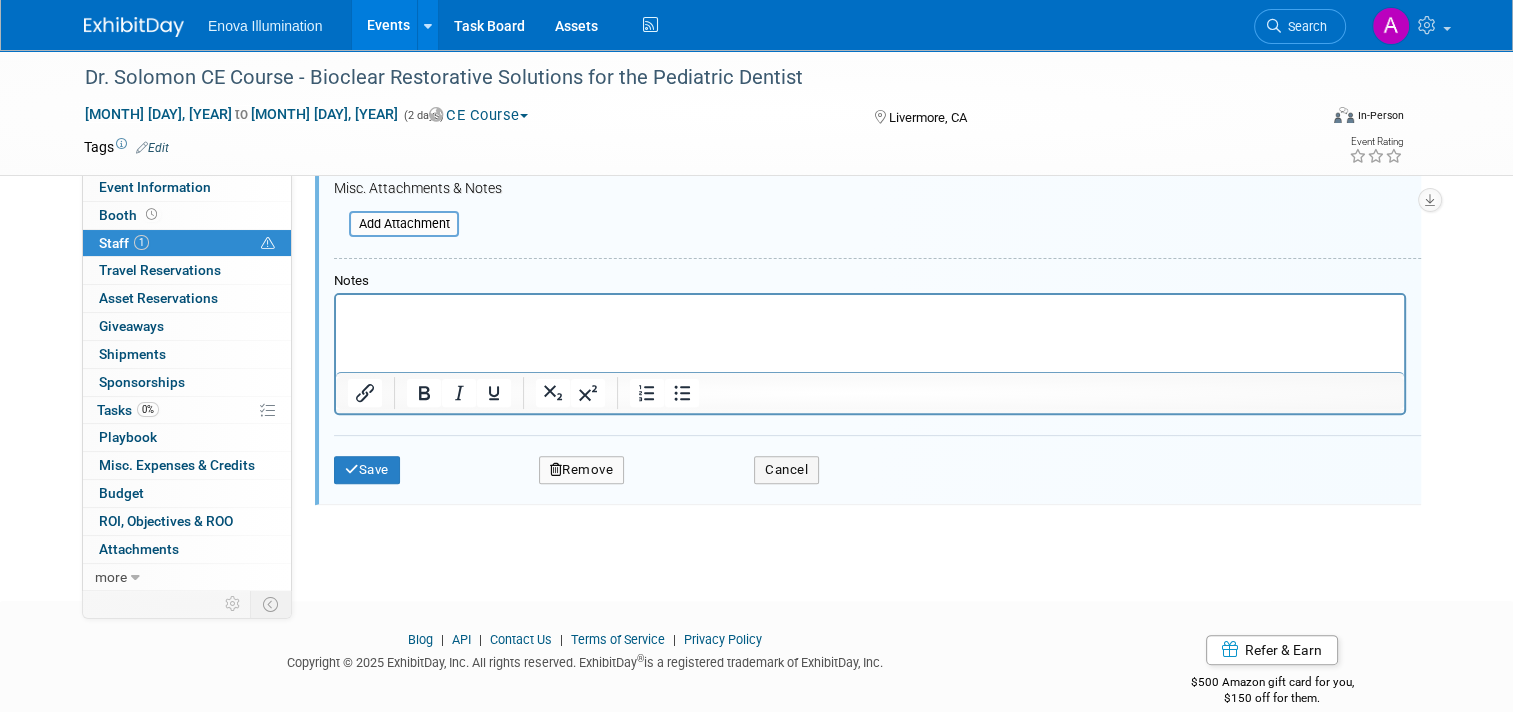 click on "Remove" at bounding box center (582, 470) 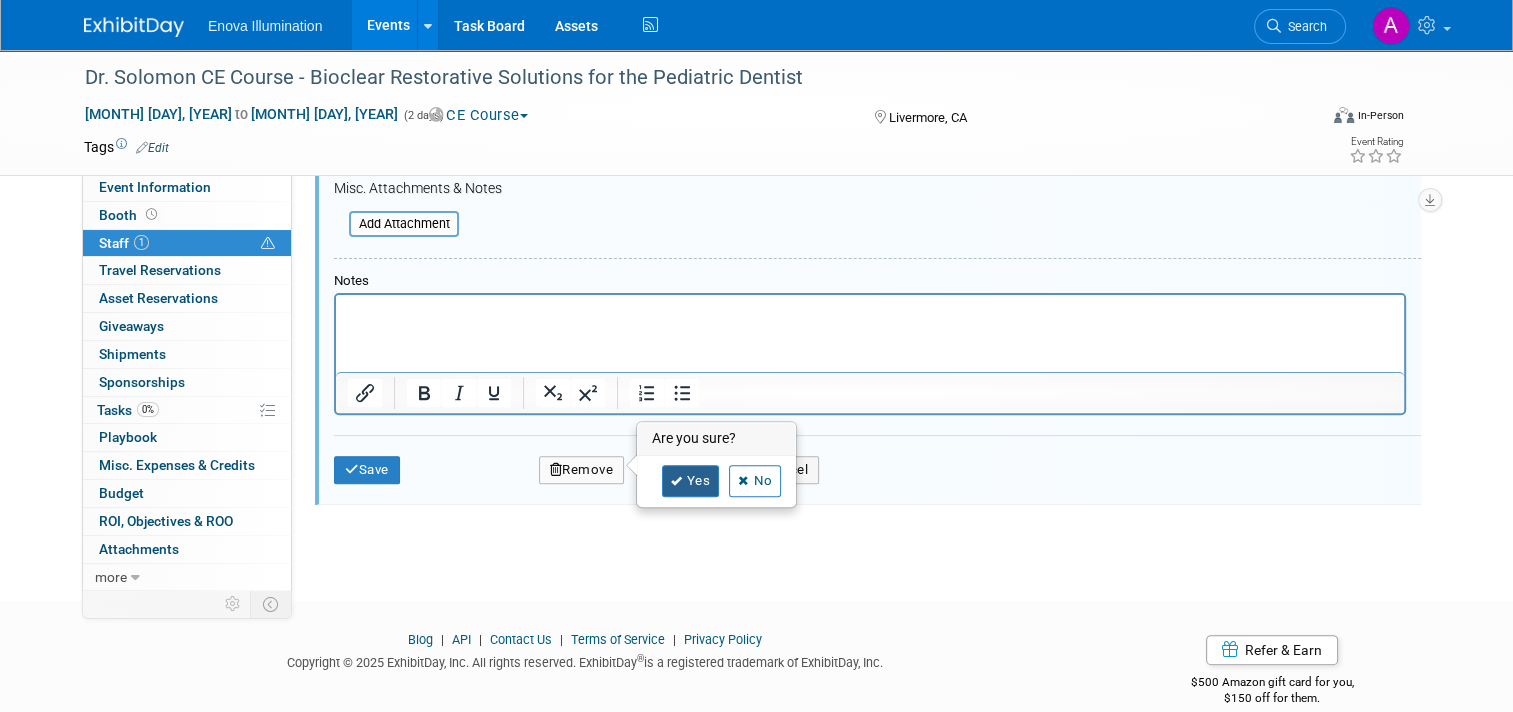 click at bounding box center [677, 481] 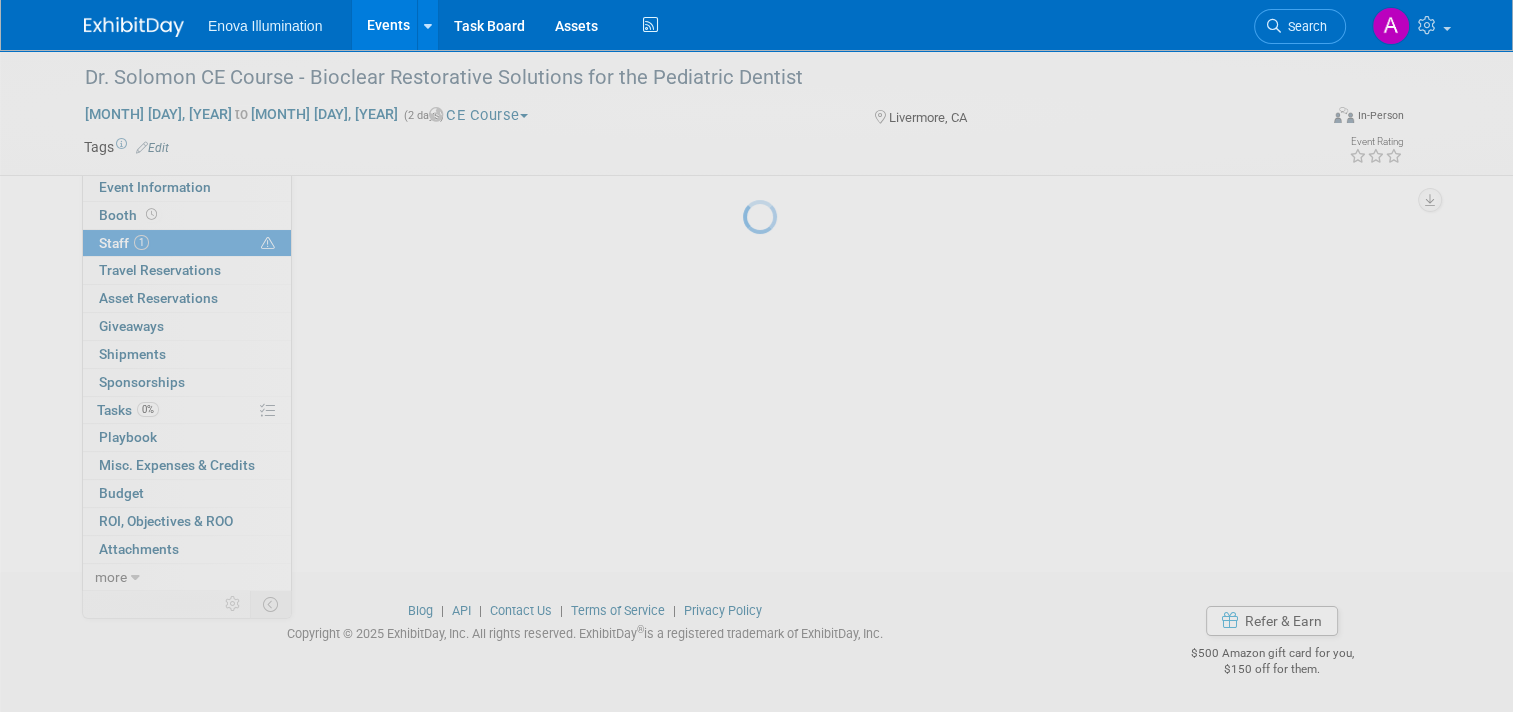 scroll, scrollTop: 92, scrollLeft: 0, axis: vertical 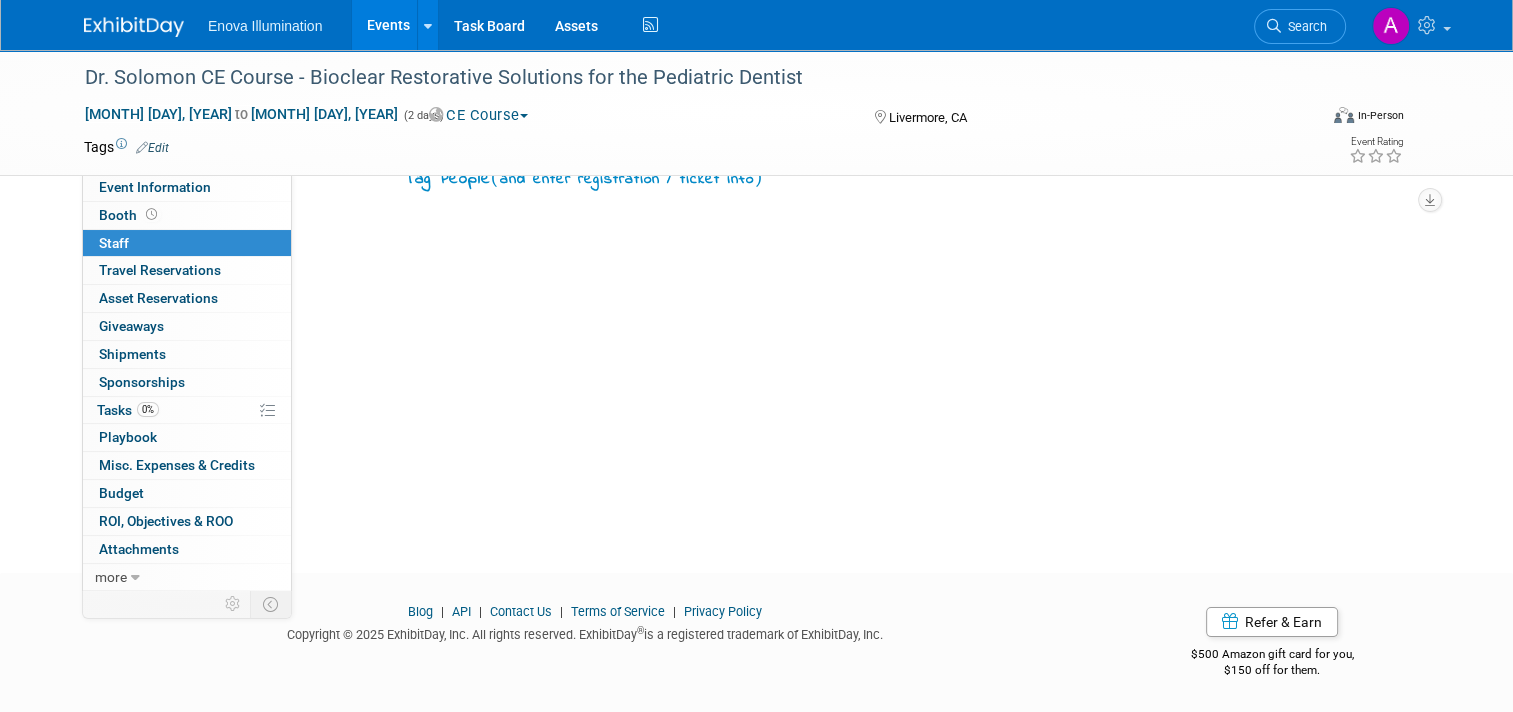click at bounding box center (134, 27) 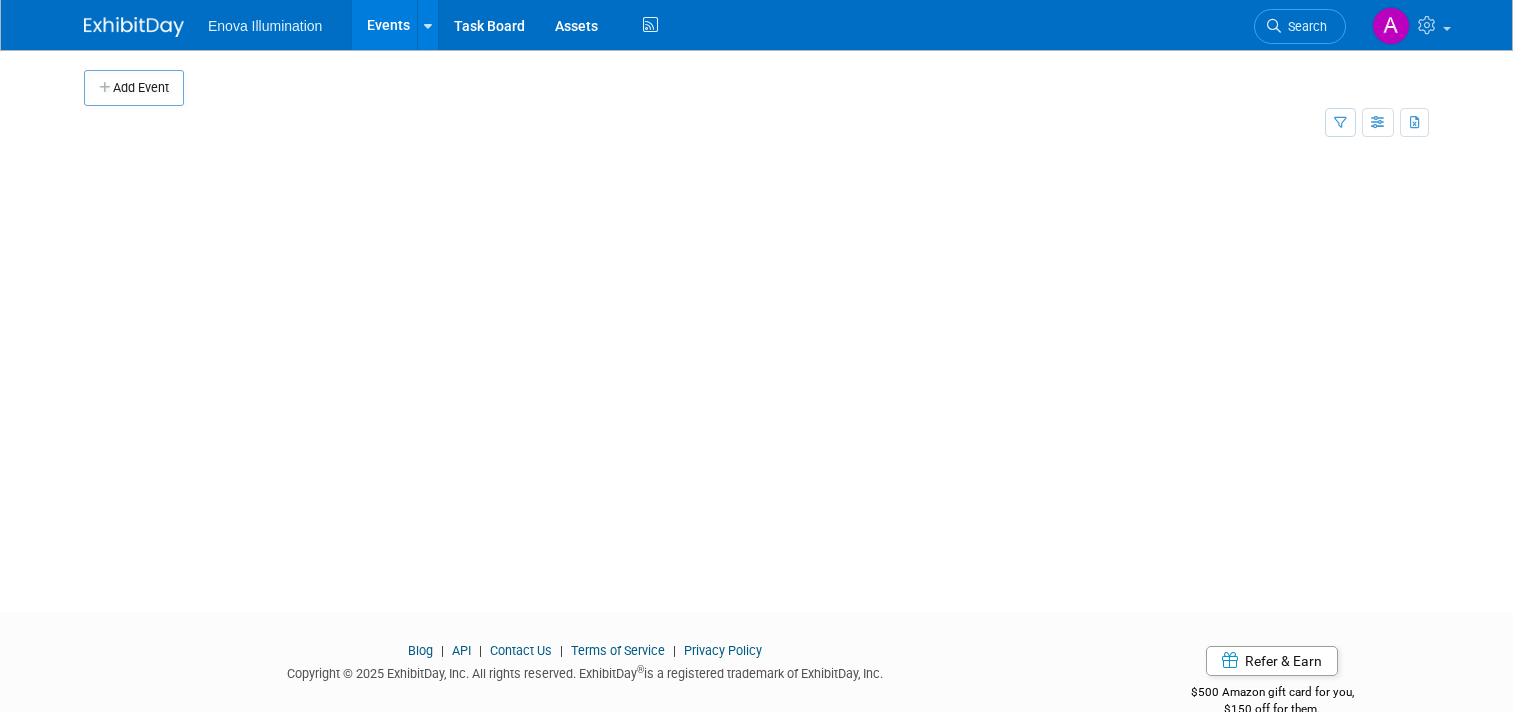 scroll, scrollTop: 0, scrollLeft: 0, axis: both 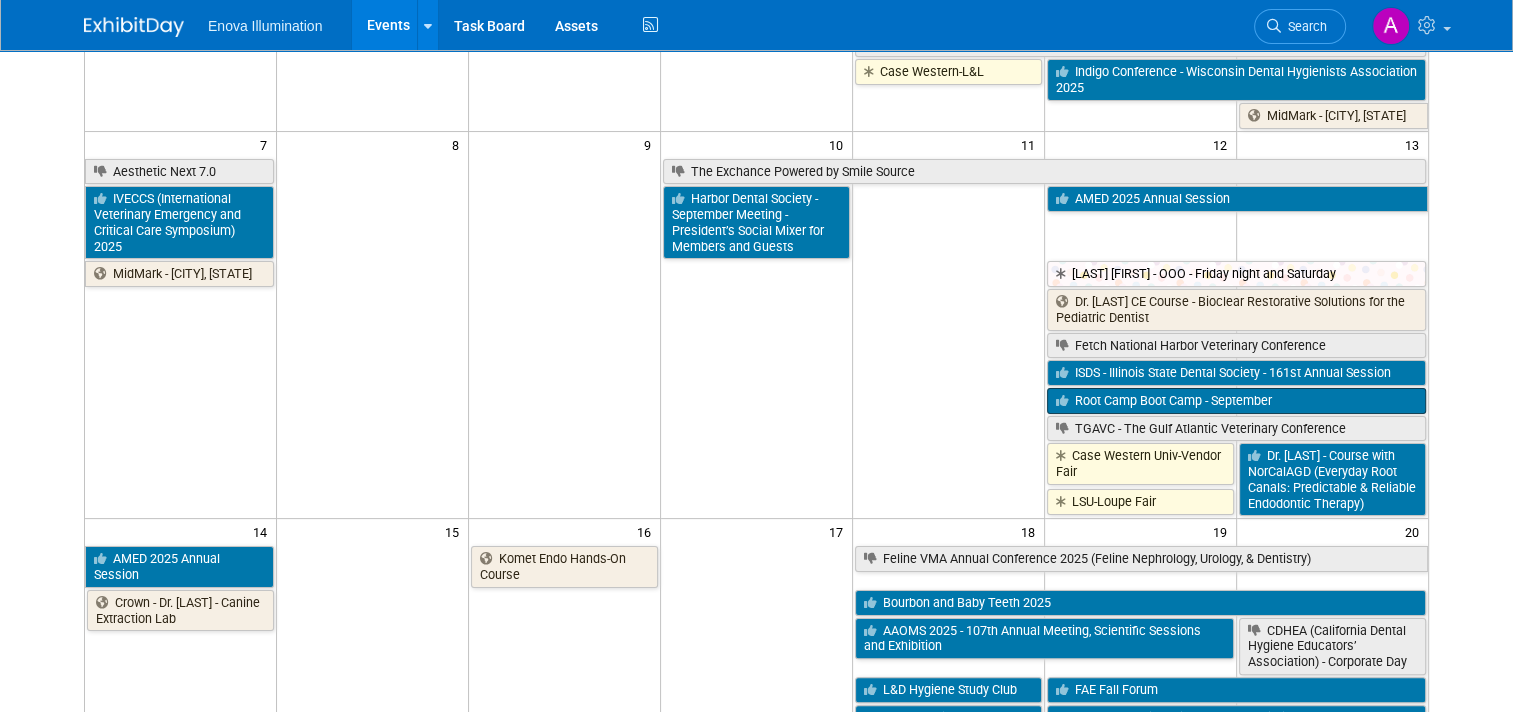 click on "Root Camp Boot Camp - September" at bounding box center [1236, 401] 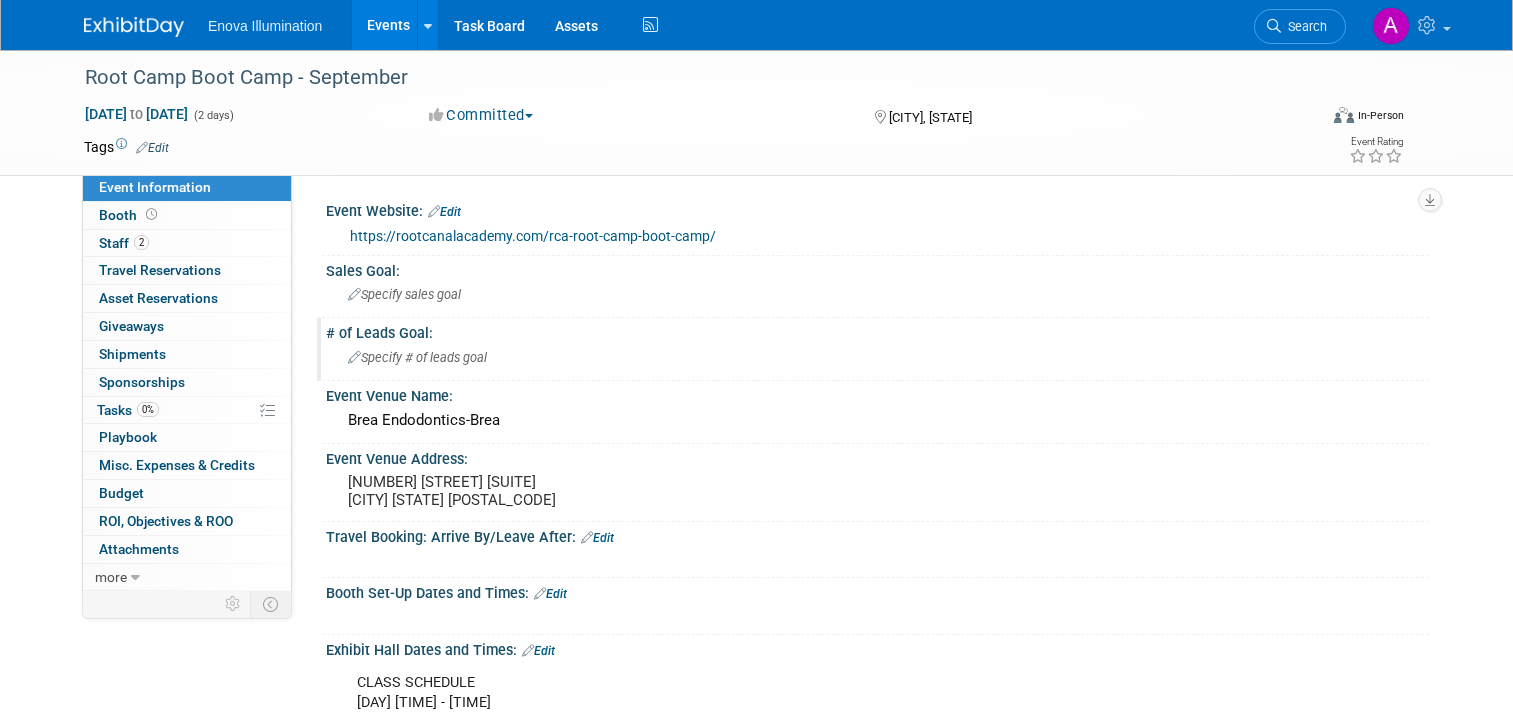 scroll, scrollTop: 0, scrollLeft: 0, axis: both 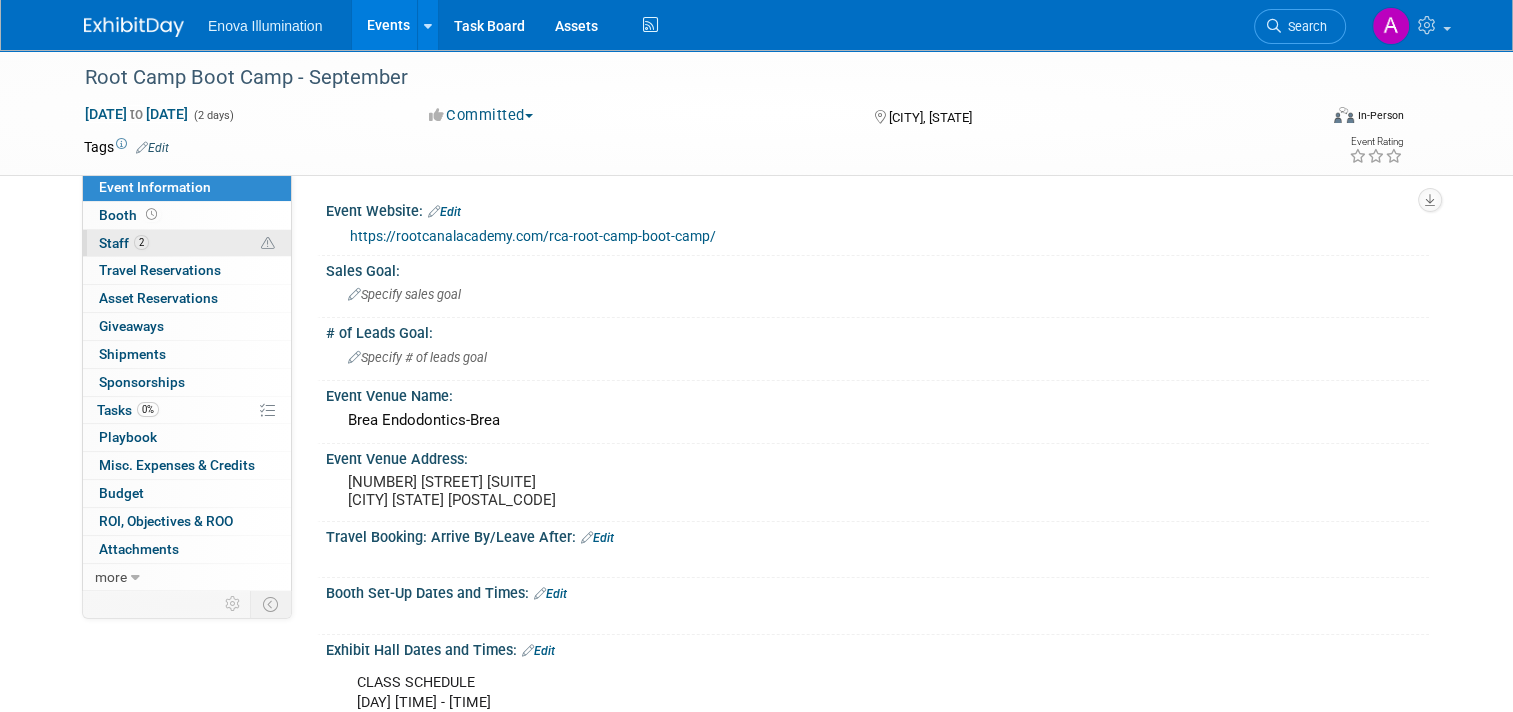click on "2
Staff 2" at bounding box center (187, 243) 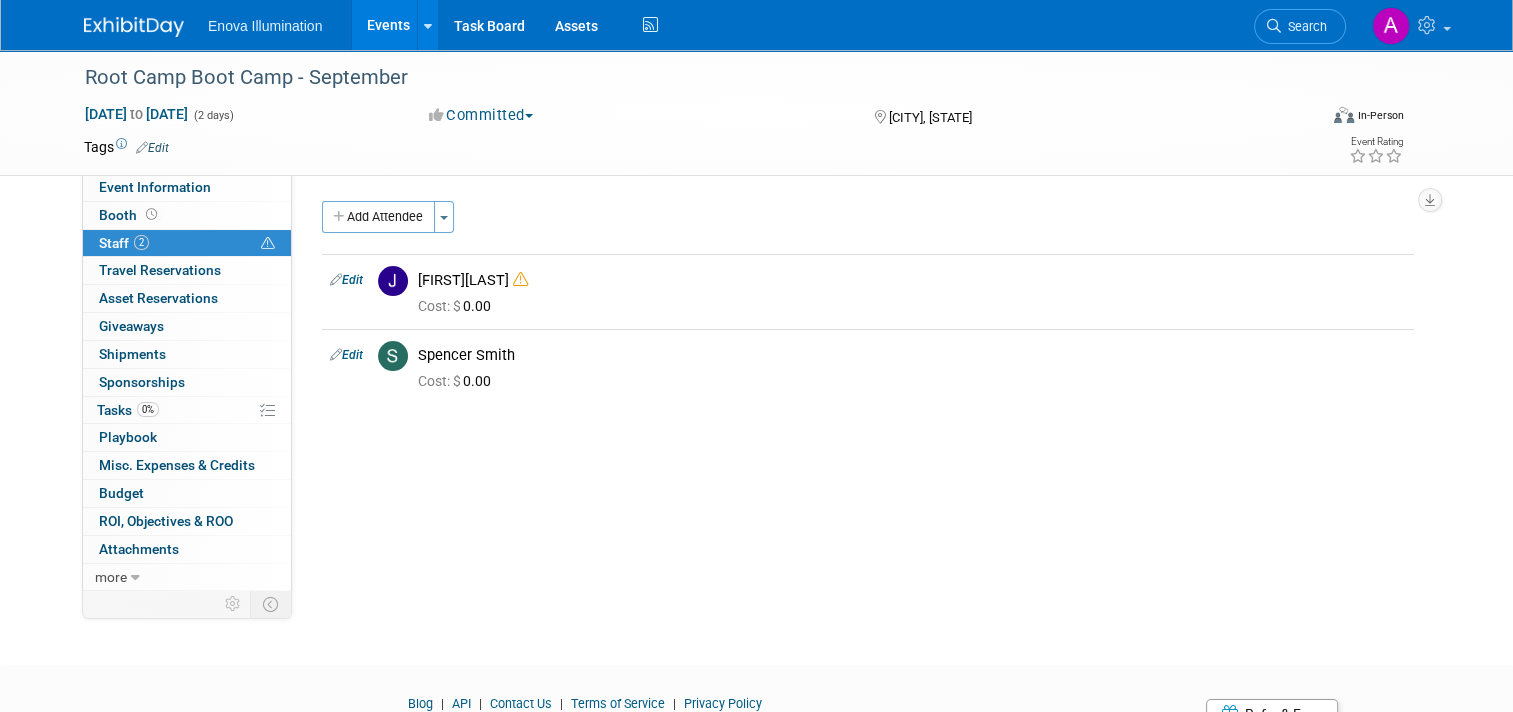 click at bounding box center [134, 27] 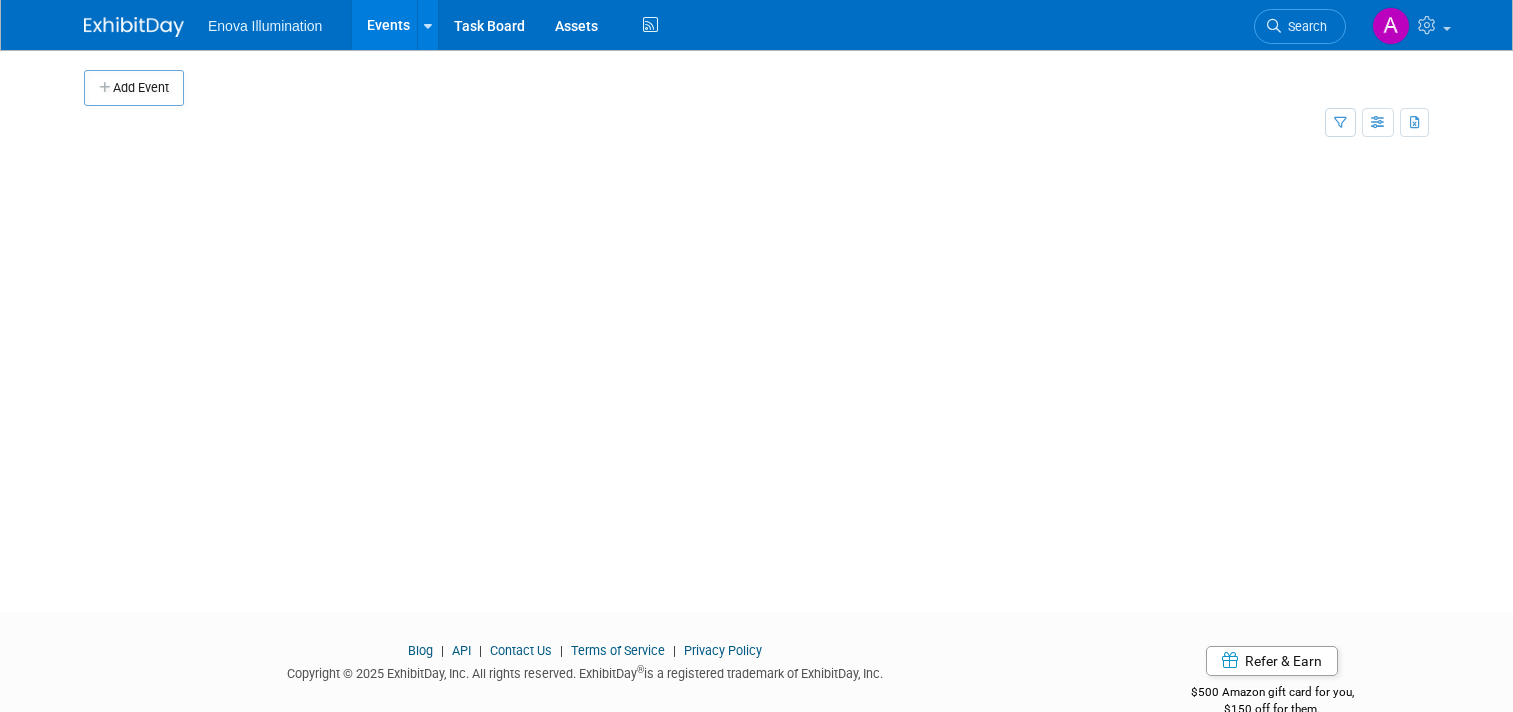 scroll, scrollTop: 0, scrollLeft: 0, axis: both 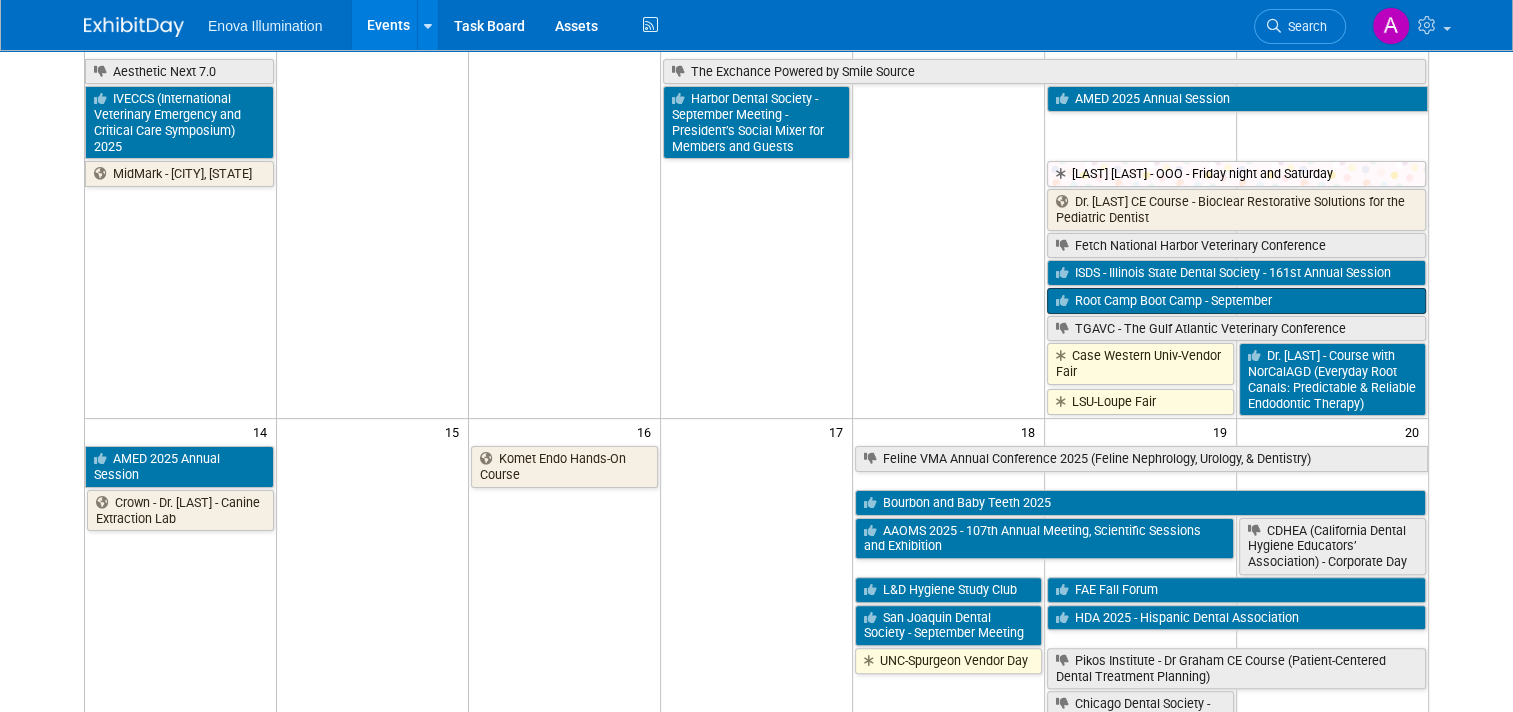 click on "Root Camp Boot Camp - September" at bounding box center (1236, 301) 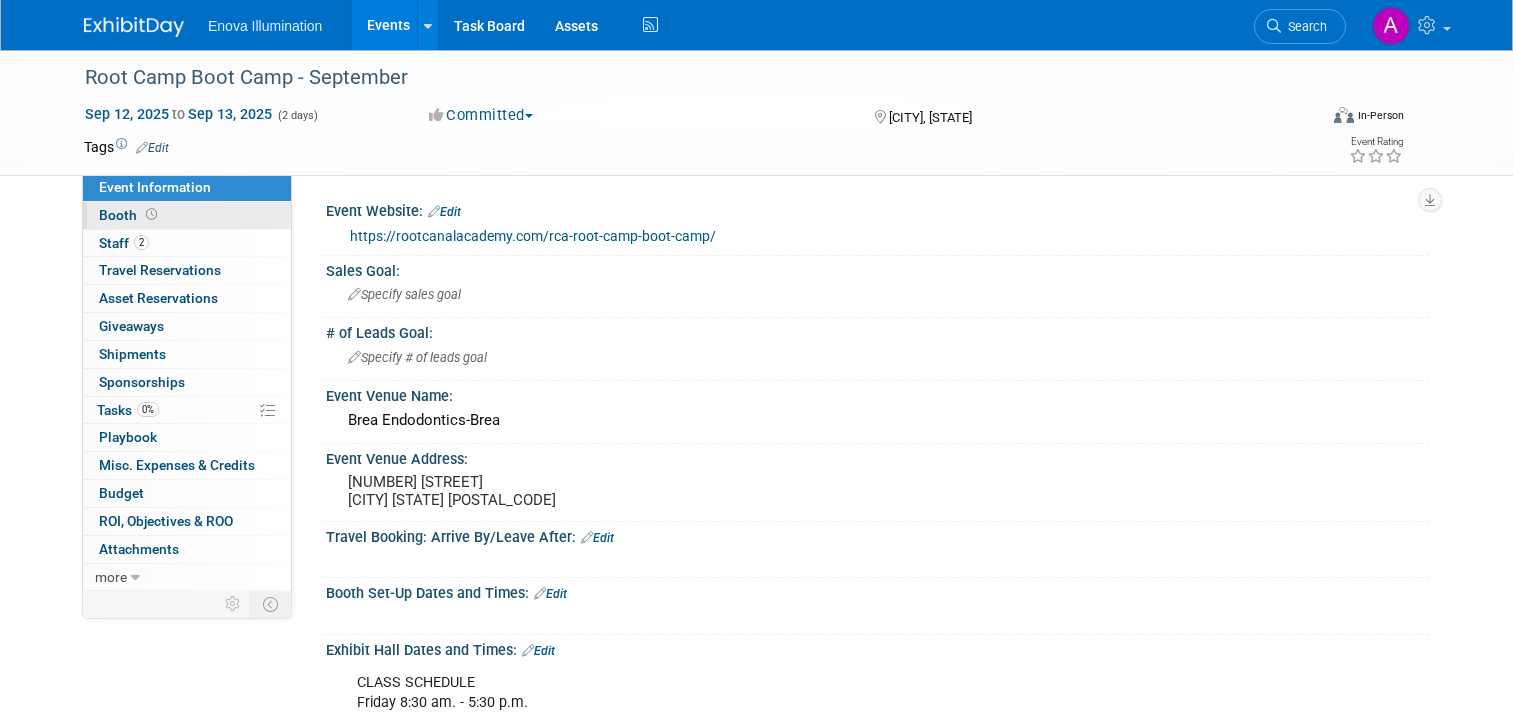 scroll, scrollTop: 0, scrollLeft: 0, axis: both 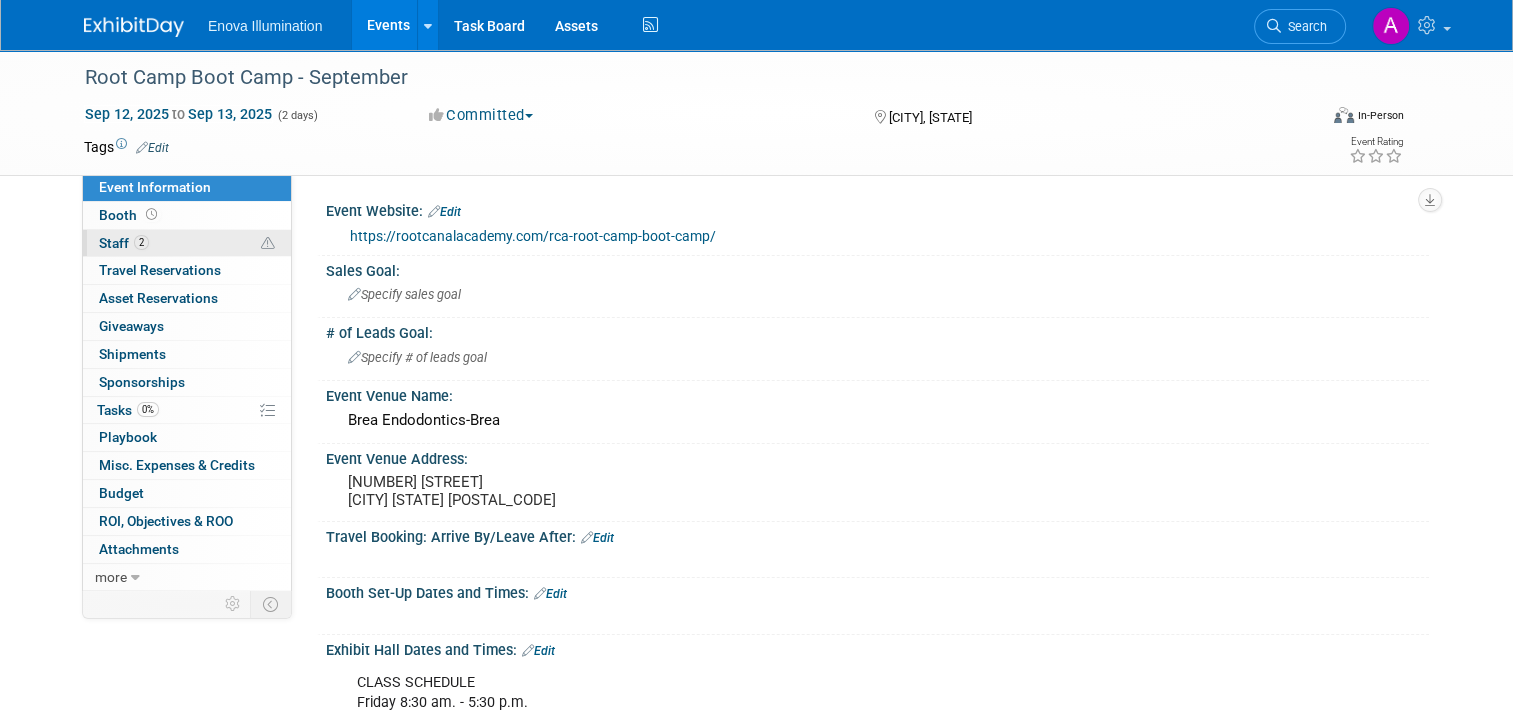 click on "2
Staff 2" at bounding box center (187, 243) 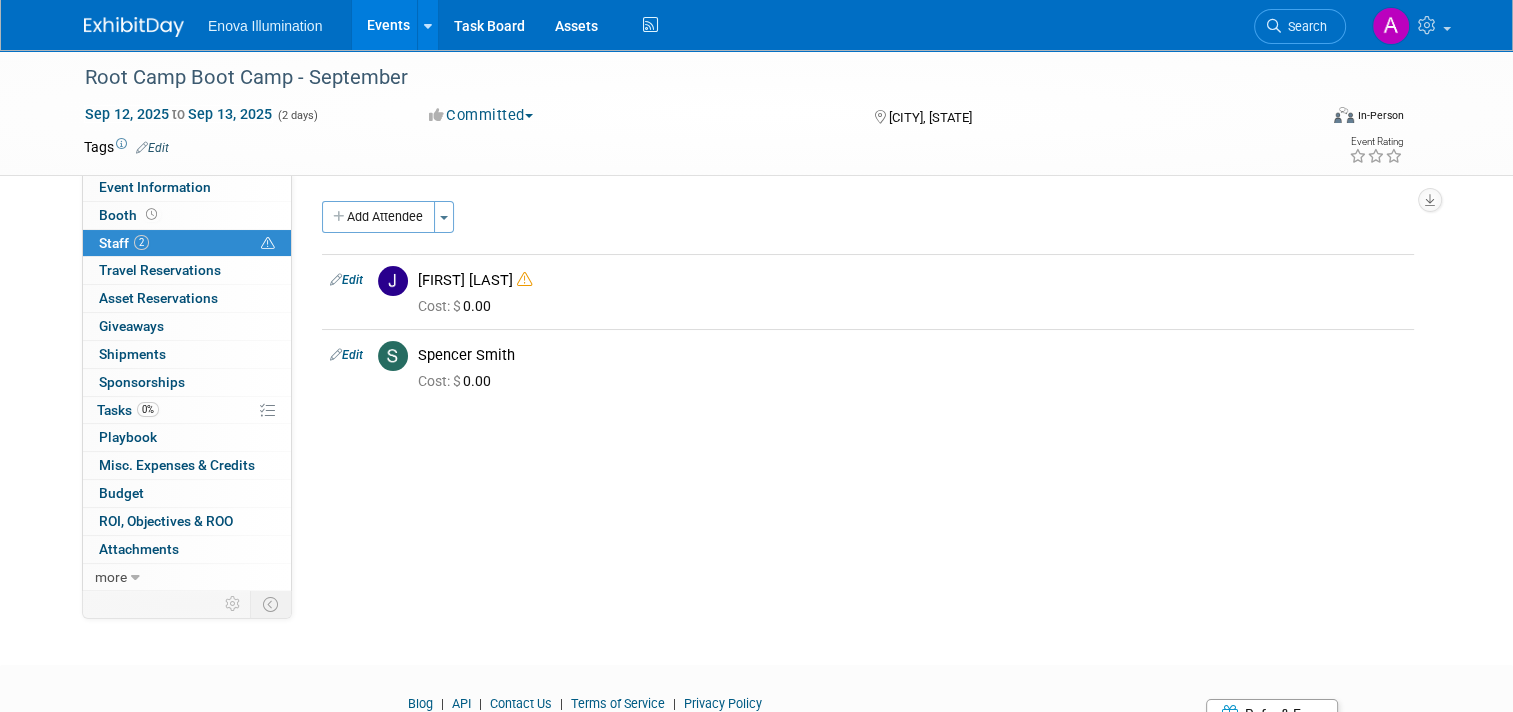 click on "Edit" at bounding box center (346, 280) 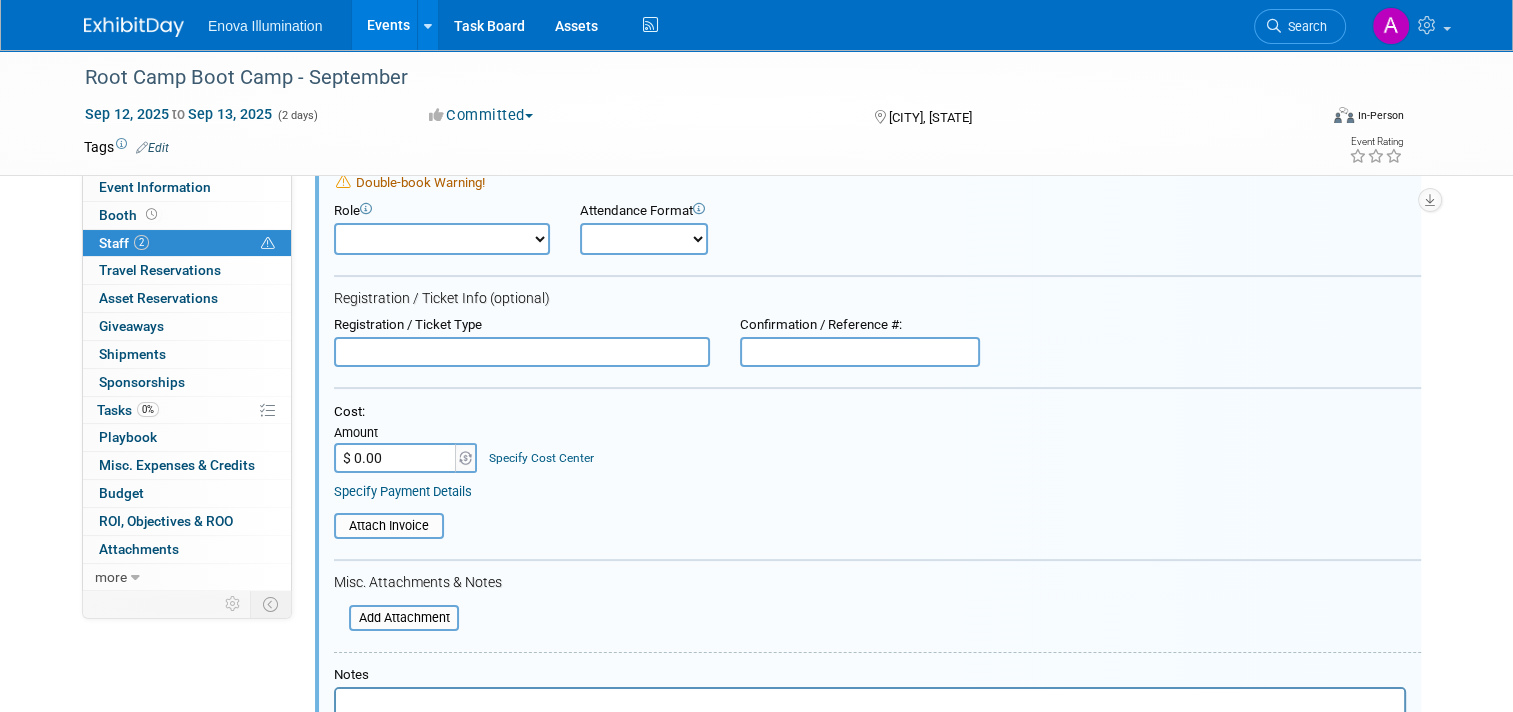 scroll, scrollTop: 628, scrollLeft: 0, axis: vertical 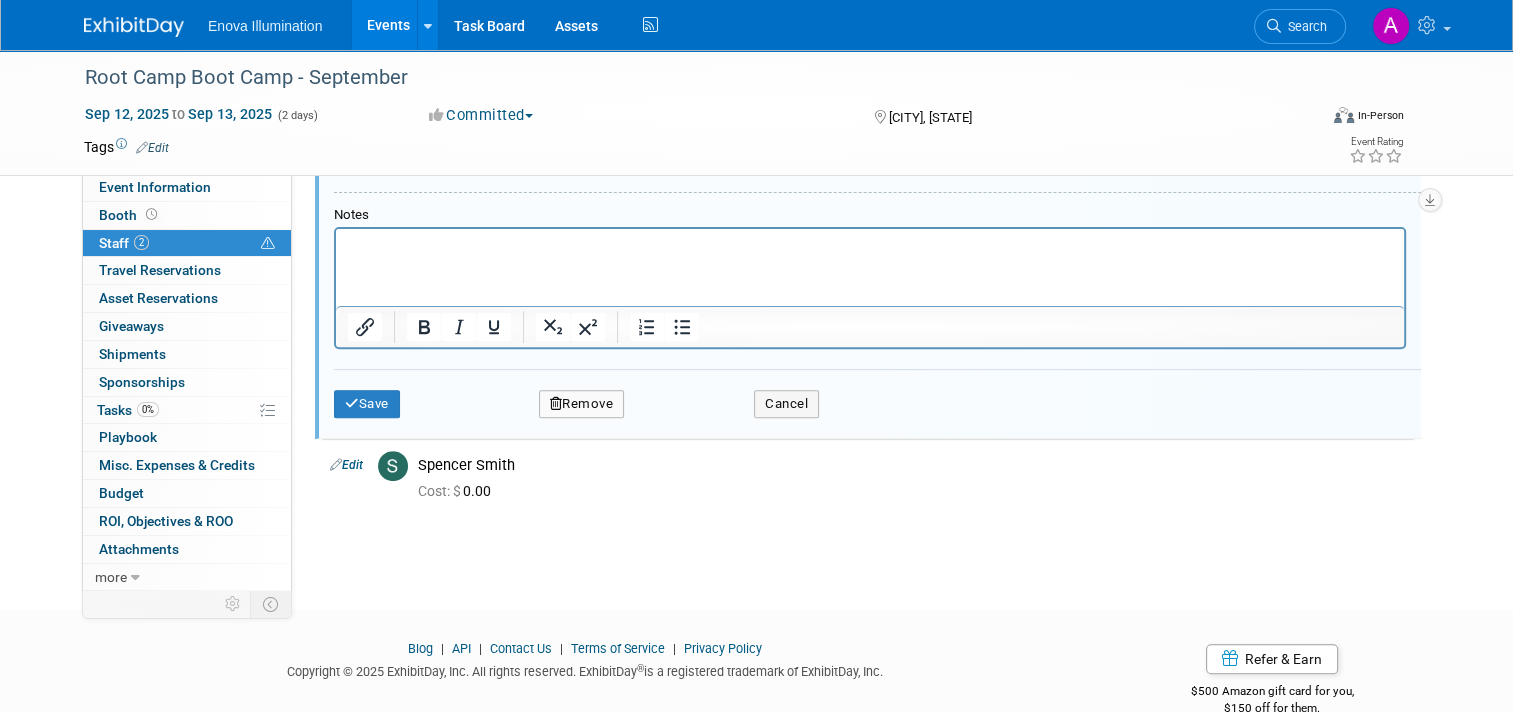 click on "Remove" at bounding box center [582, 404] 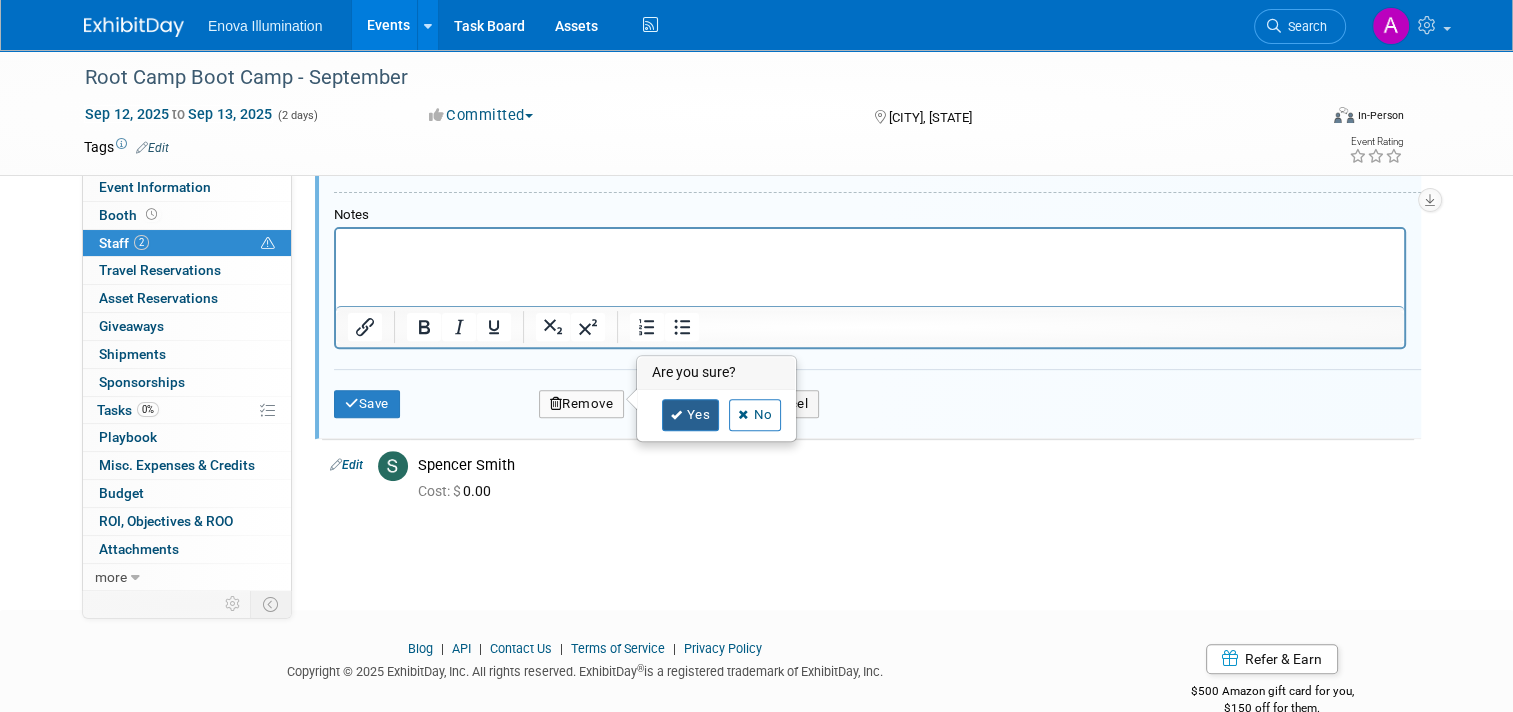 click on "Yes" at bounding box center [691, 415] 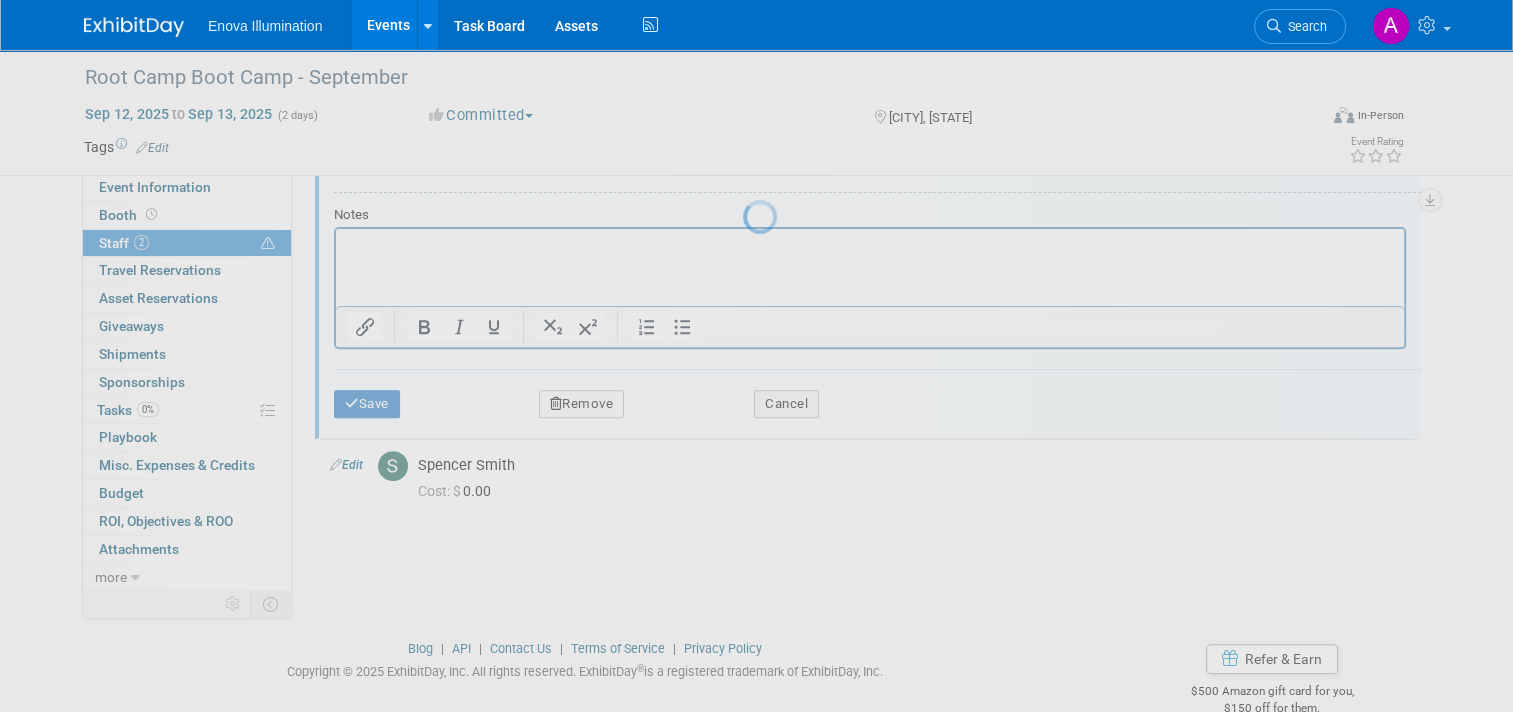 scroll, scrollTop: 92, scrollLeft: 0, axis: vertical 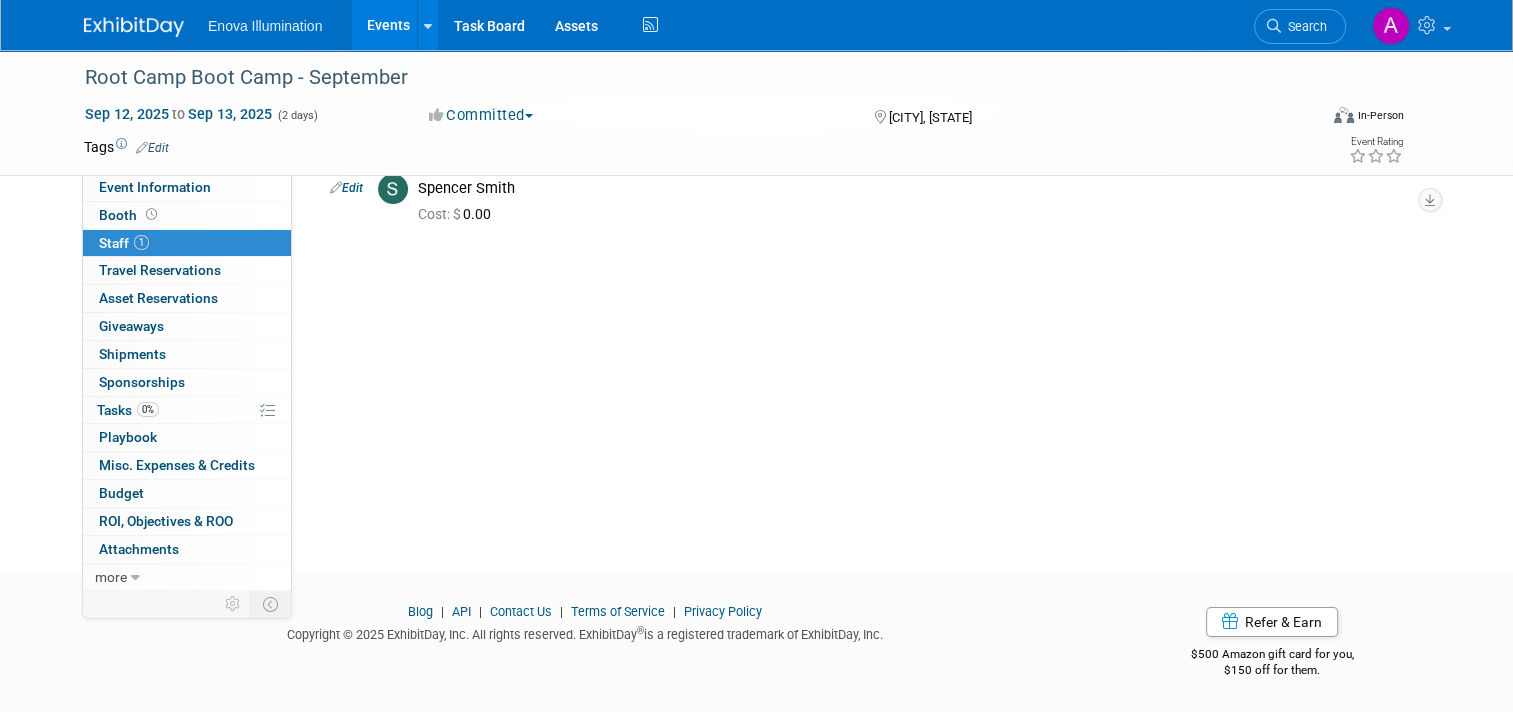 click at bounding box center (134, 27) 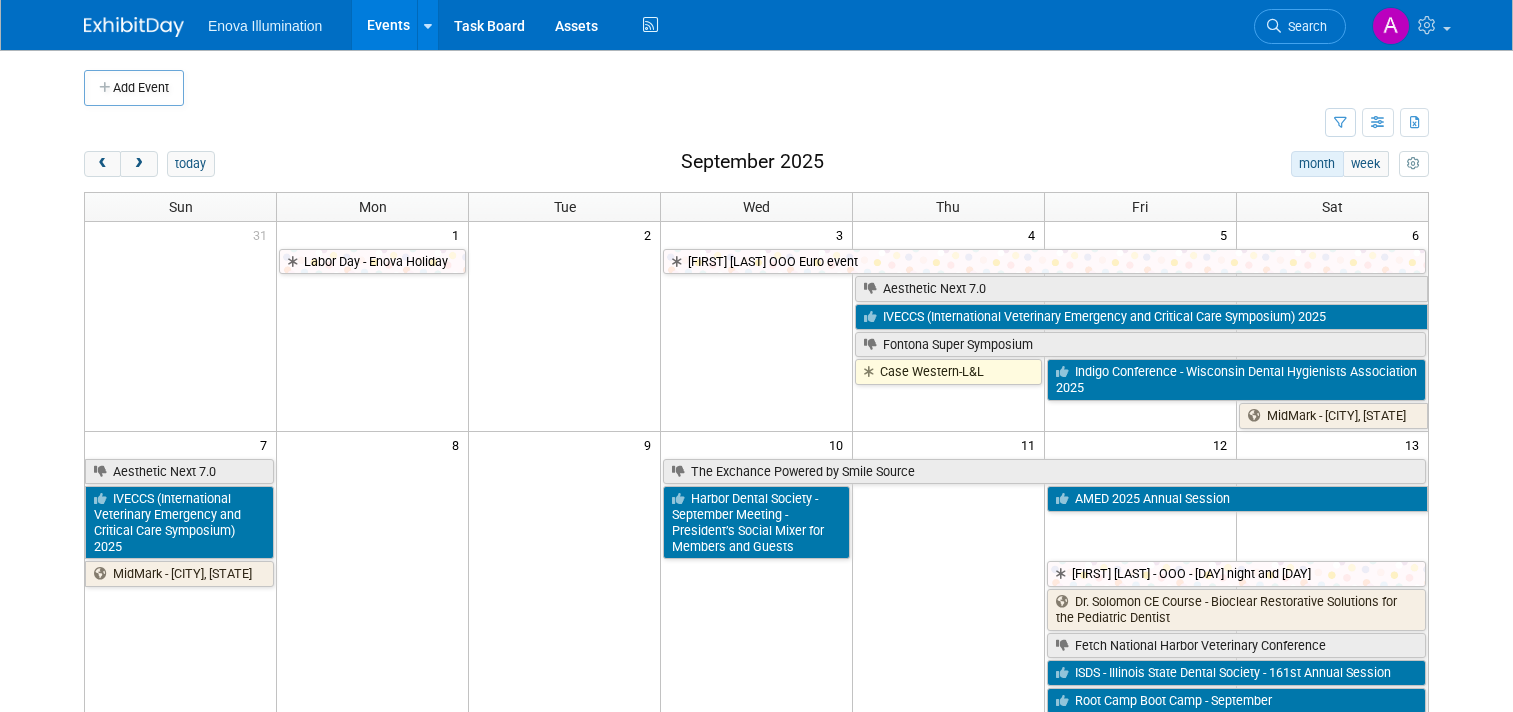 scroll, scrollTop: 0, scrollLeft: 0, axis: both 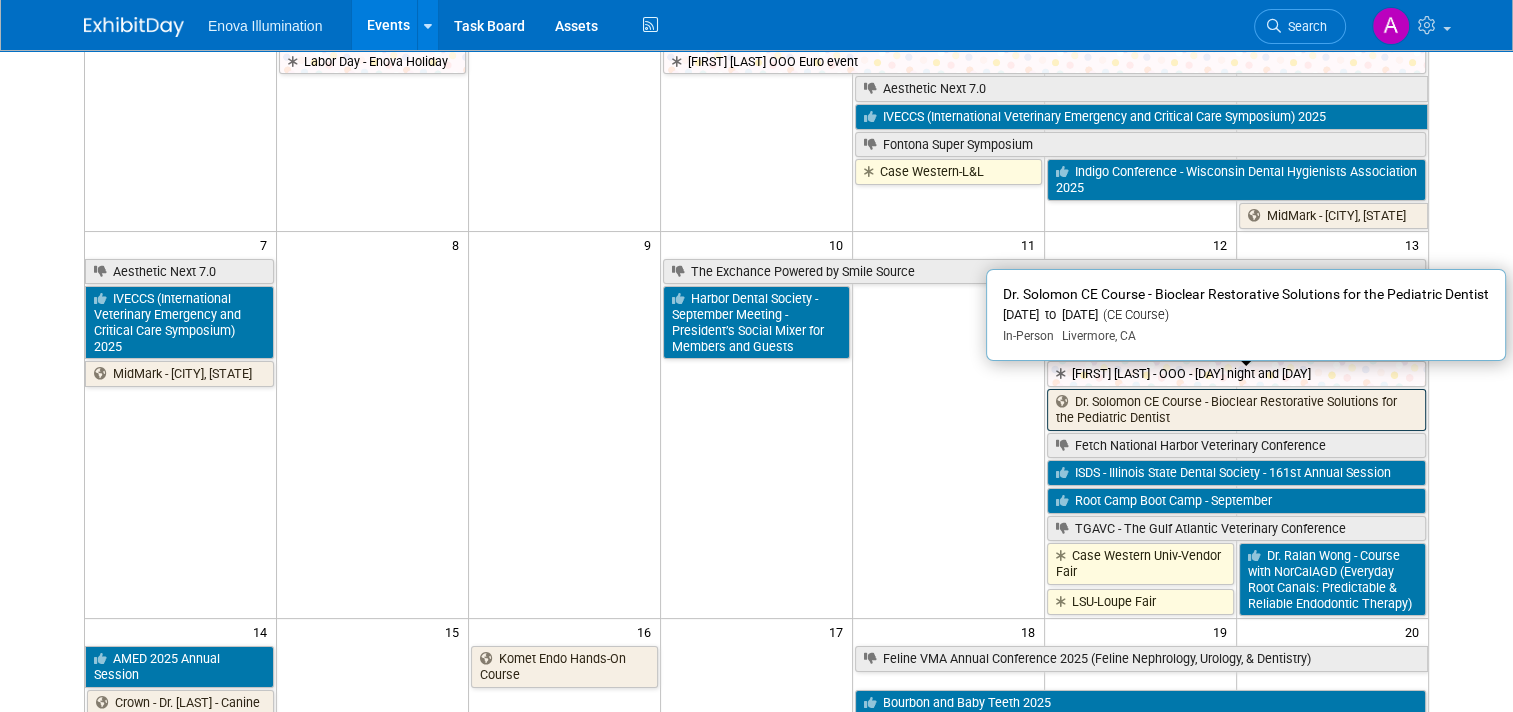 click on "Dr. Solomon CE Course - Bioclear Restorative Solutions for the Pediatric Dentist" at bounding box center [1236, 409] 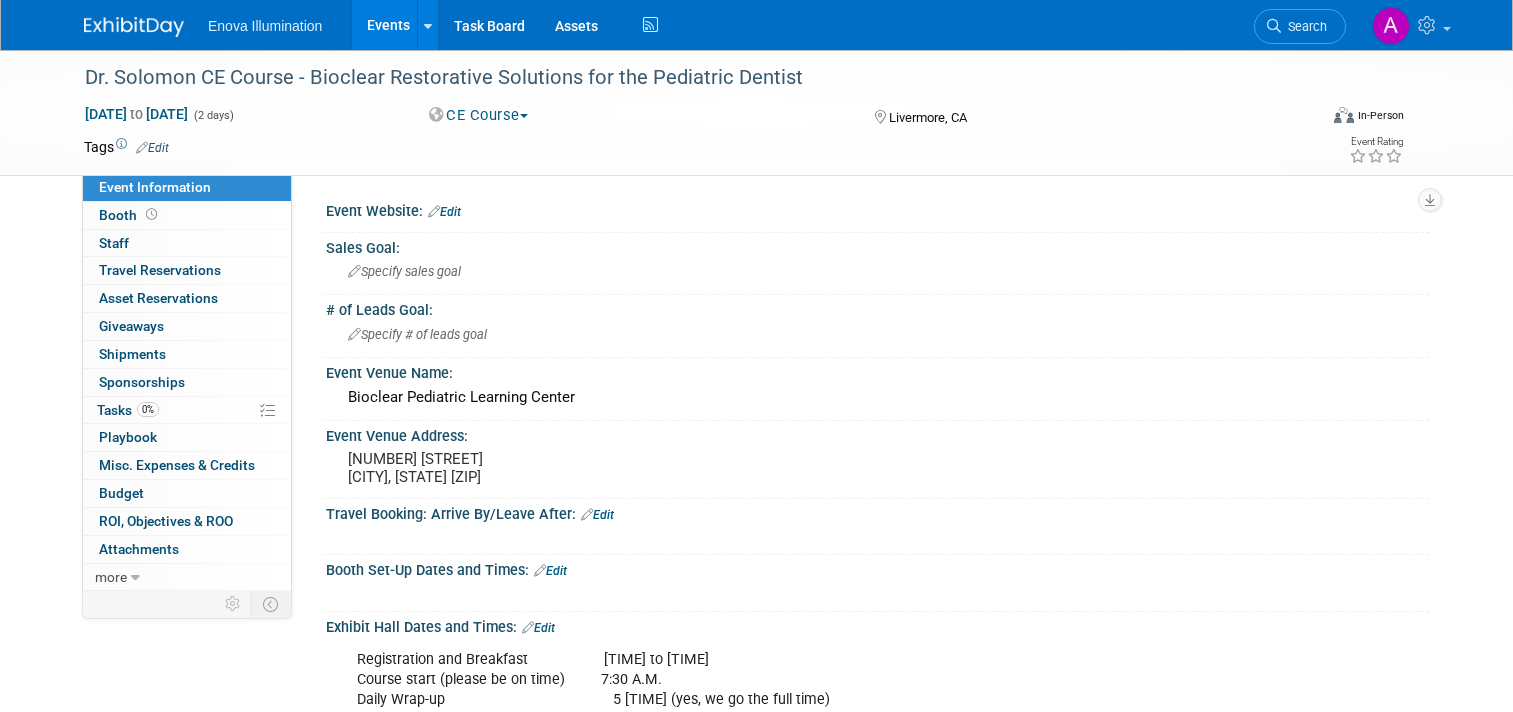 scroll, scrollTop: 0, scrollLeft: 0, axis: both 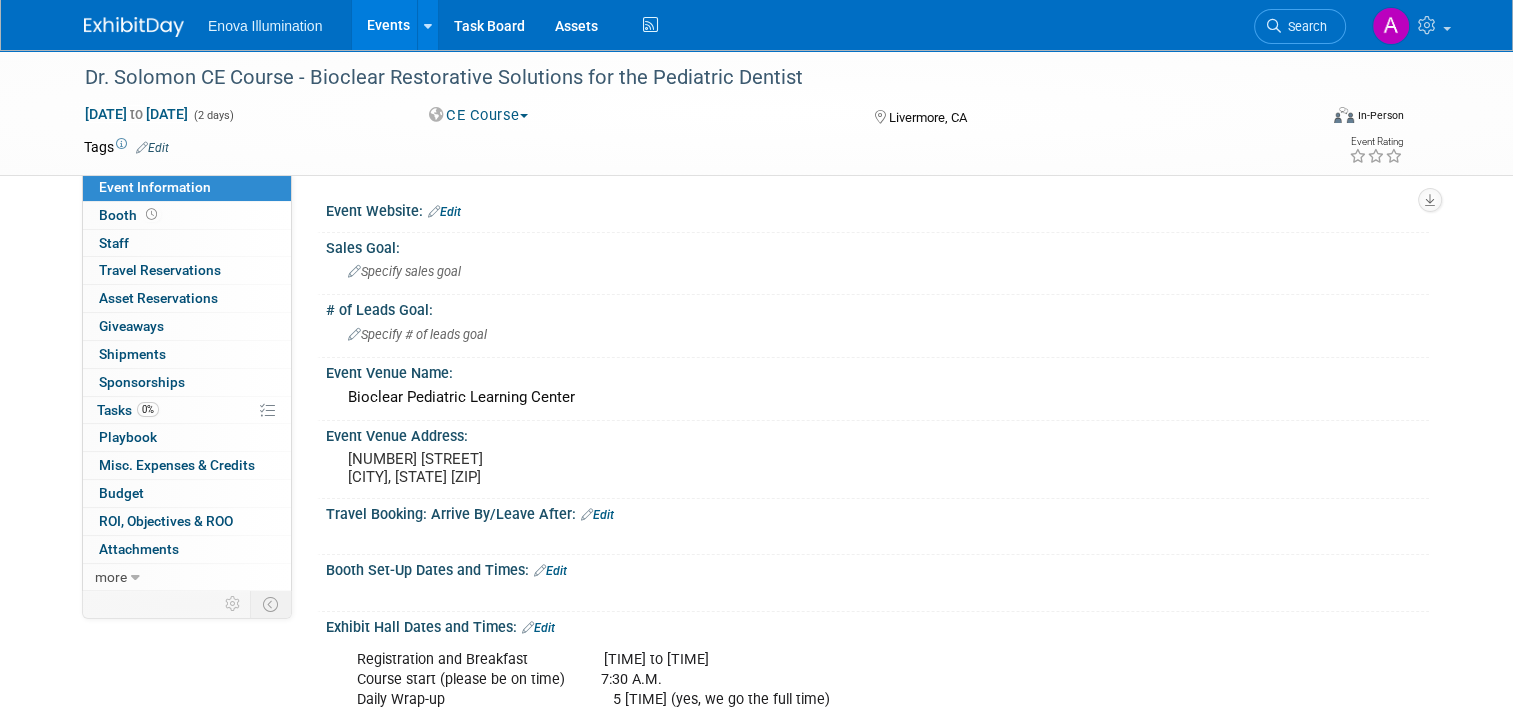 click on "CE Course" at bounding box center (479, 115) 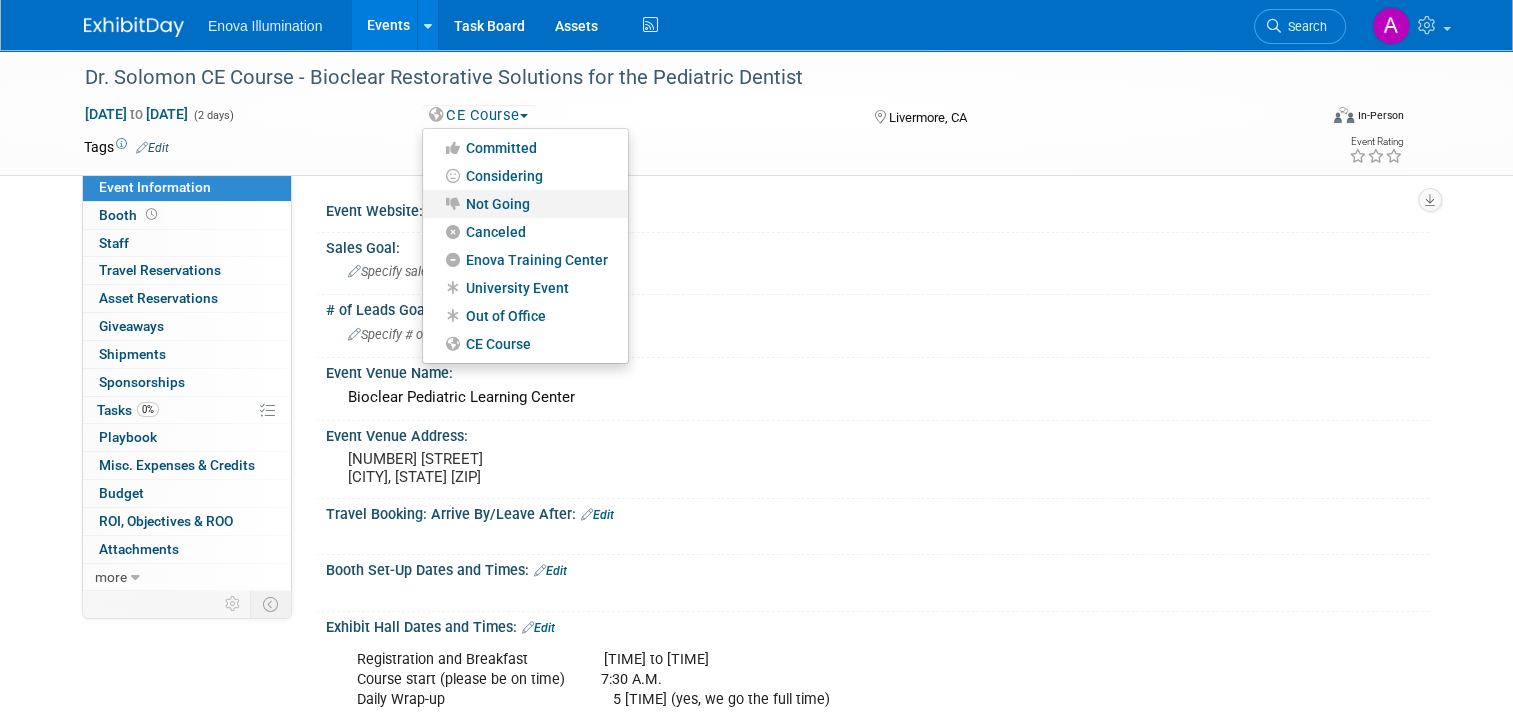 click on "Not Going" at bounding box center [525, 204] 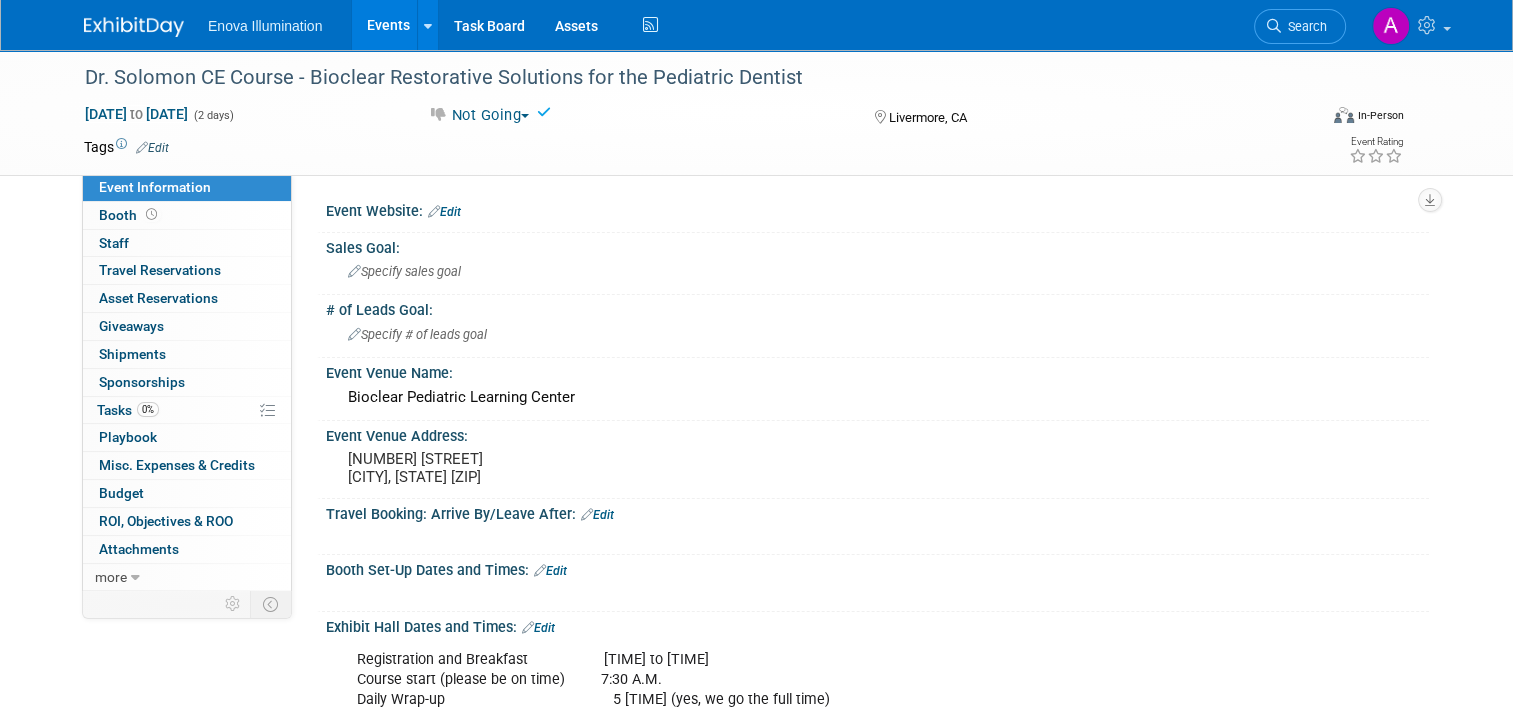 click at bounding box center [134, 27] 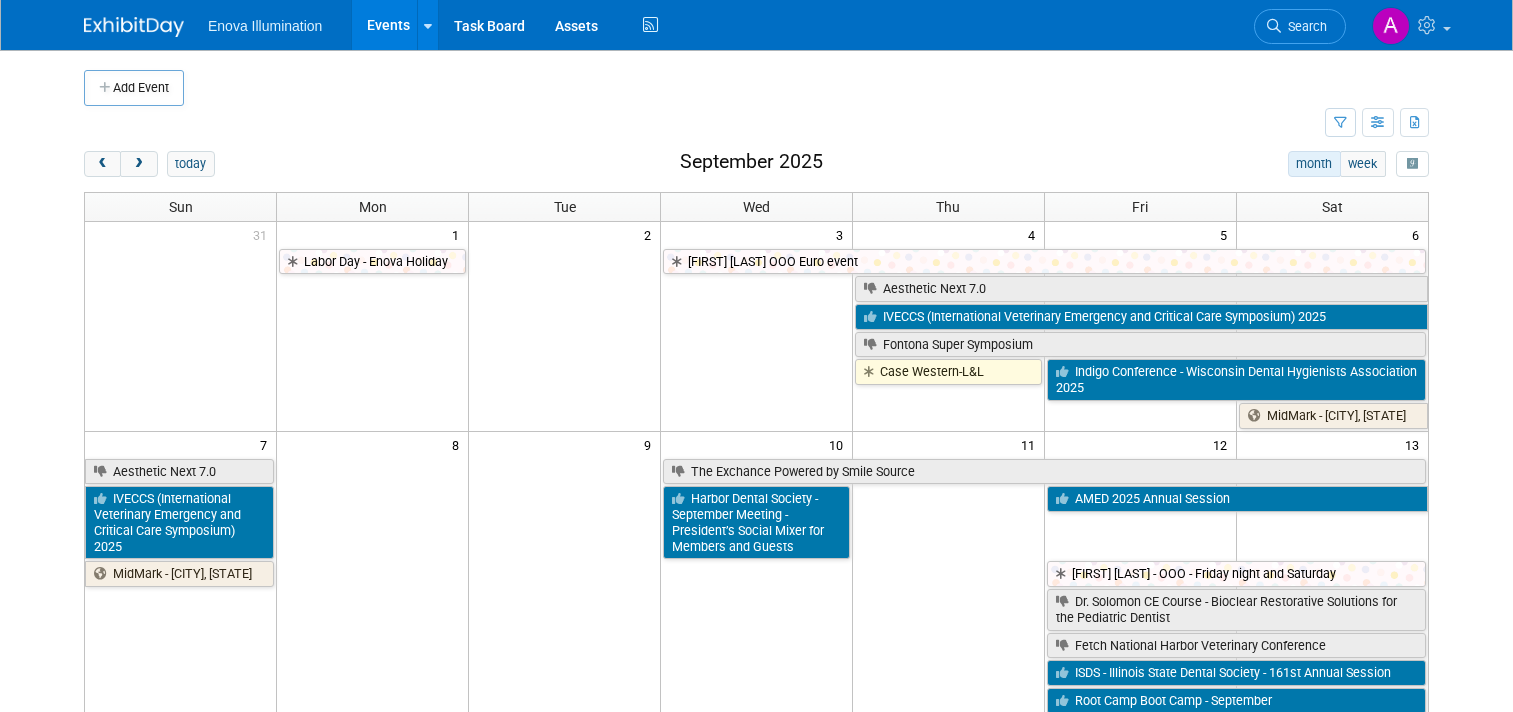 scroll, scrollTop: 0, scrollLeft: 0, axis: both 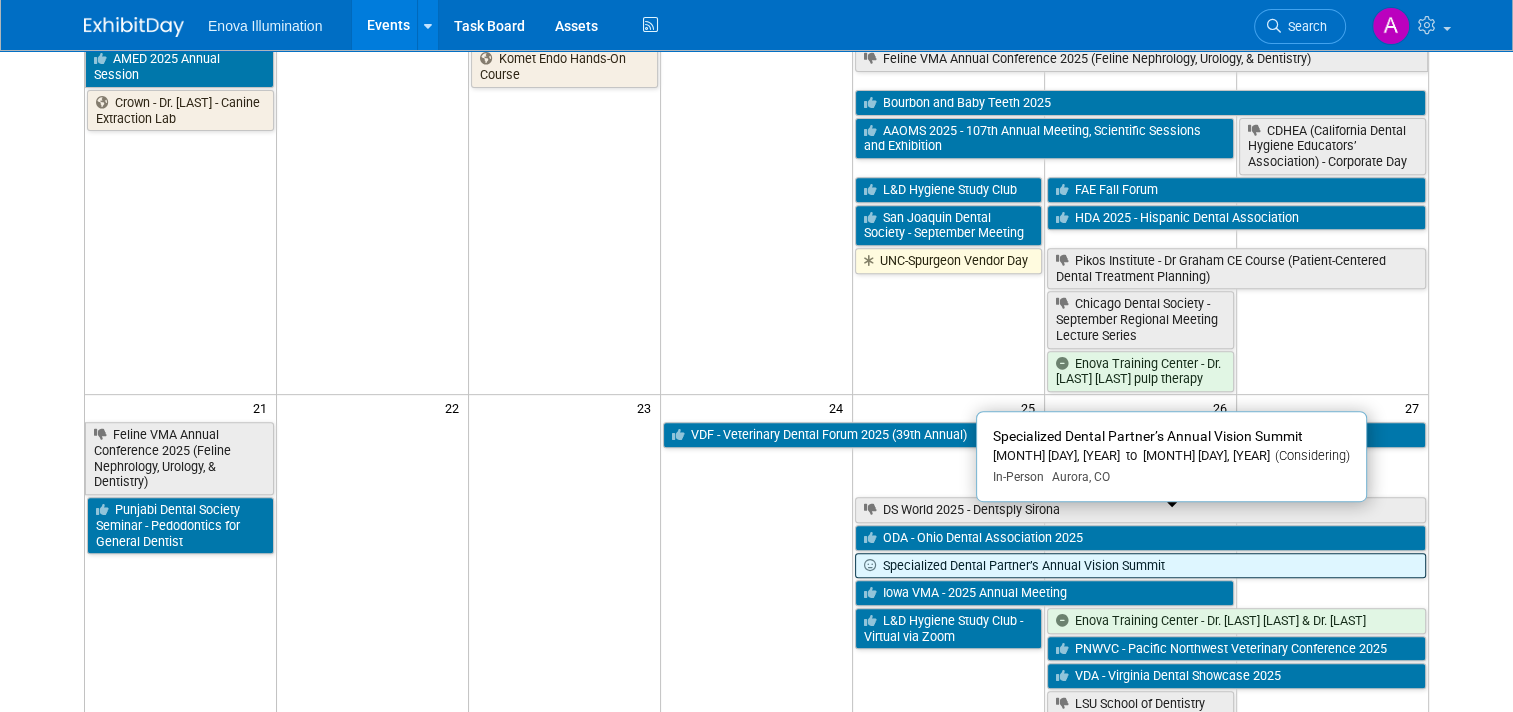 click on "Specialized Dental Partner’s Annual Vision Summit" at bounding box center [1140, 566] 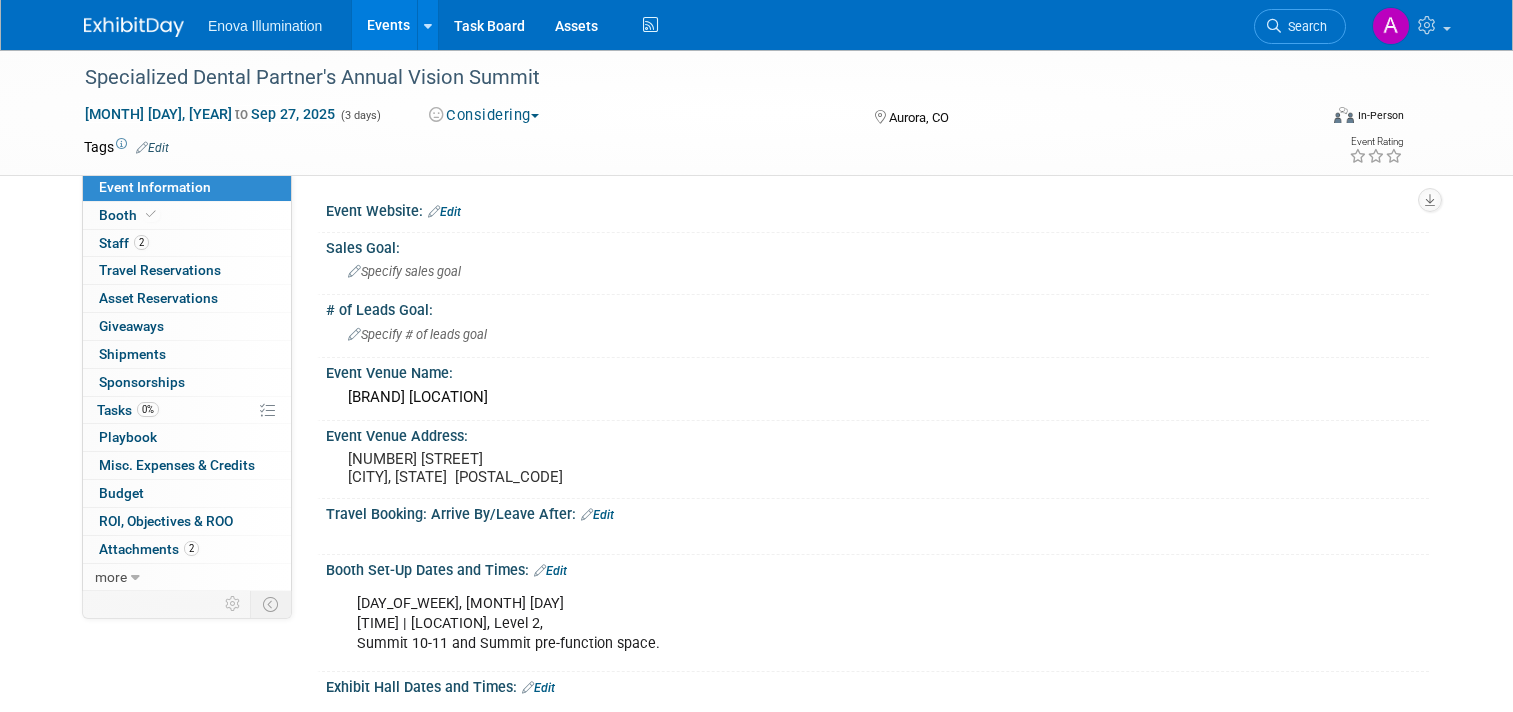 scroll, scrollTop: 0, scrollLeft: 0, axis: both 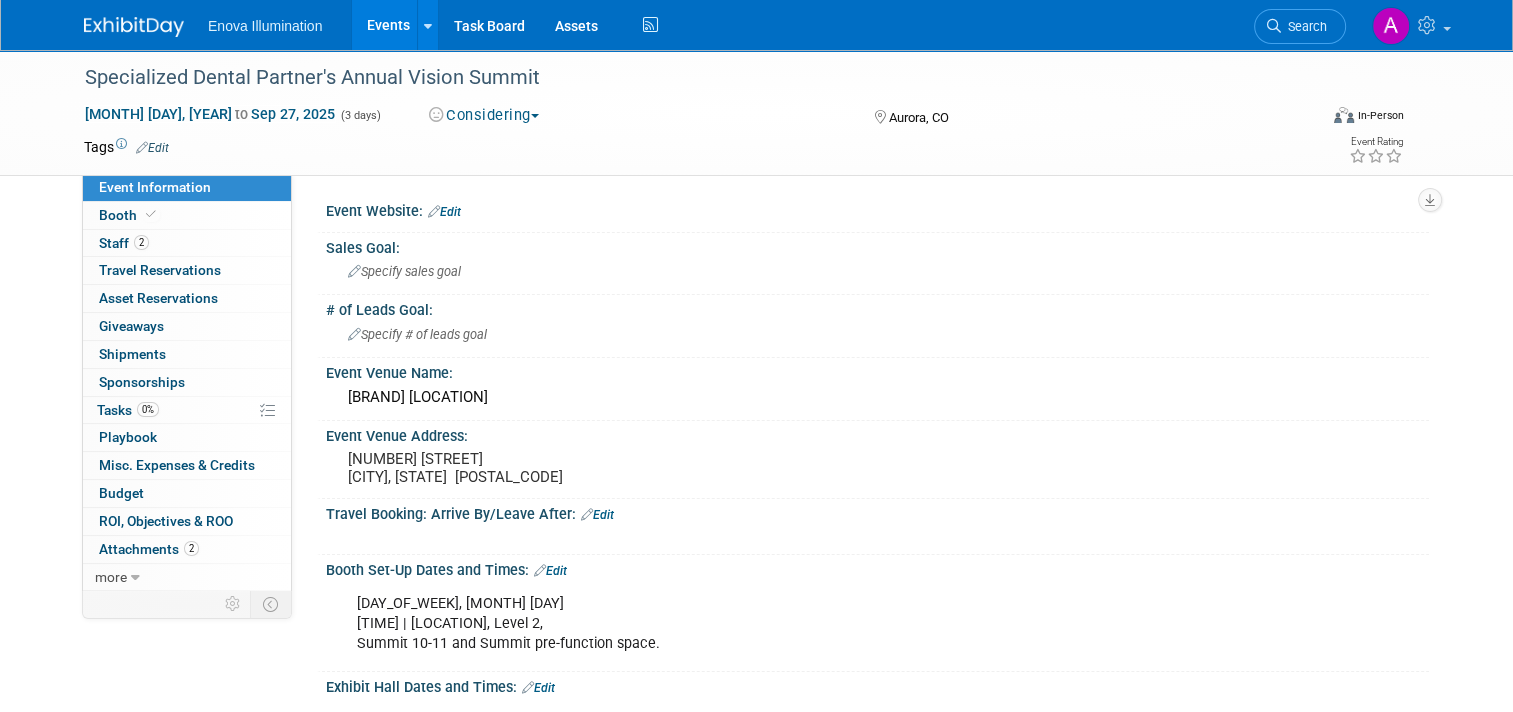 click on "Considering" at bounding box center [484, 115] 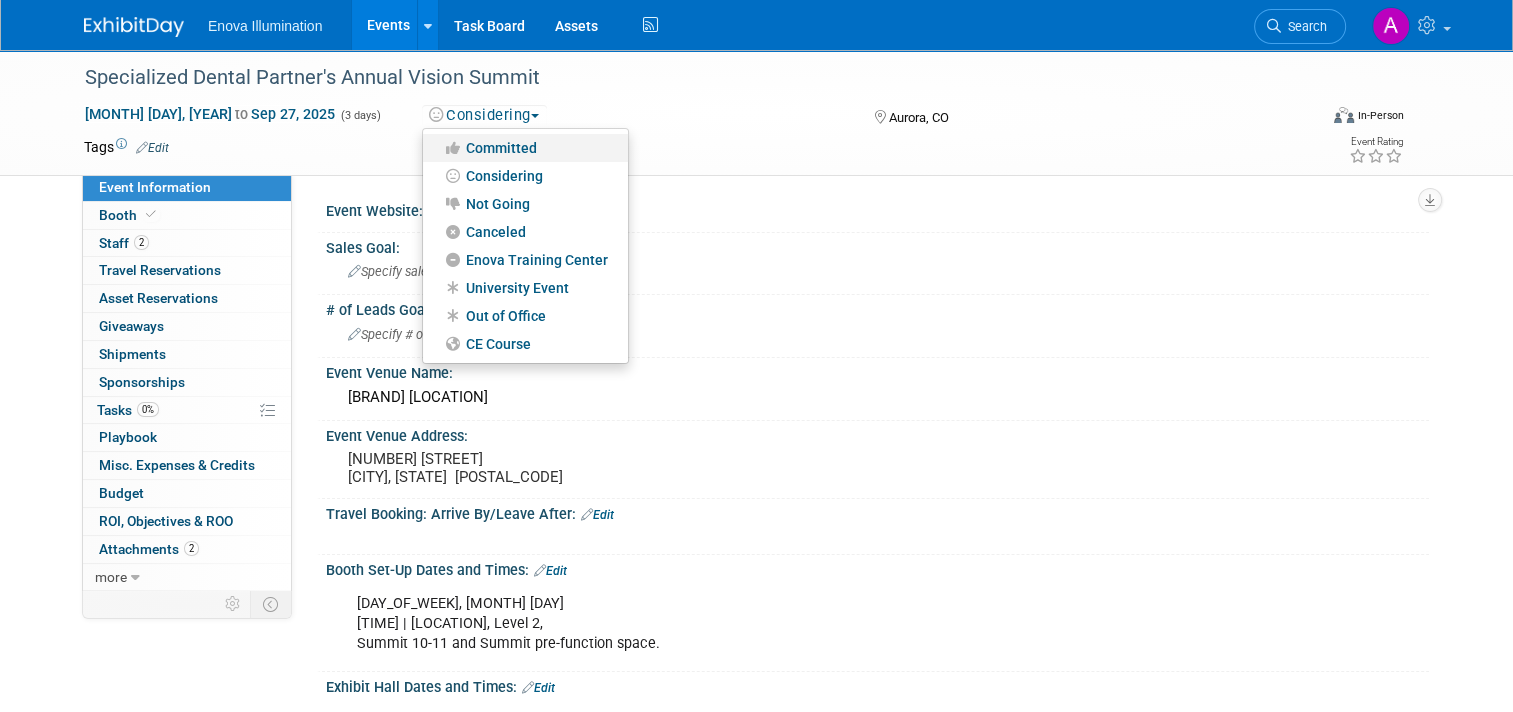 click on "Committed" at bounding box center (525, 148) 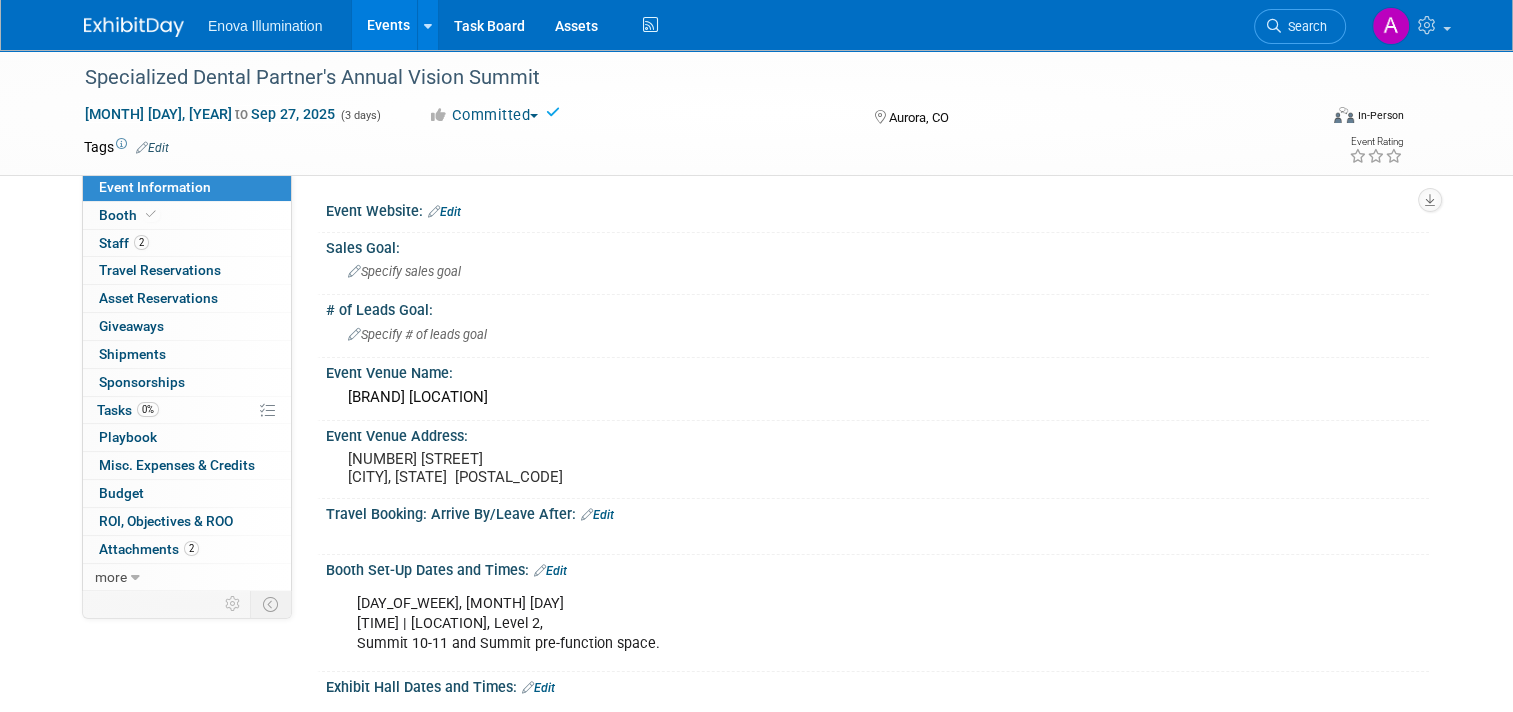 click at bounding box center (134, 27) 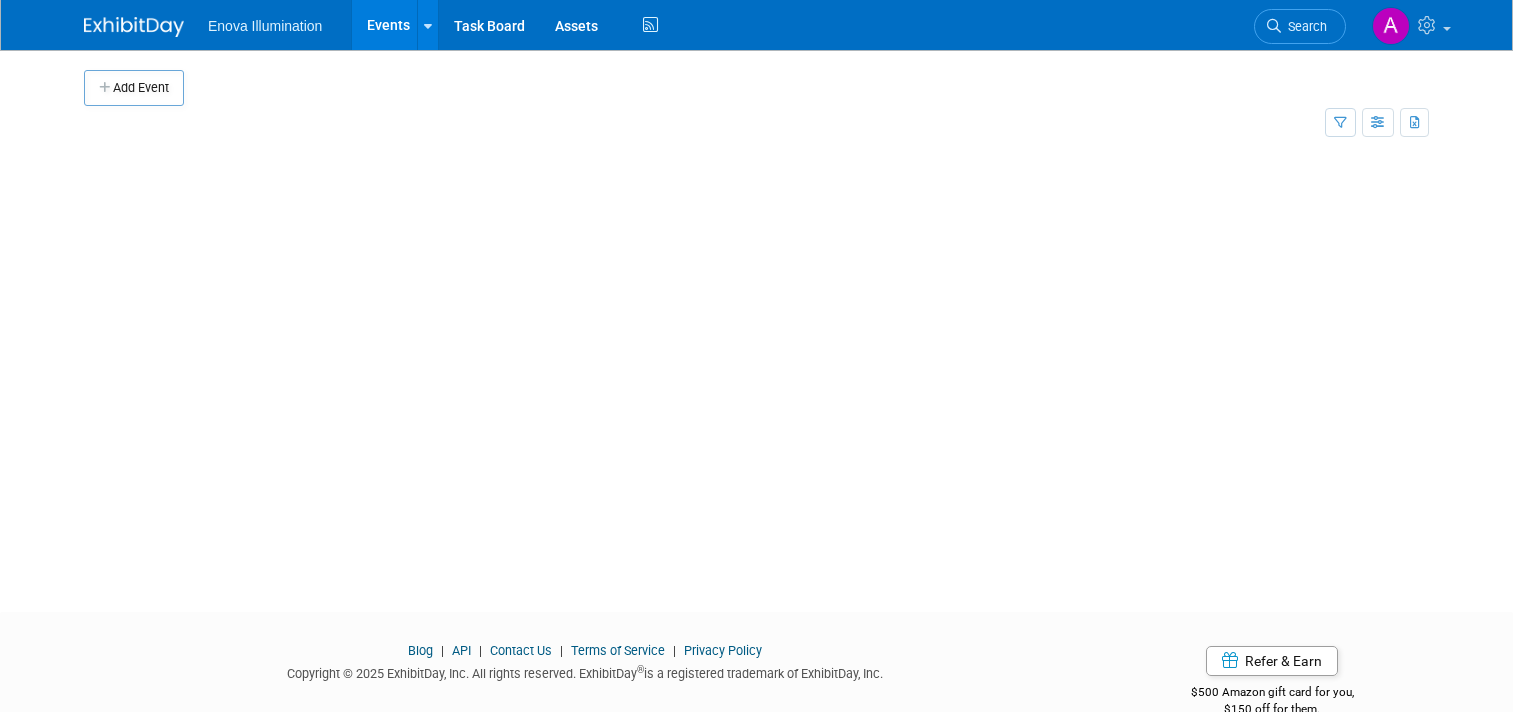 scroll, scrollTop: 0, scrollLeft: 0, axis: both 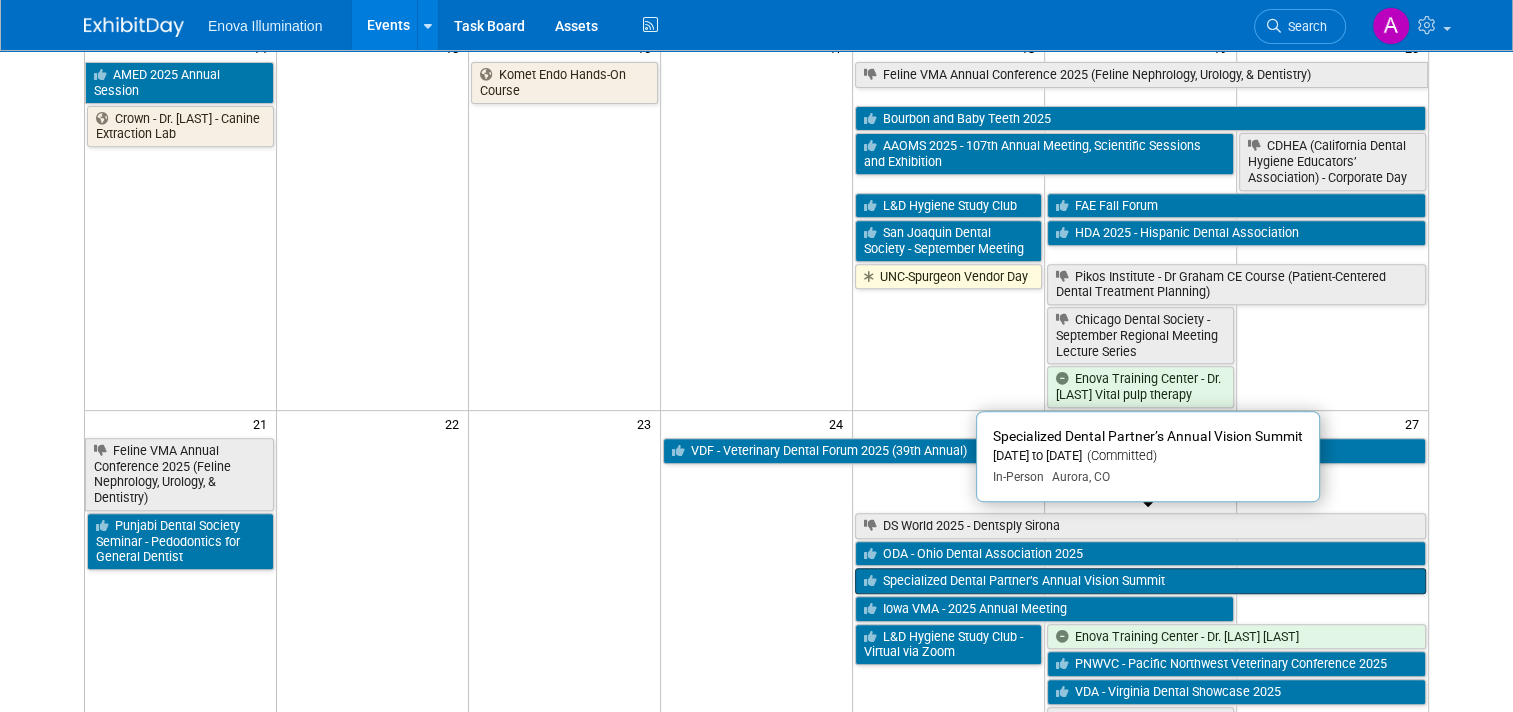 click on "Specialized Dental Partner’s Annual Vision Summit" at bounding box center (1140, 581) 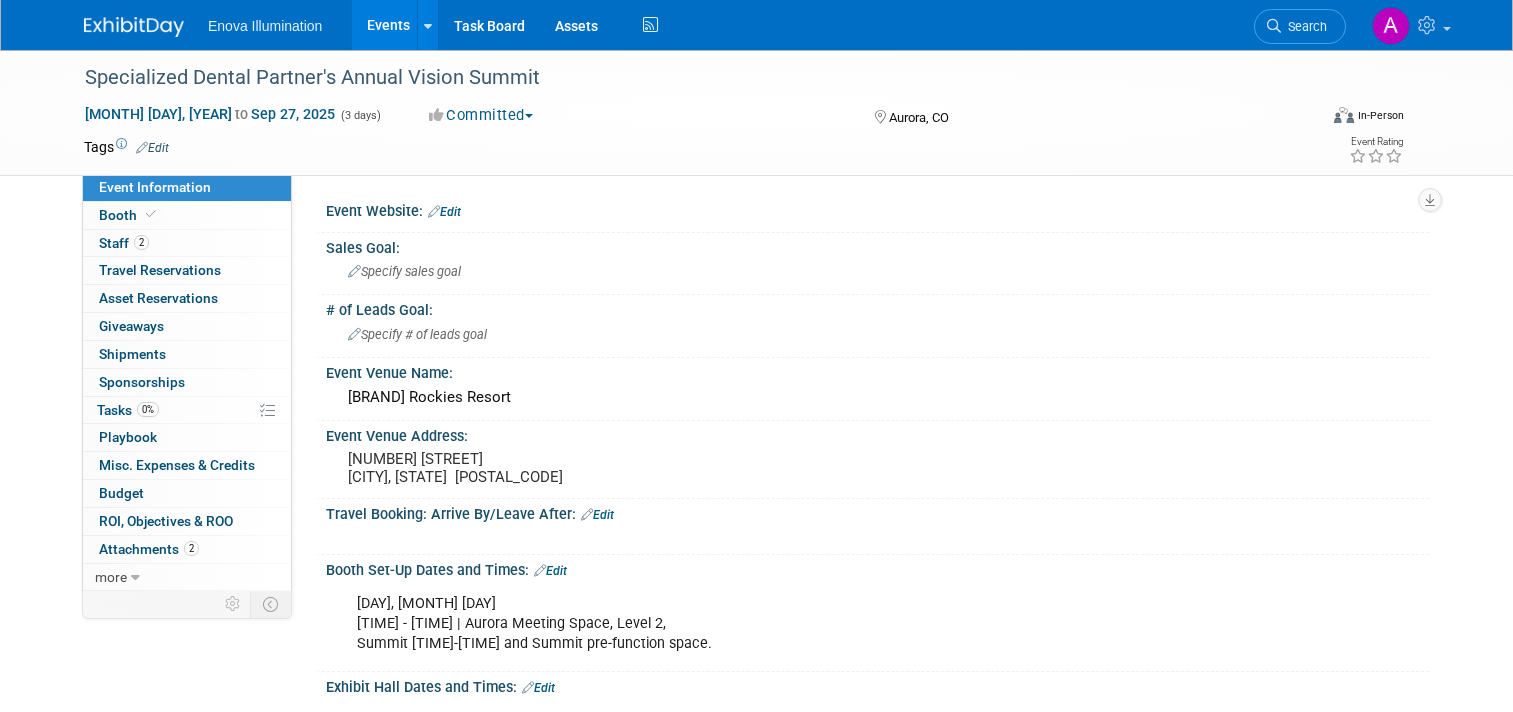 scroll, scrollTop: 0, scrollLeft: 0, axis: both 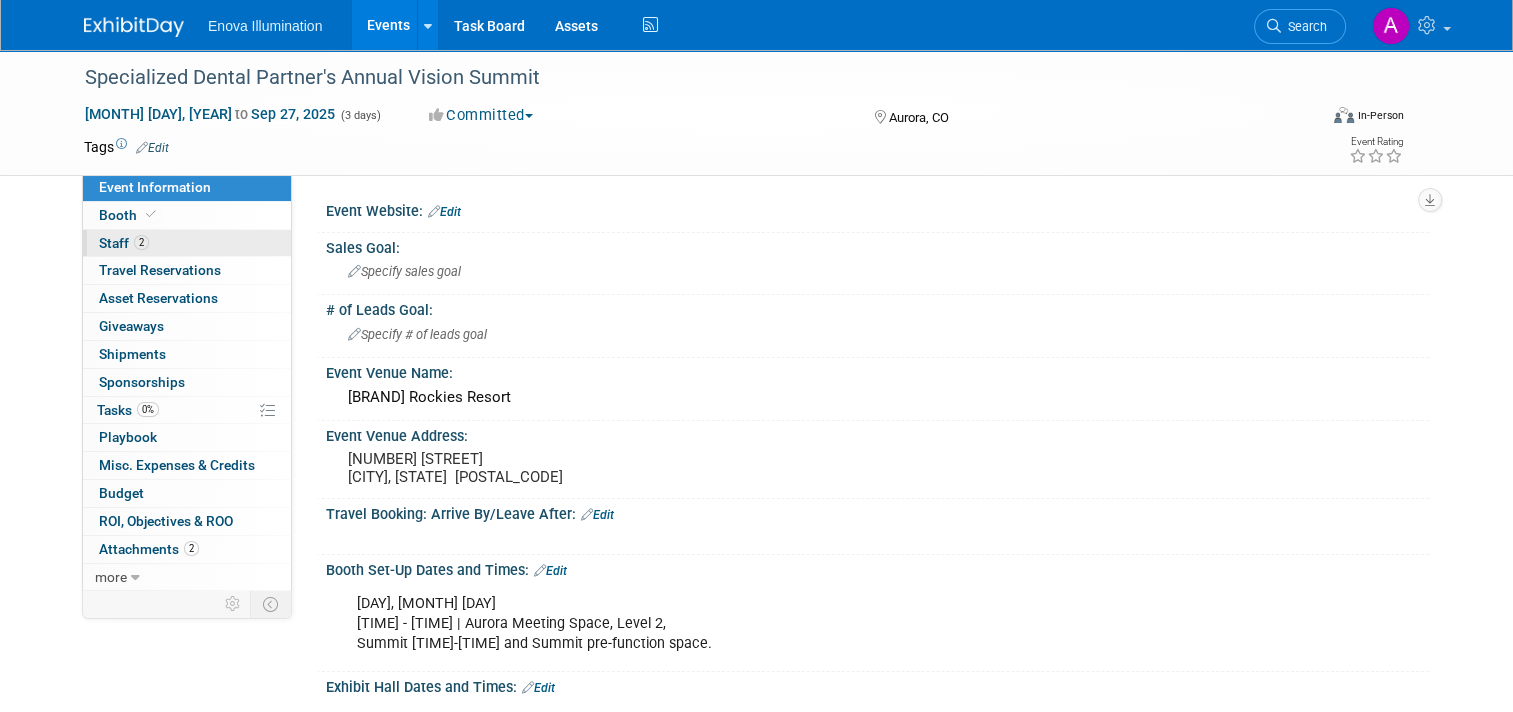 click on "2
Staff 2" at bounding box center (187, 243) 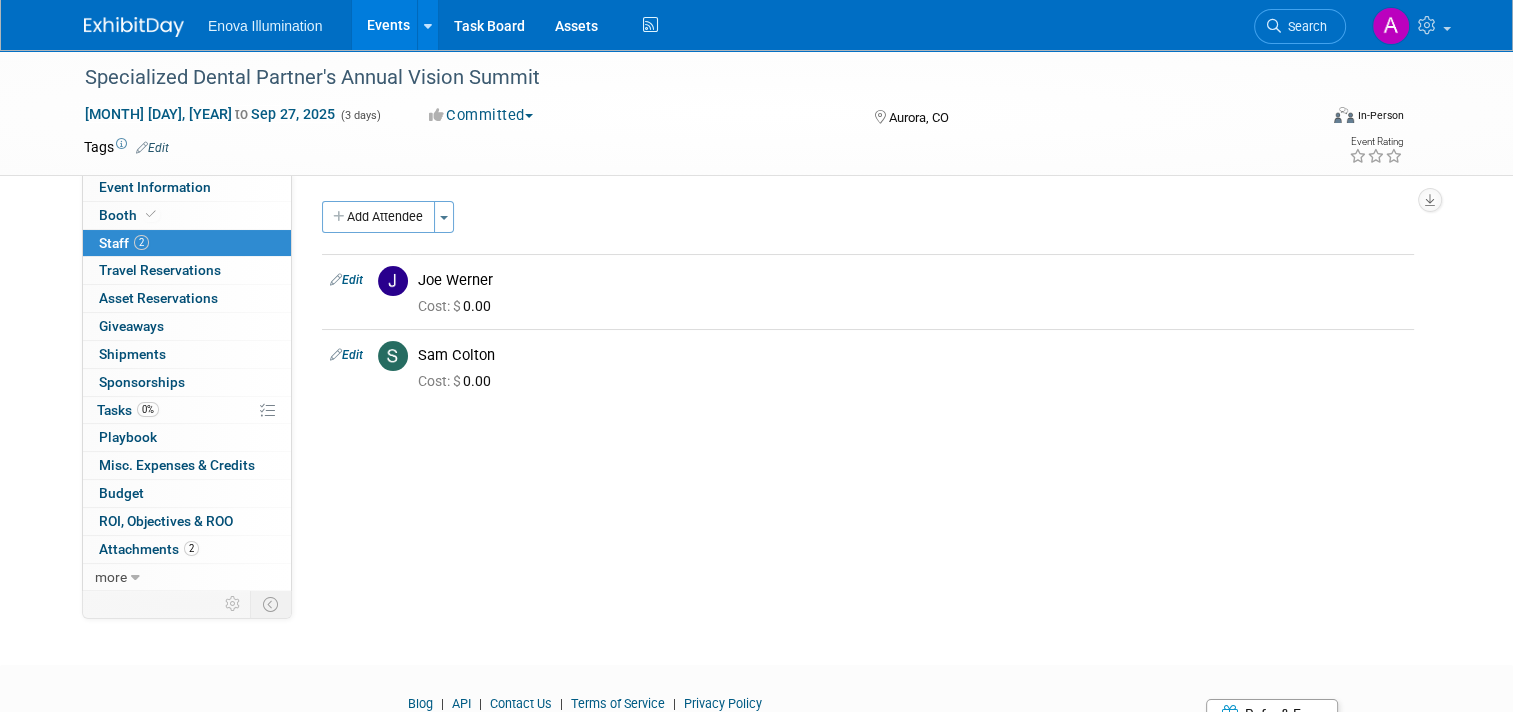 click at bounding box center (134, 27) 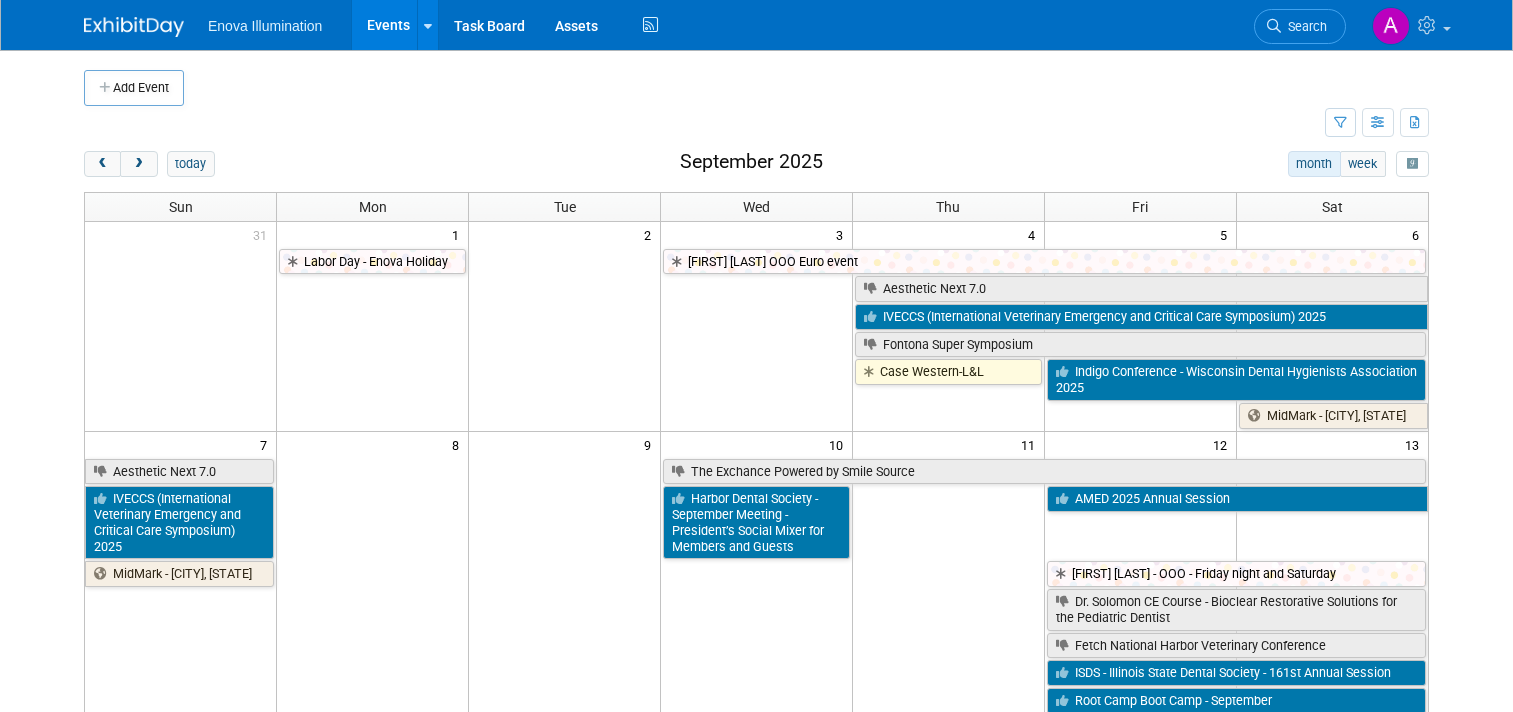 scroll, scrollTop: 0, scrollLeft: 0, axis: both 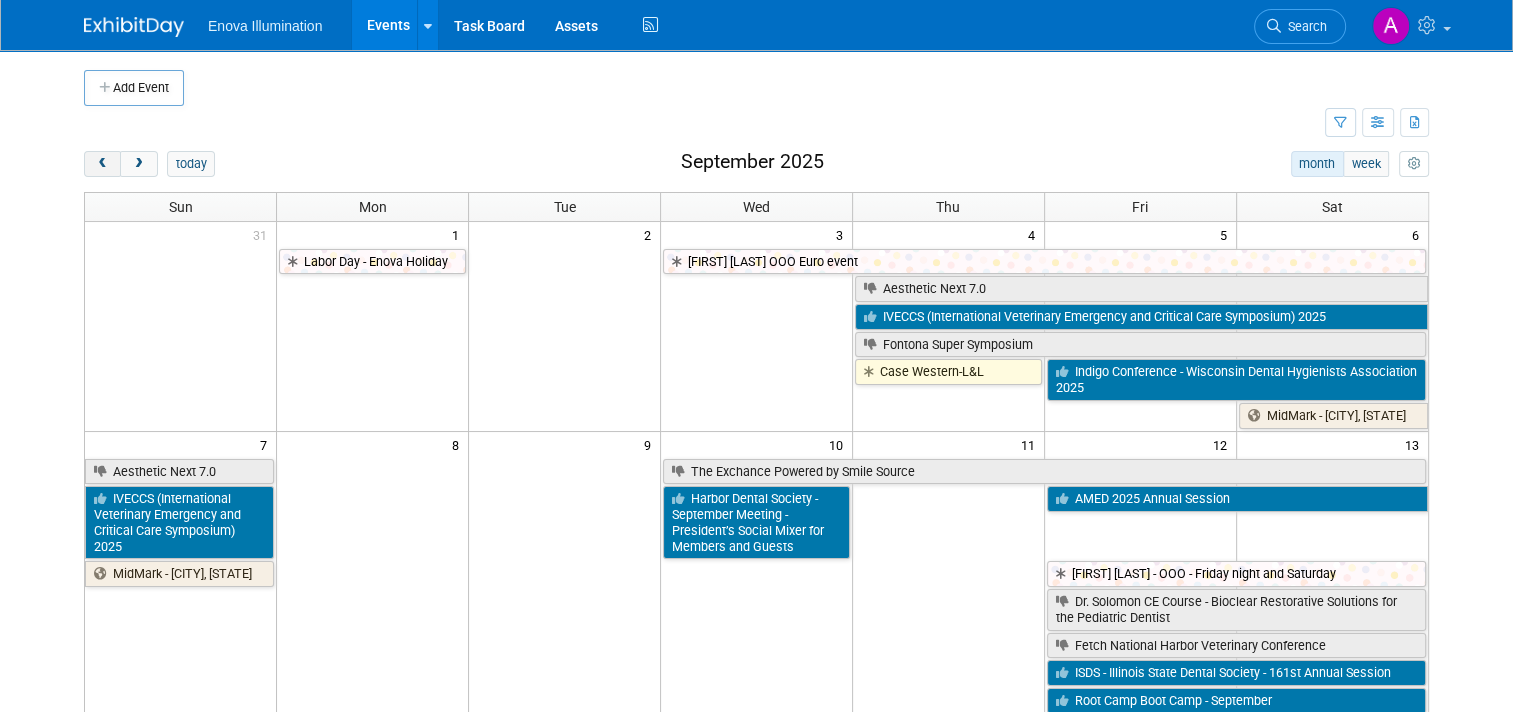 click at bounding box center [102, 164] 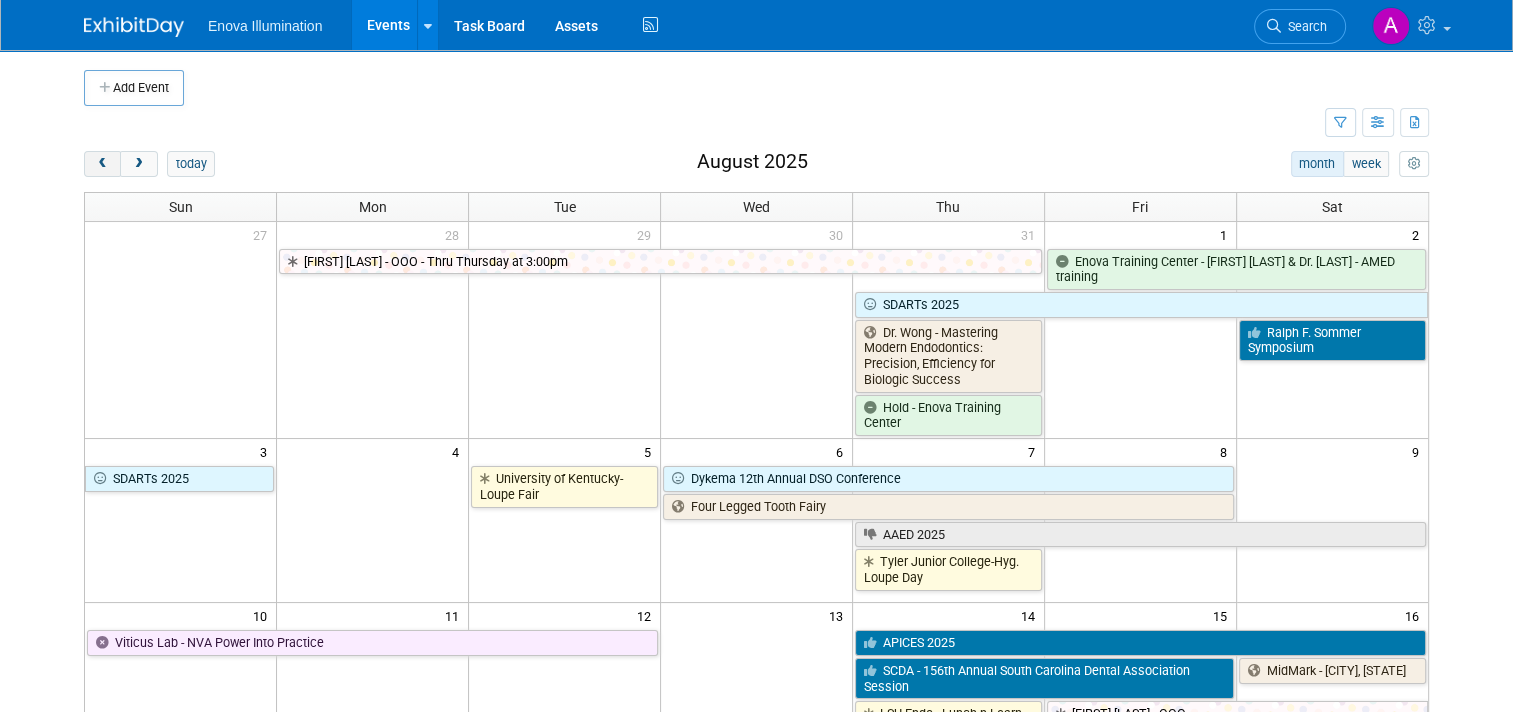 click at bounding box center [102, 164] 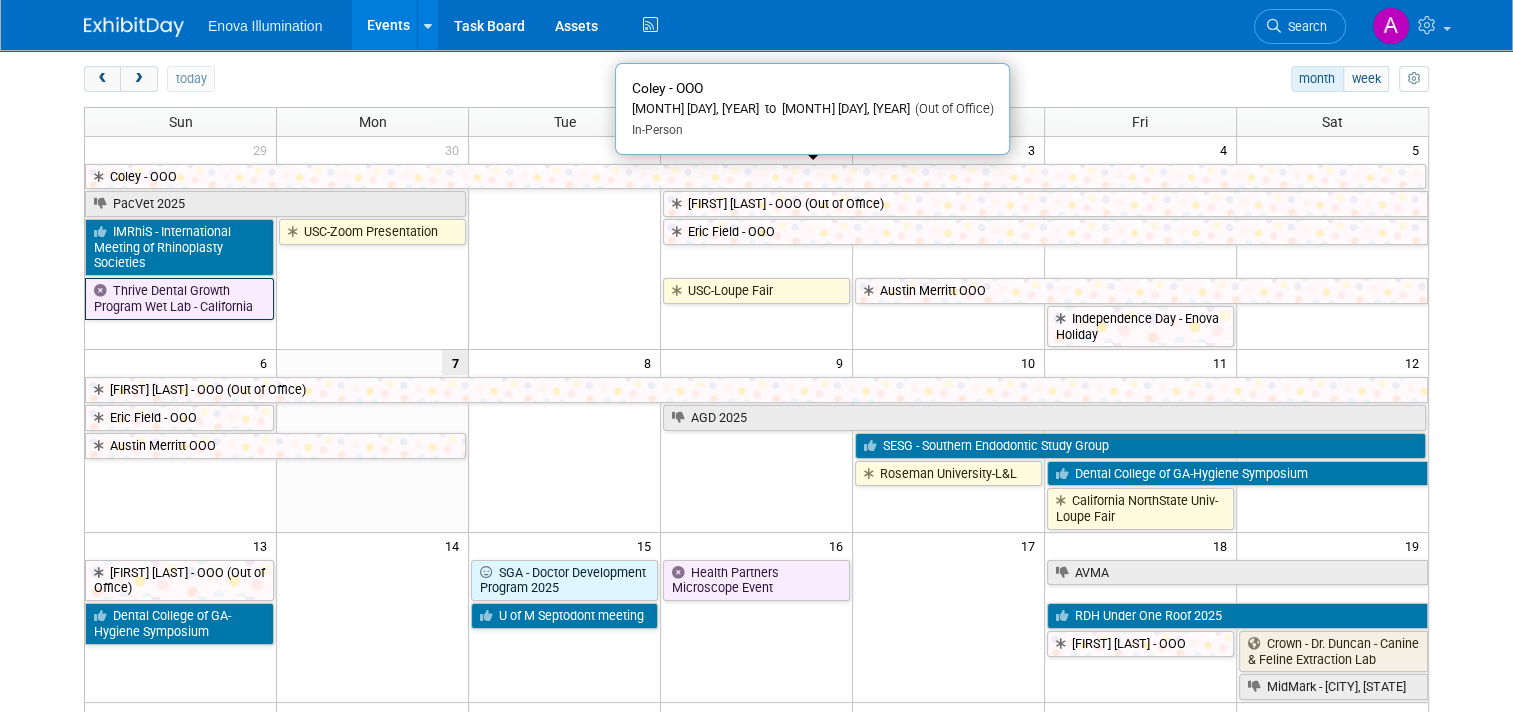 scroll, scrollTop: 0, scrollLeft: 0, axis: both 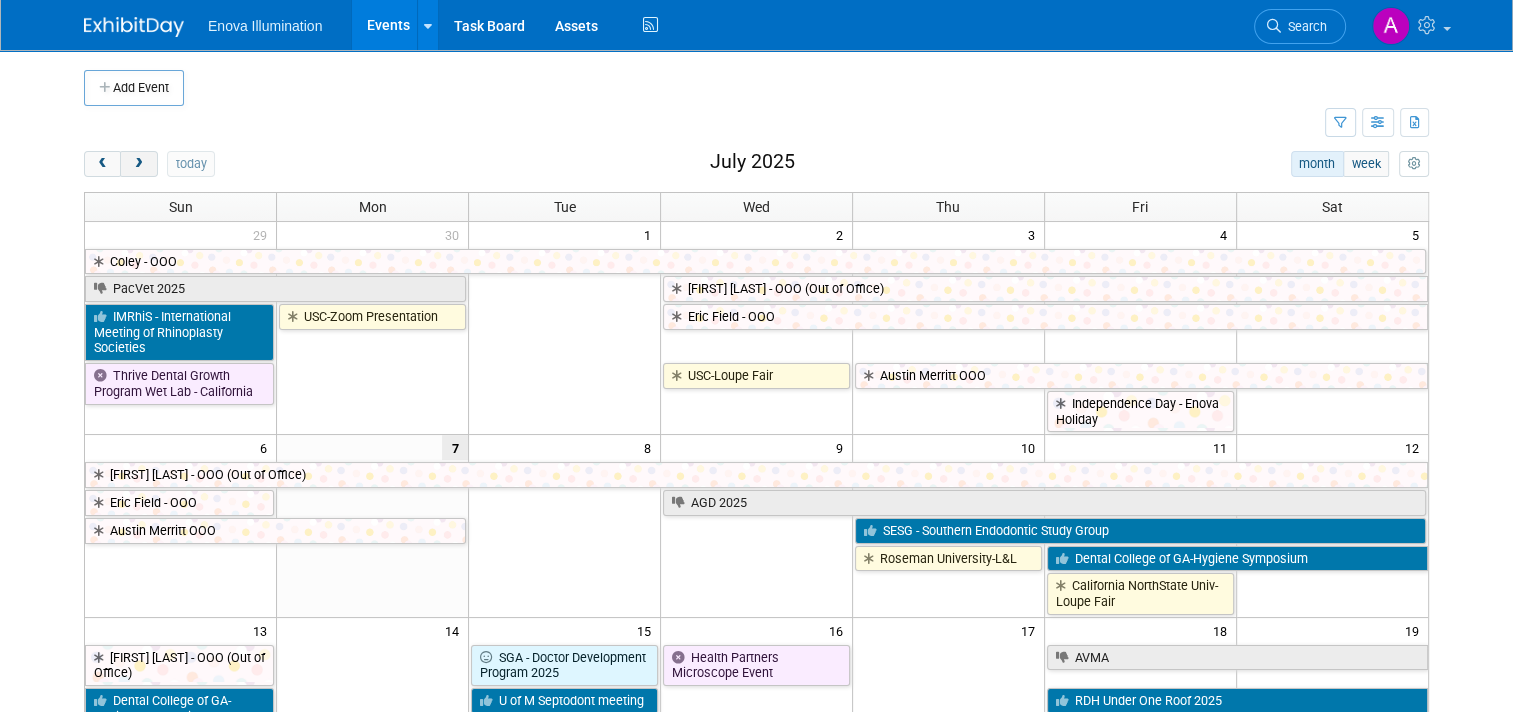 click at bounding box center (138, 164) 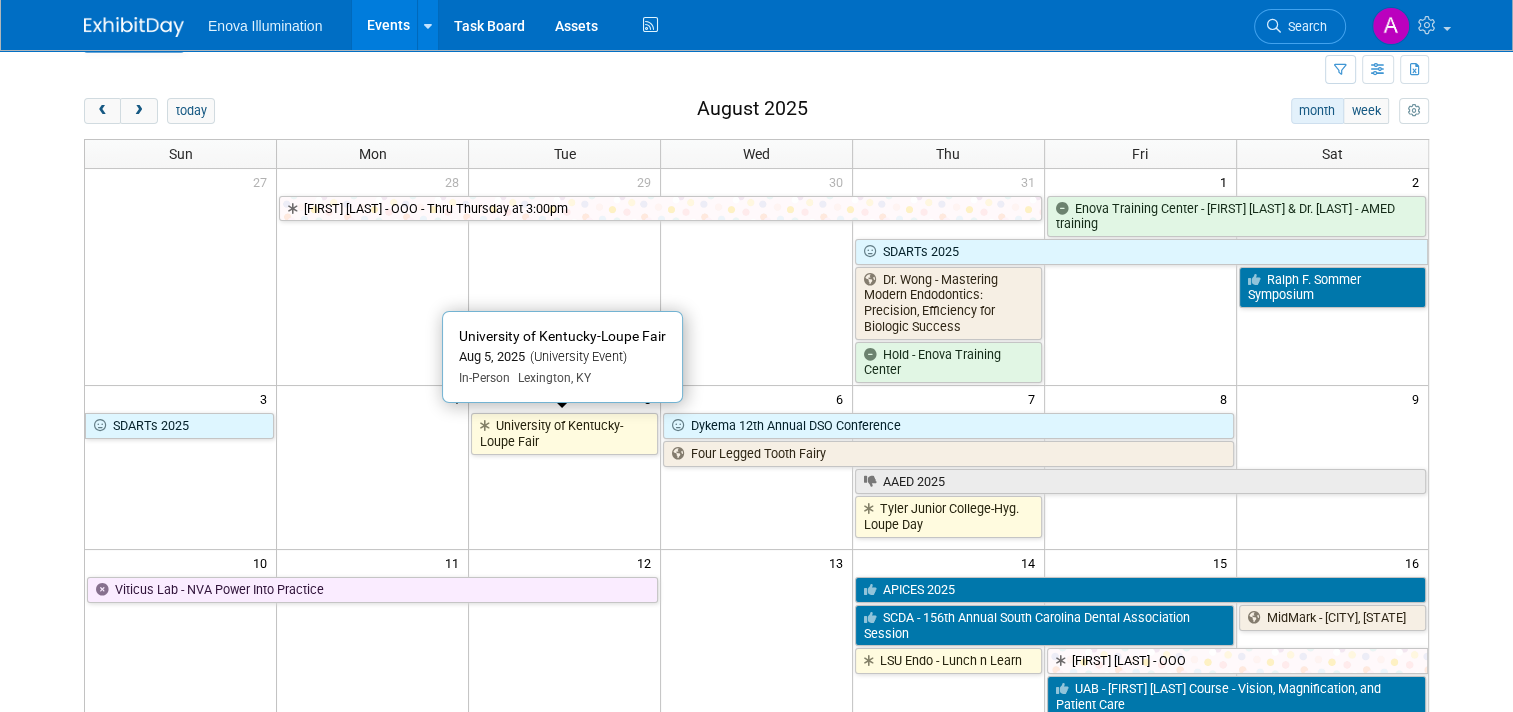 scroll, scrollTop: 100, scrollLeft: 0, axis: vertical 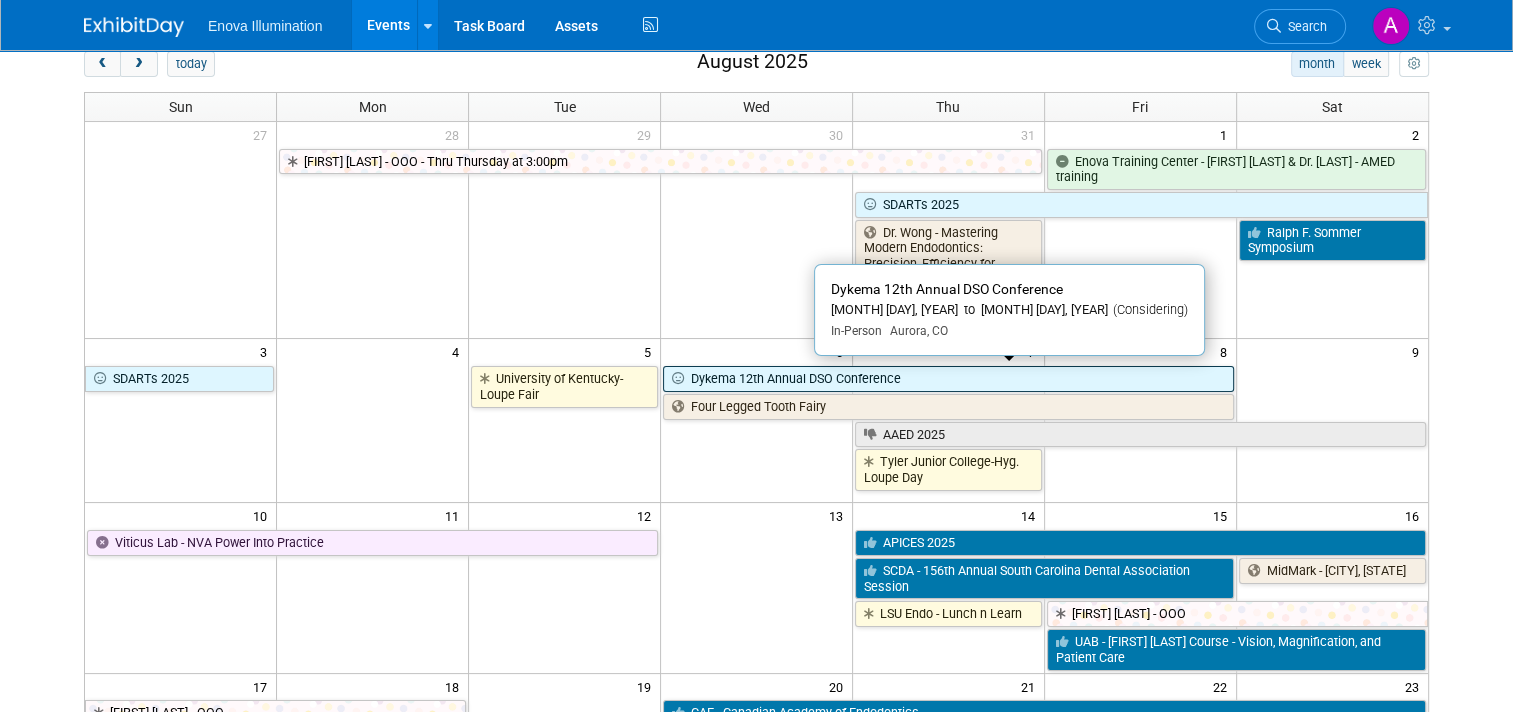 click on "Dykema 12th Annual DSO Conference" at bounding box center (948, 379) 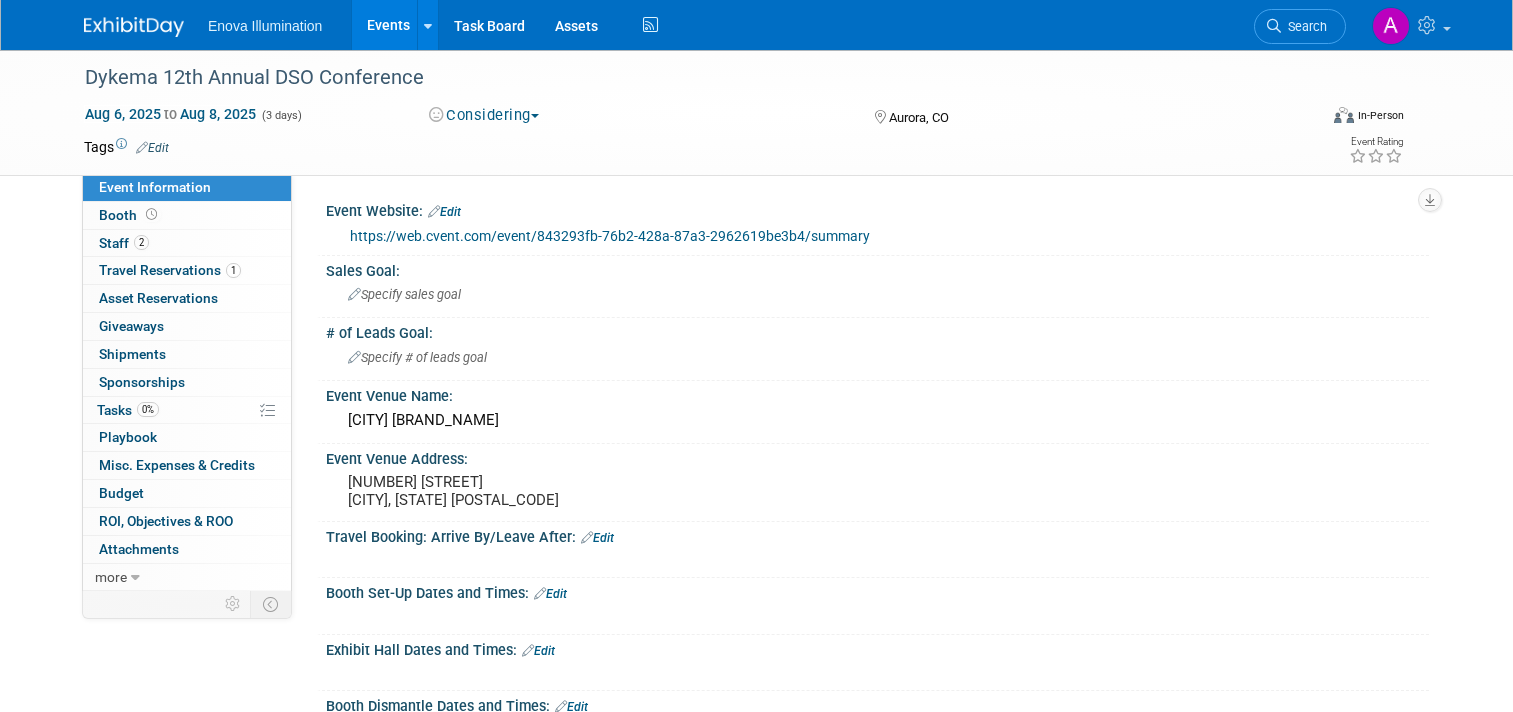 scroll, scrollTop: 0, scrollLeft: 0, axis: both 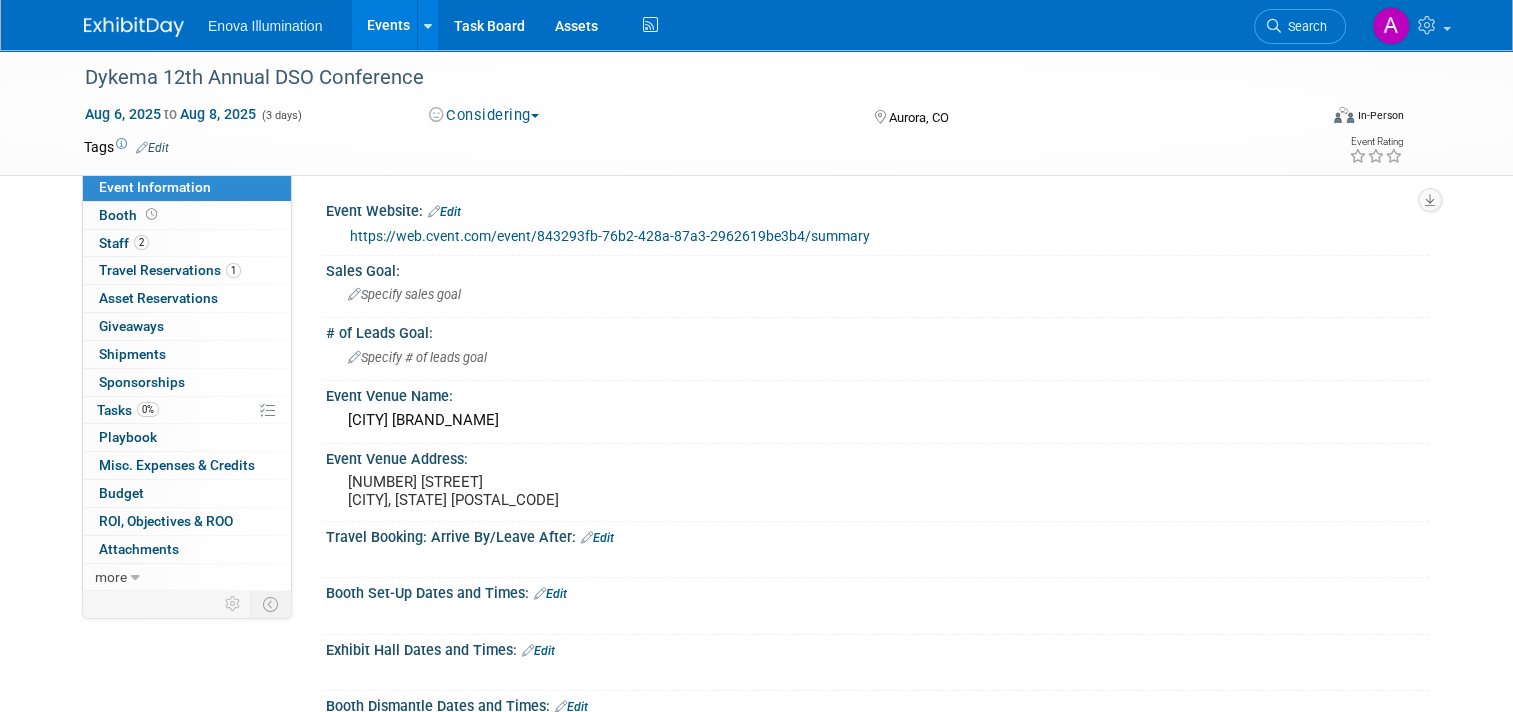 click on "Considering" at bounding box center (484, 115) 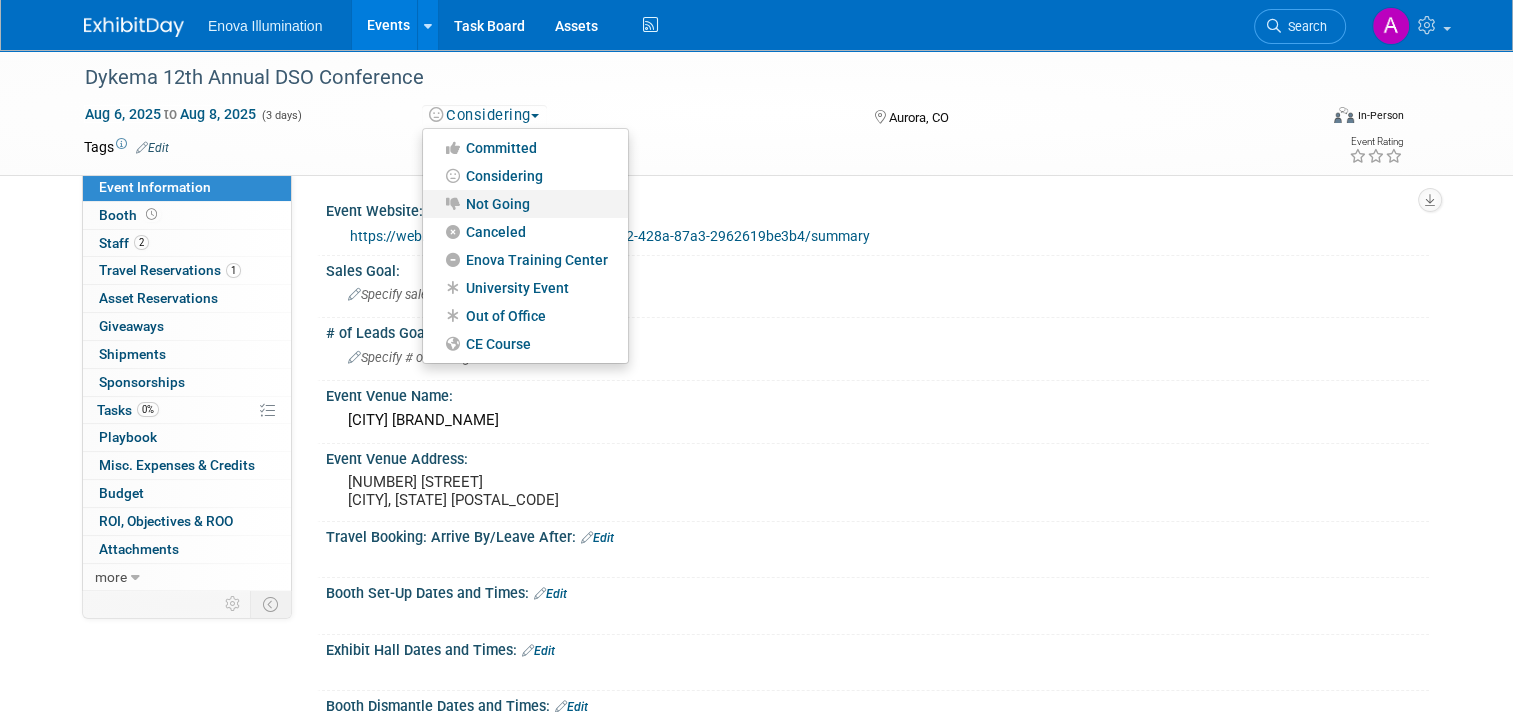 click on "Not Going" at bounding box center (525, 204) 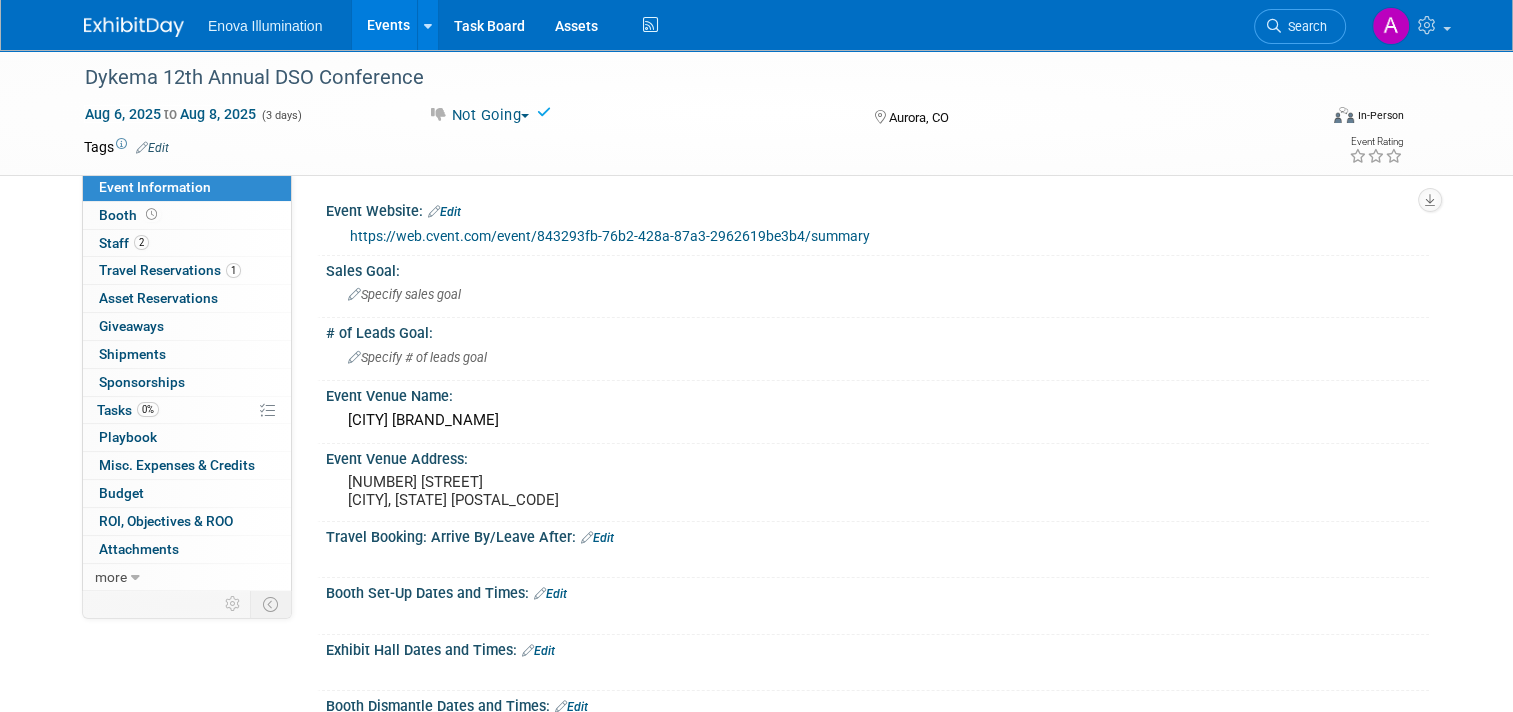 click at bounding box center [134, 27] 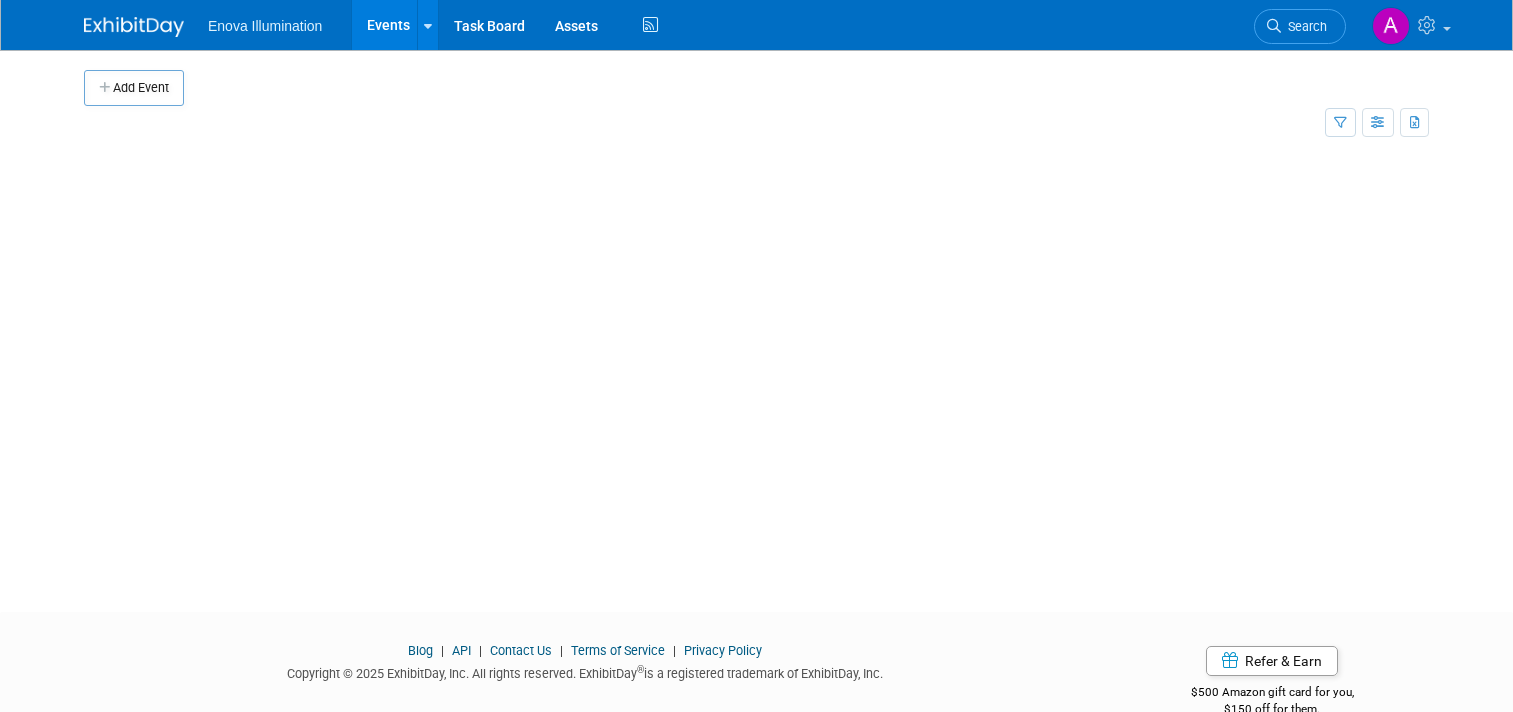 scroll, scrollTop: 0, scrollLeft: 0, axis: both 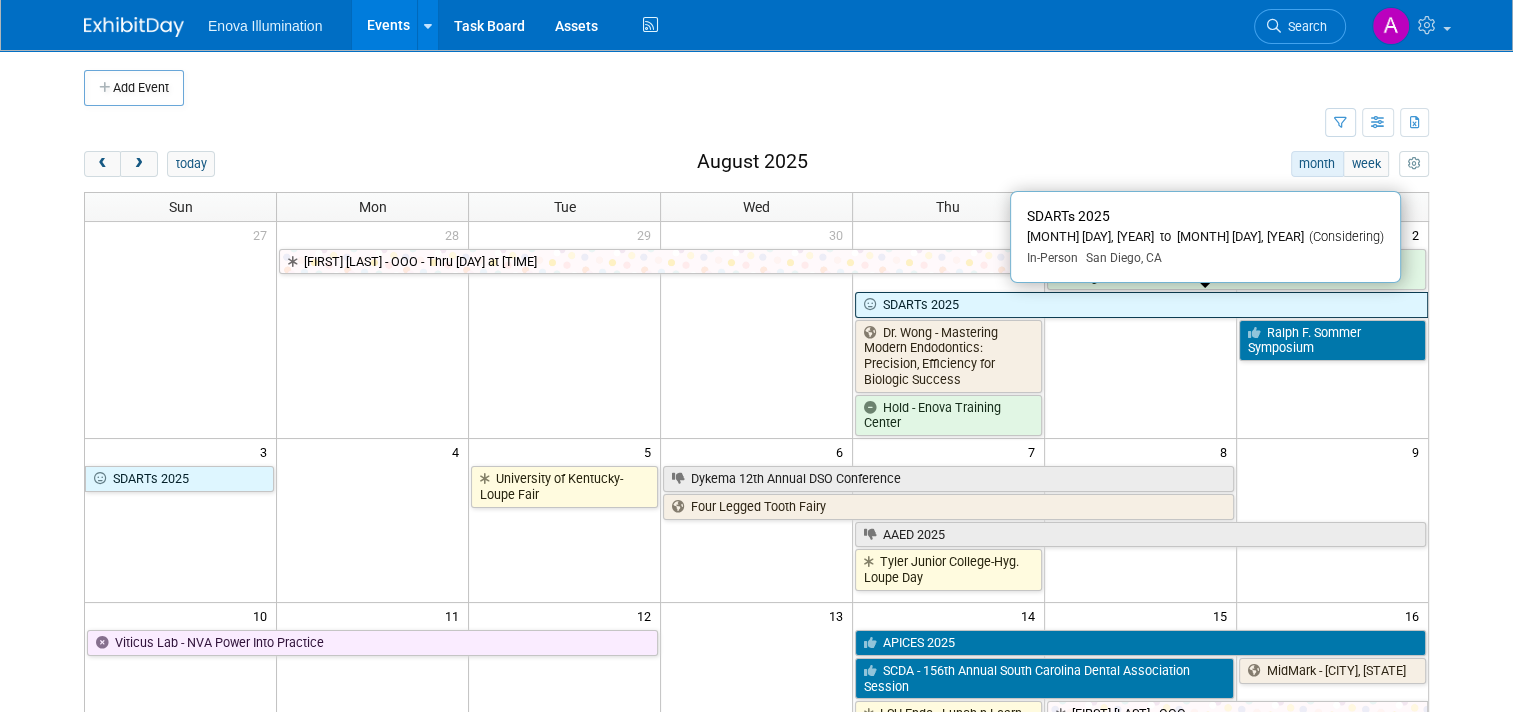 click on "SDARTs 2025" at bounding box center [1141, 305] 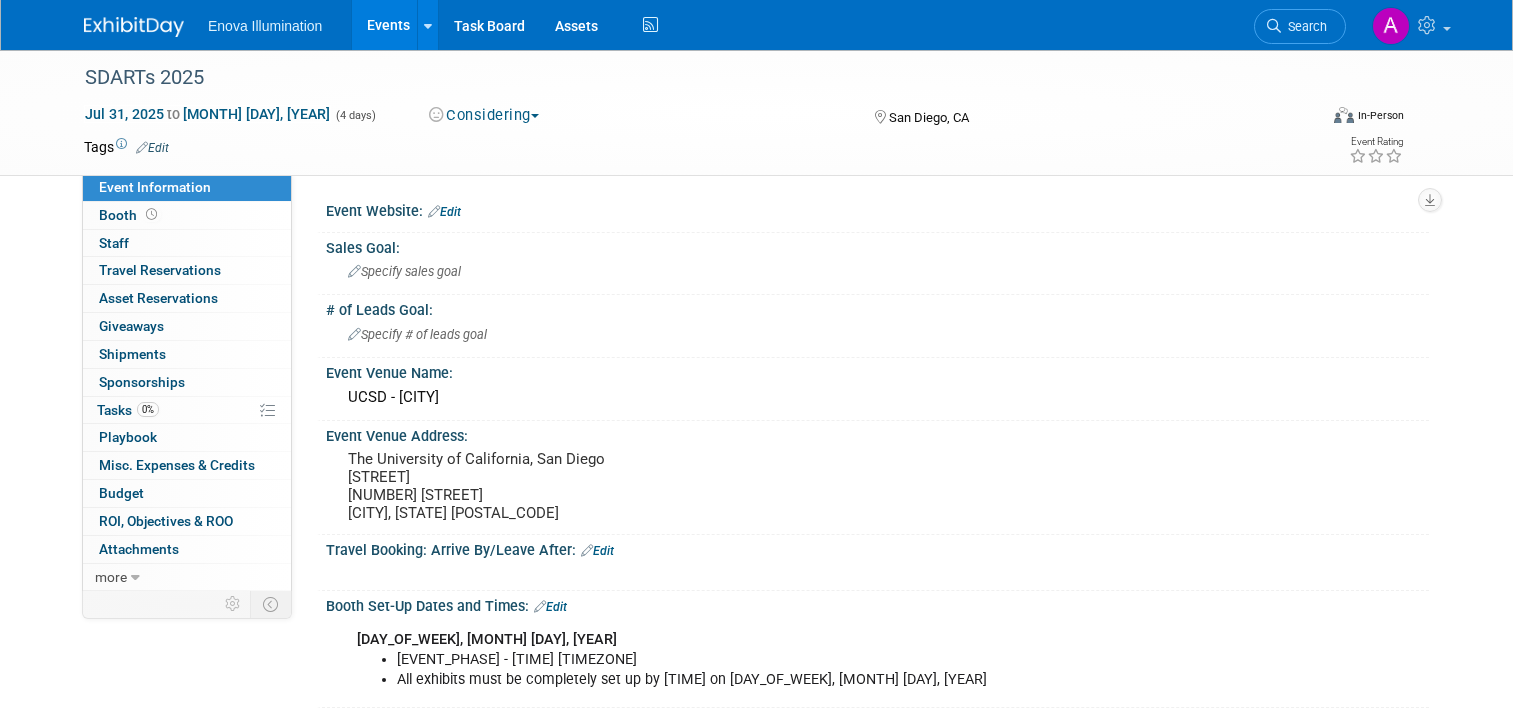 scroll, scrollTop: 0, scrollLeft: 0, axis: both 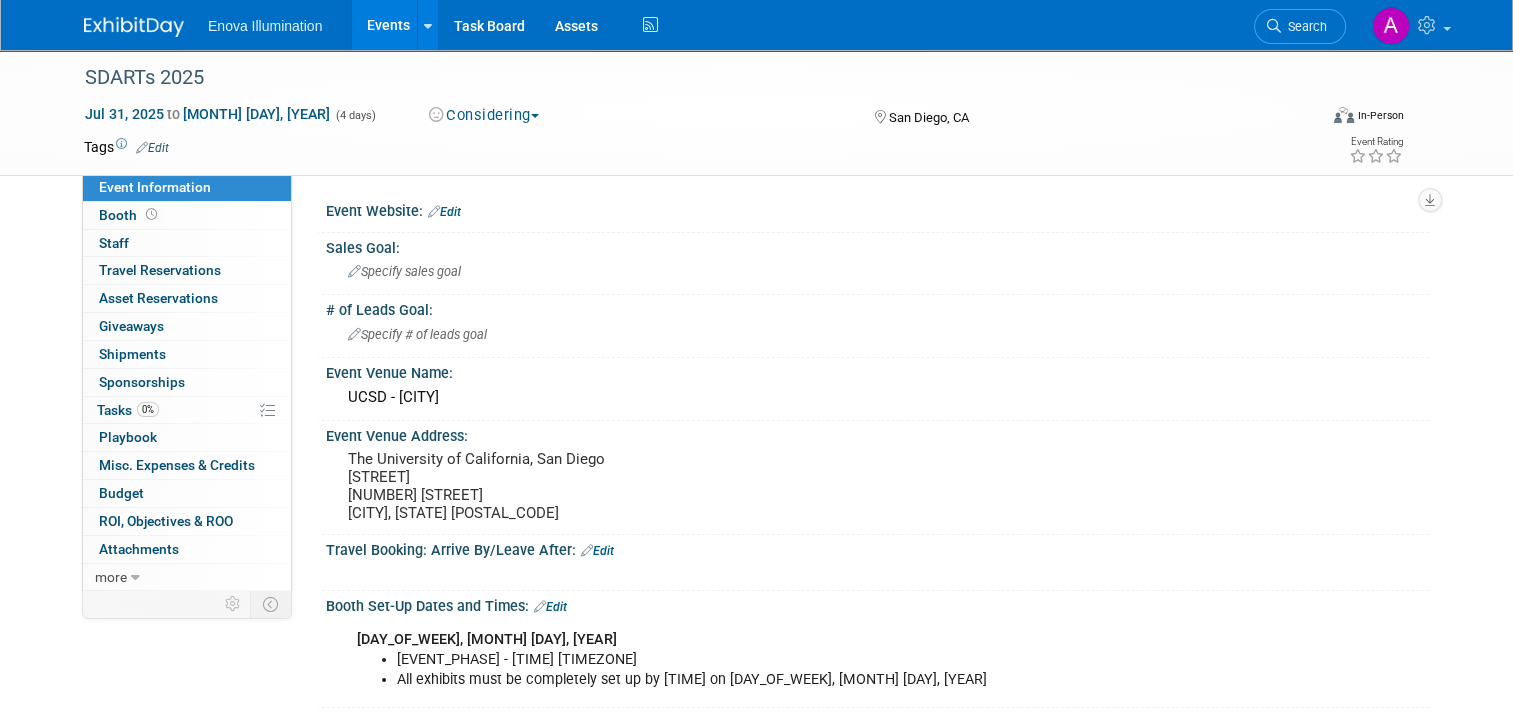 click on "Considering" at bounding box center [484, 115] 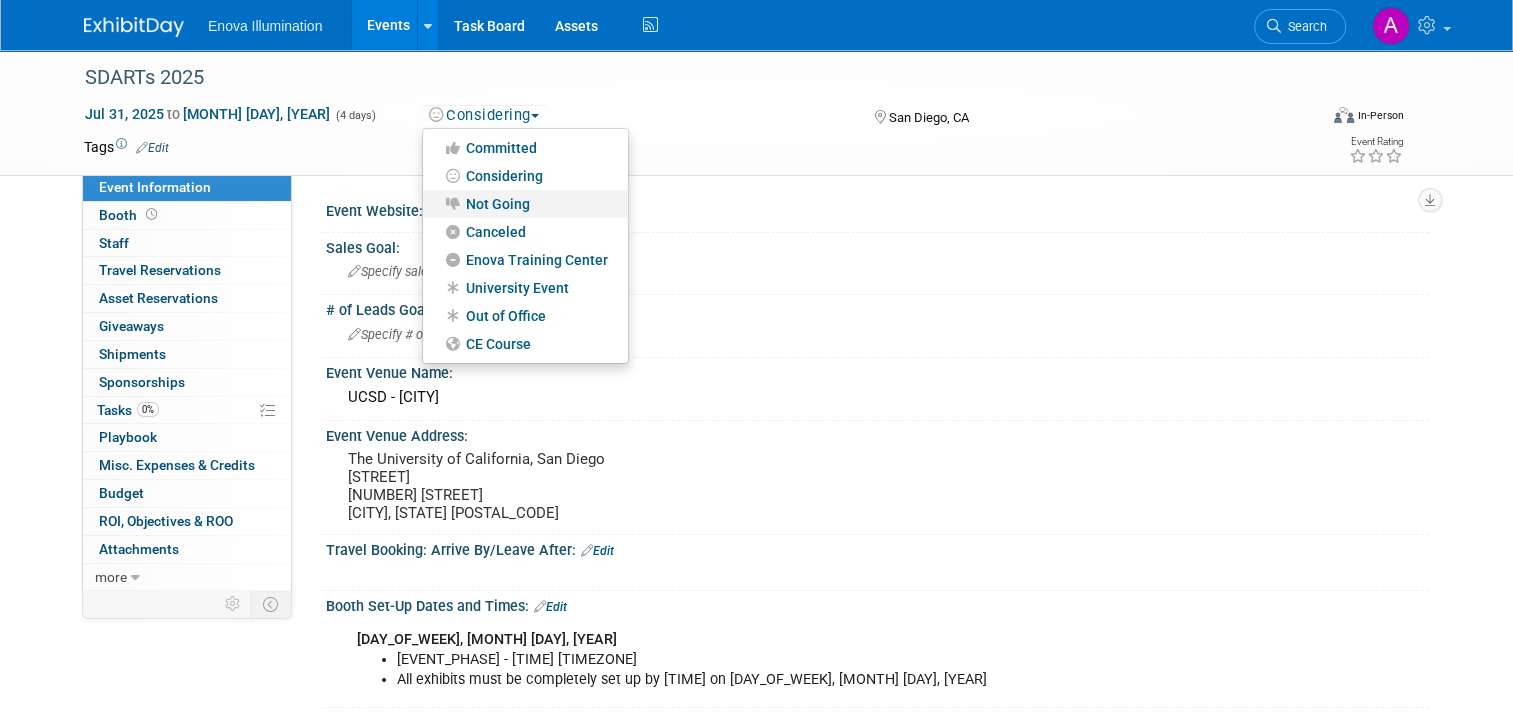click on "Not Going" at bounding box center (525, 204) 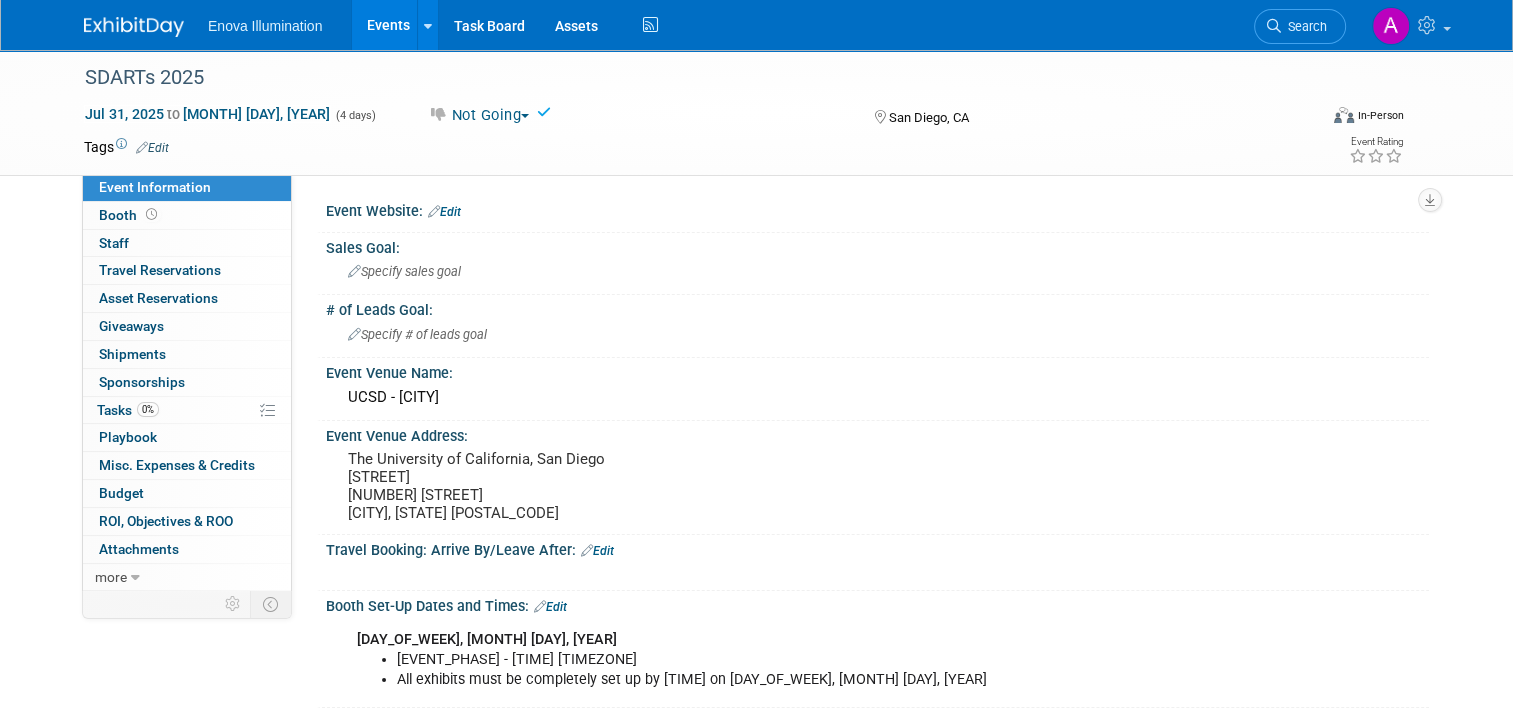 click at bounding box center (134, 27) 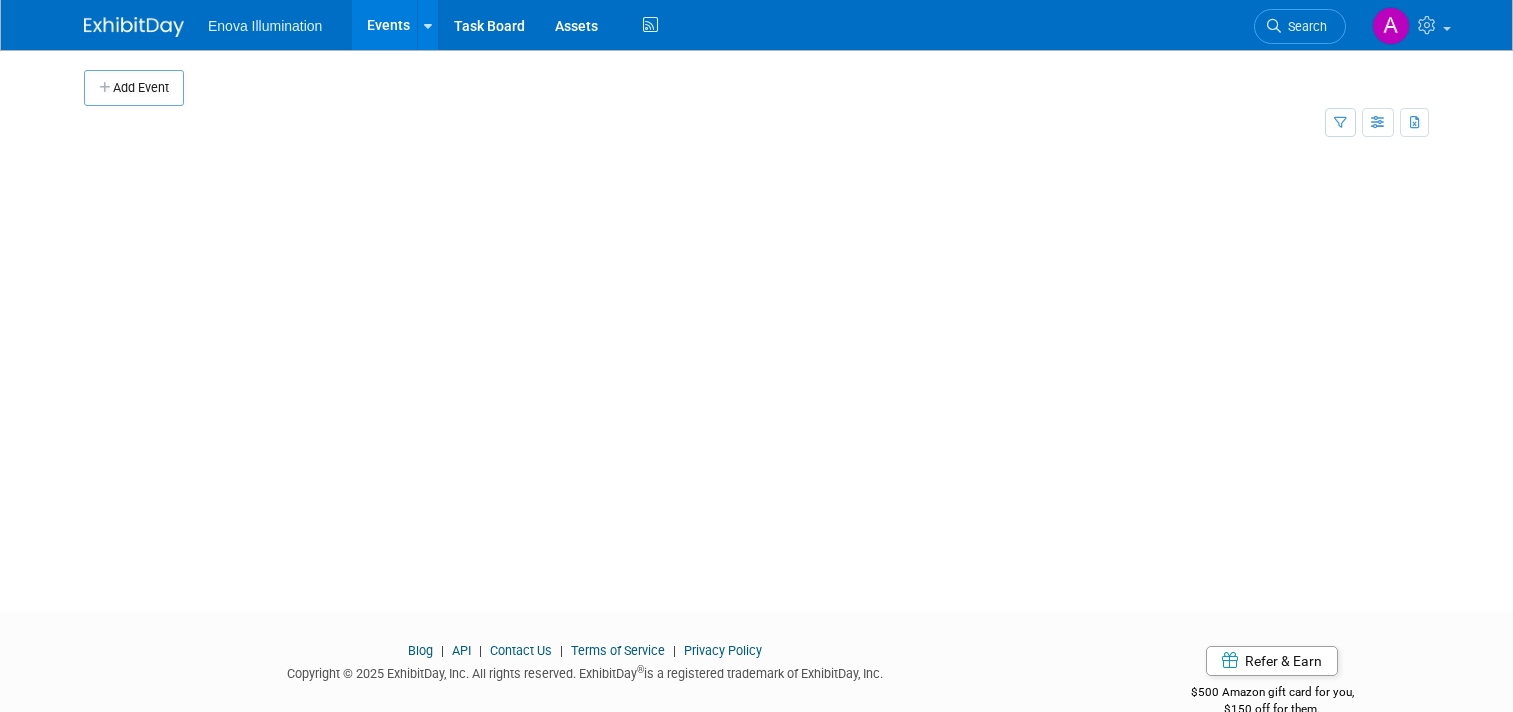 scroll, scrollTop: 0, scrollLeft: 0, axis: both 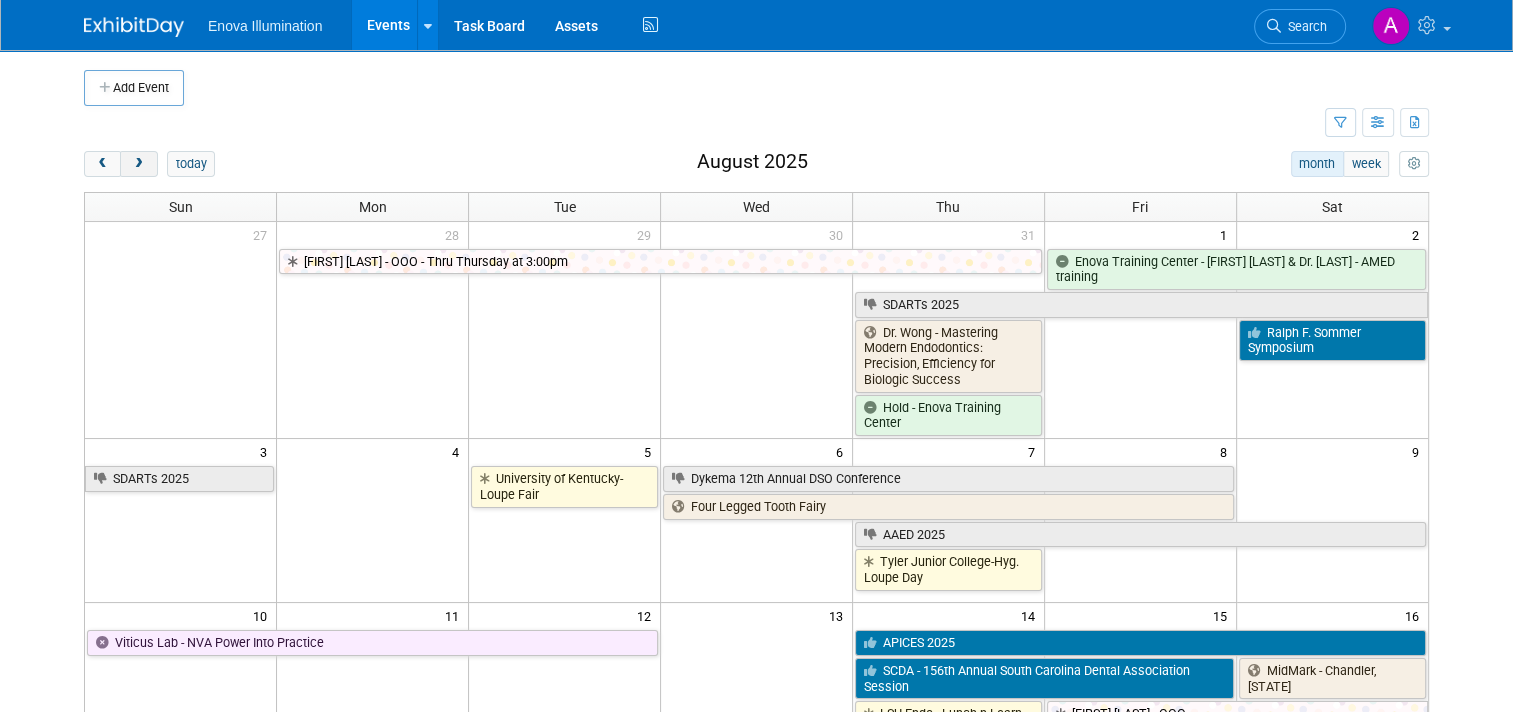 click at bounding box center [138, 164] 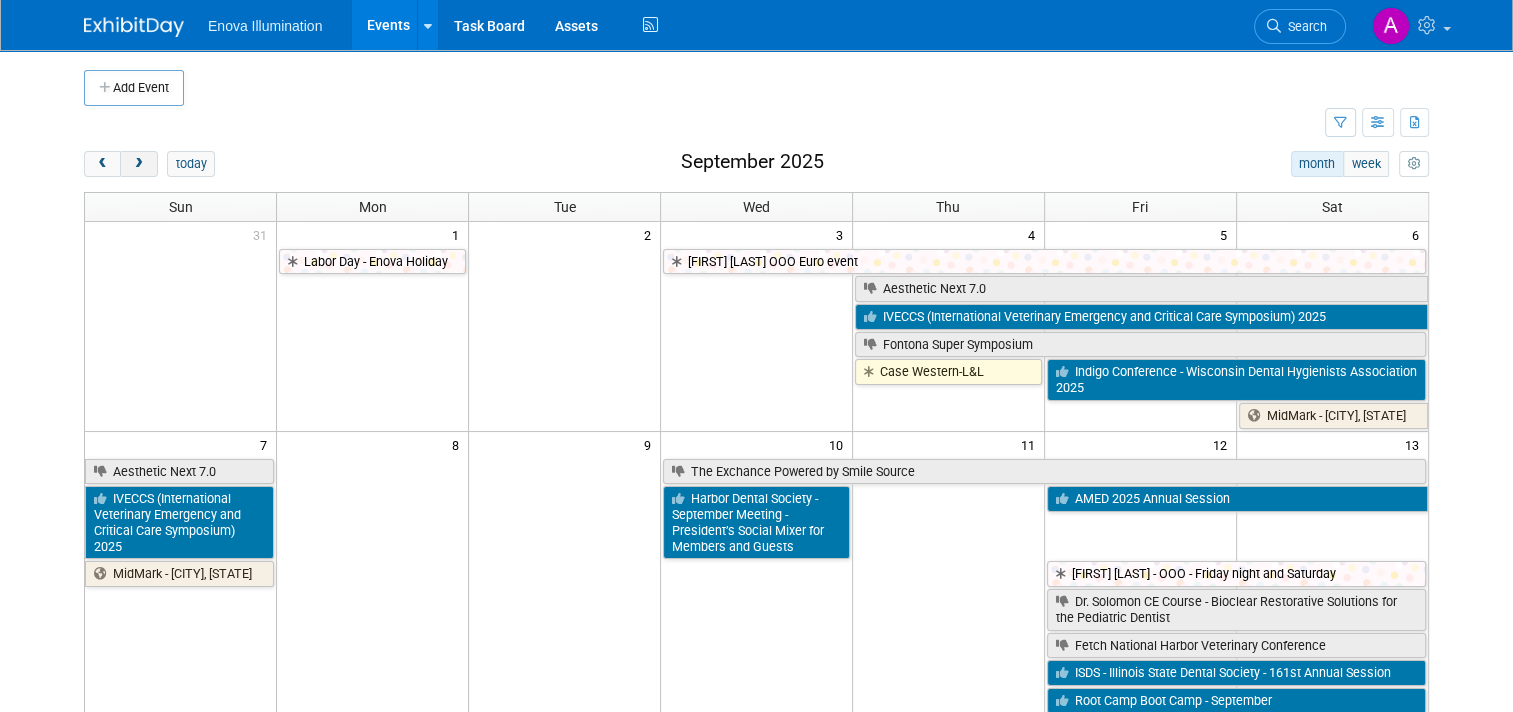 click at bounding box center (138, 164) 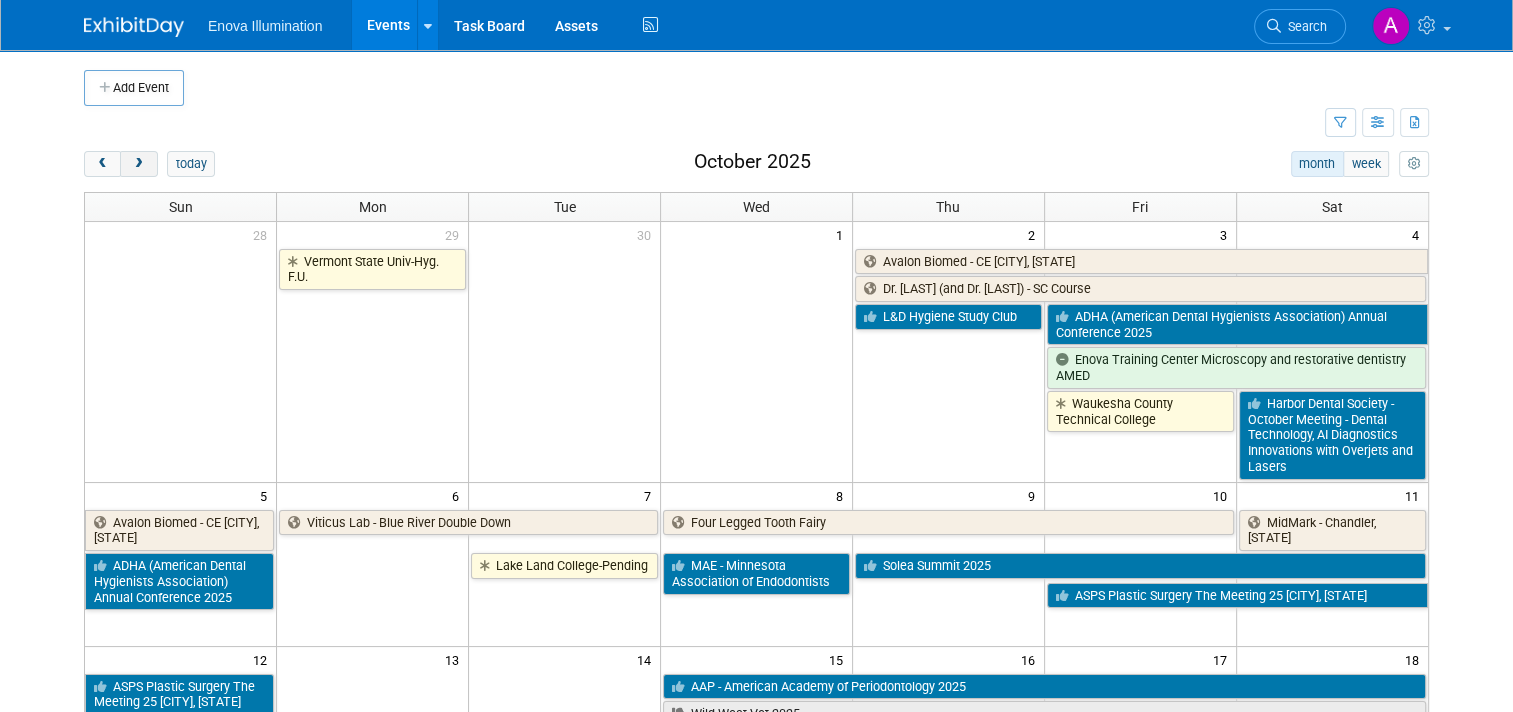 click at bounding box center (138, 164) 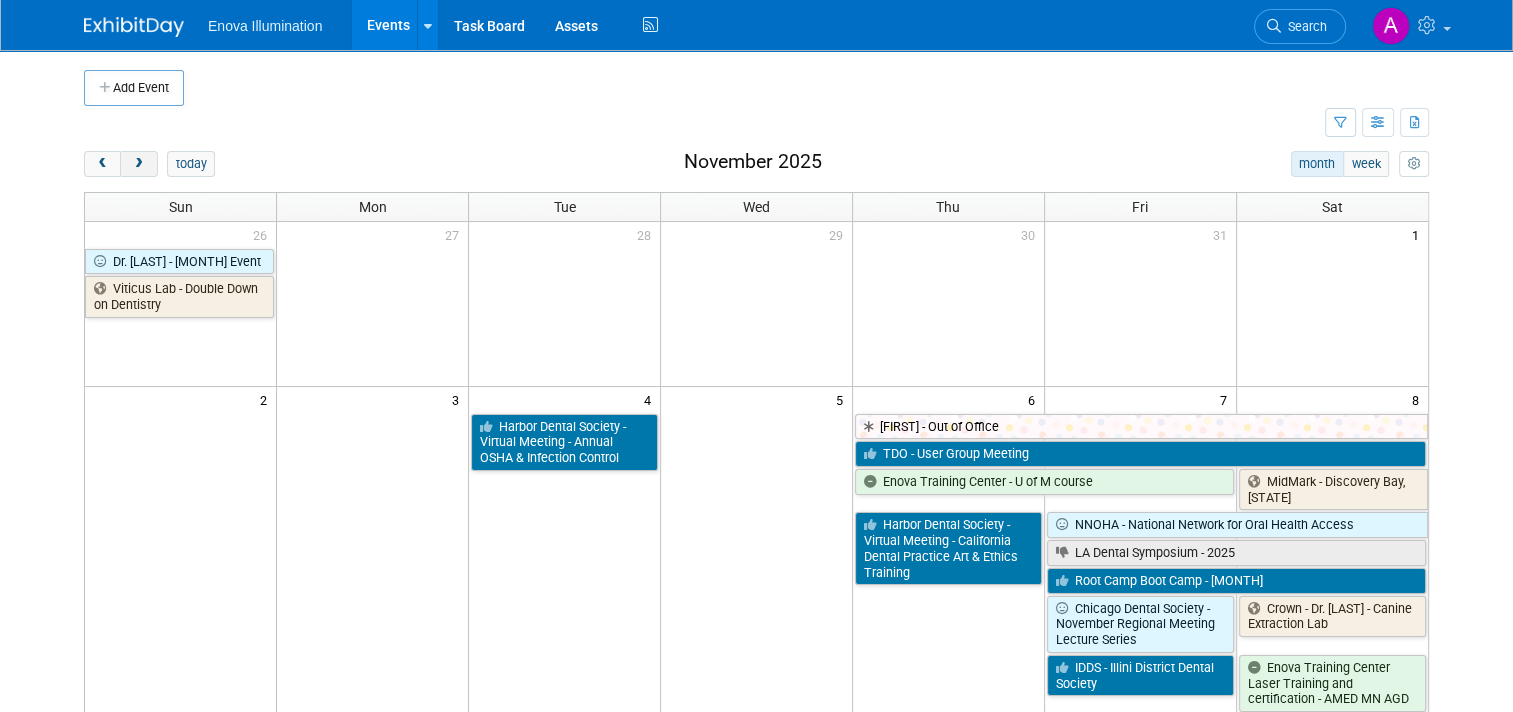 click at bounding box center [138, 164] 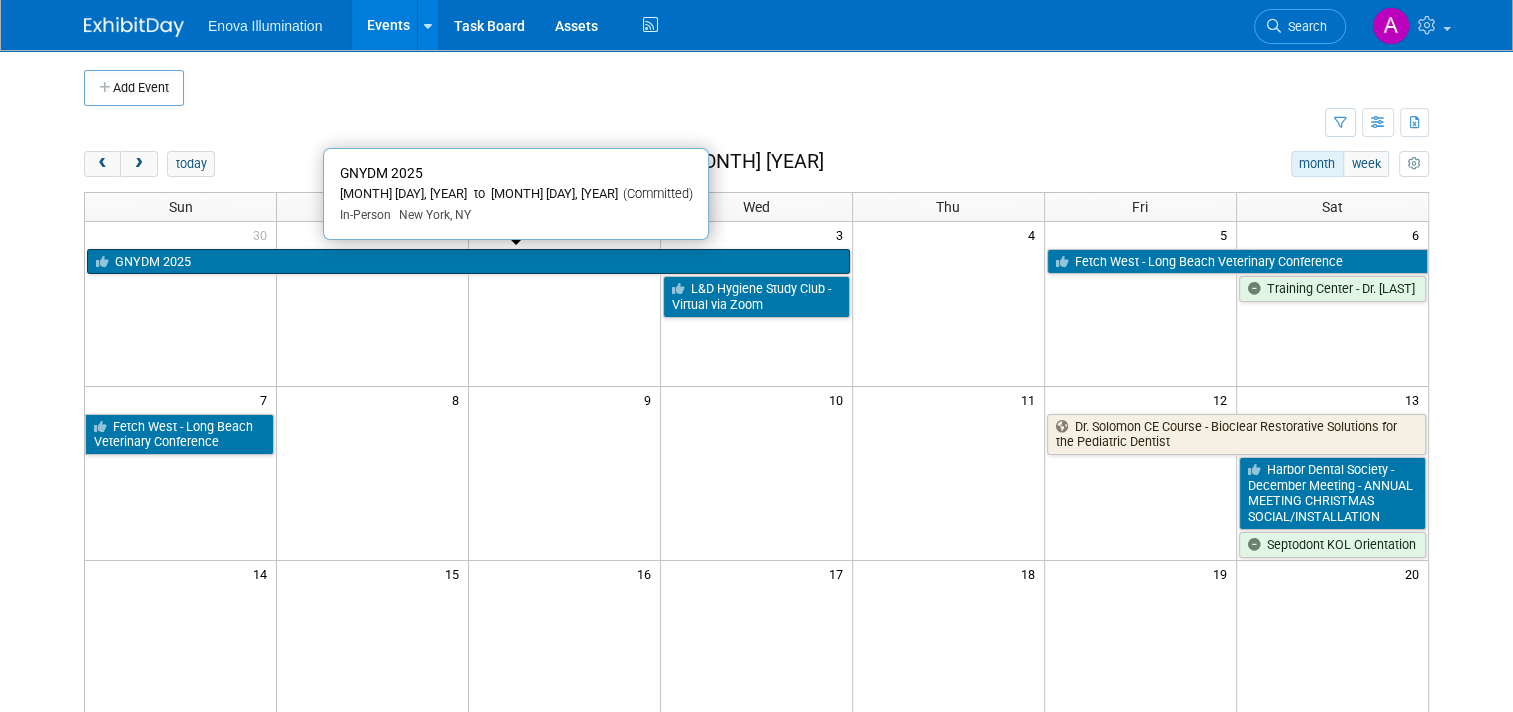 click on "GNYDM 2025" at bounding box center [468, 262] 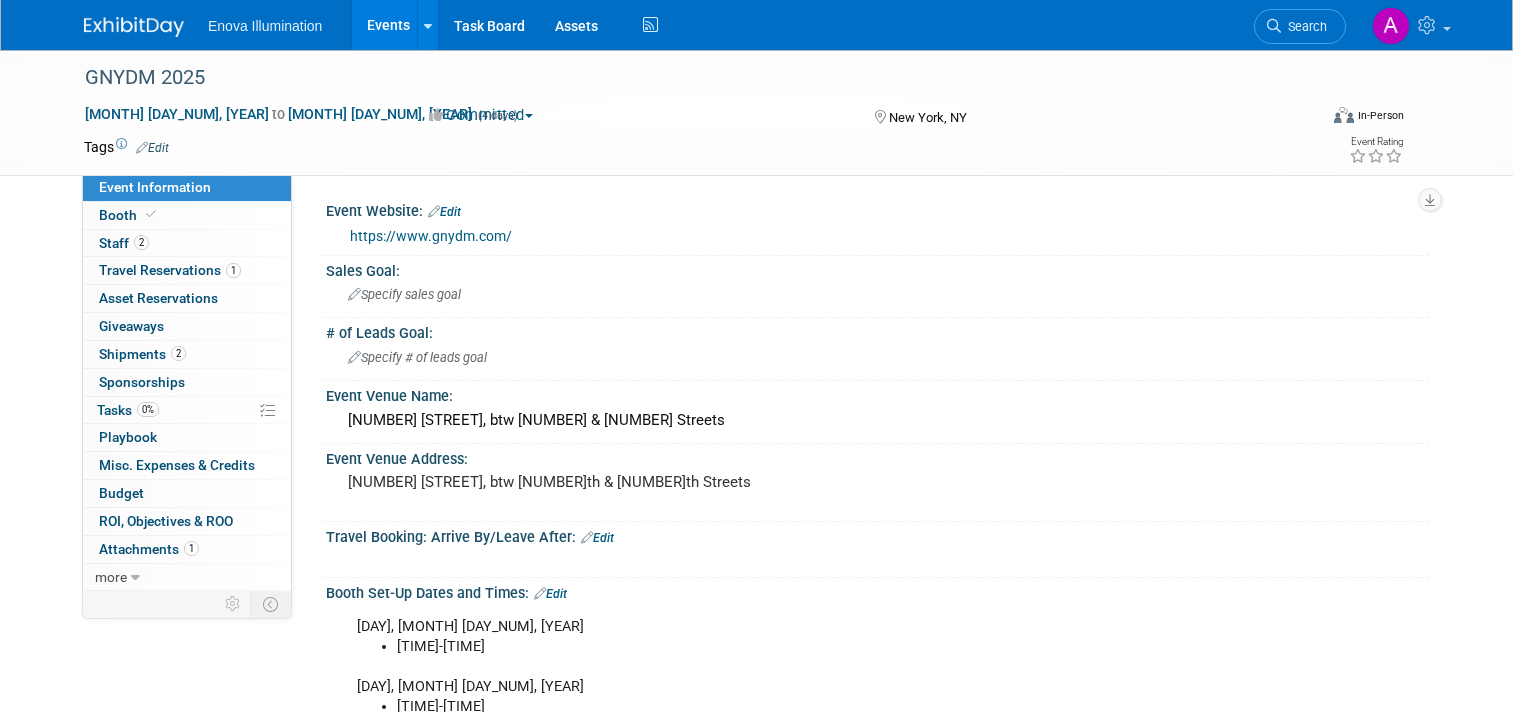scroll, scrollTop: 0, scrollLeft: 0, axis: both 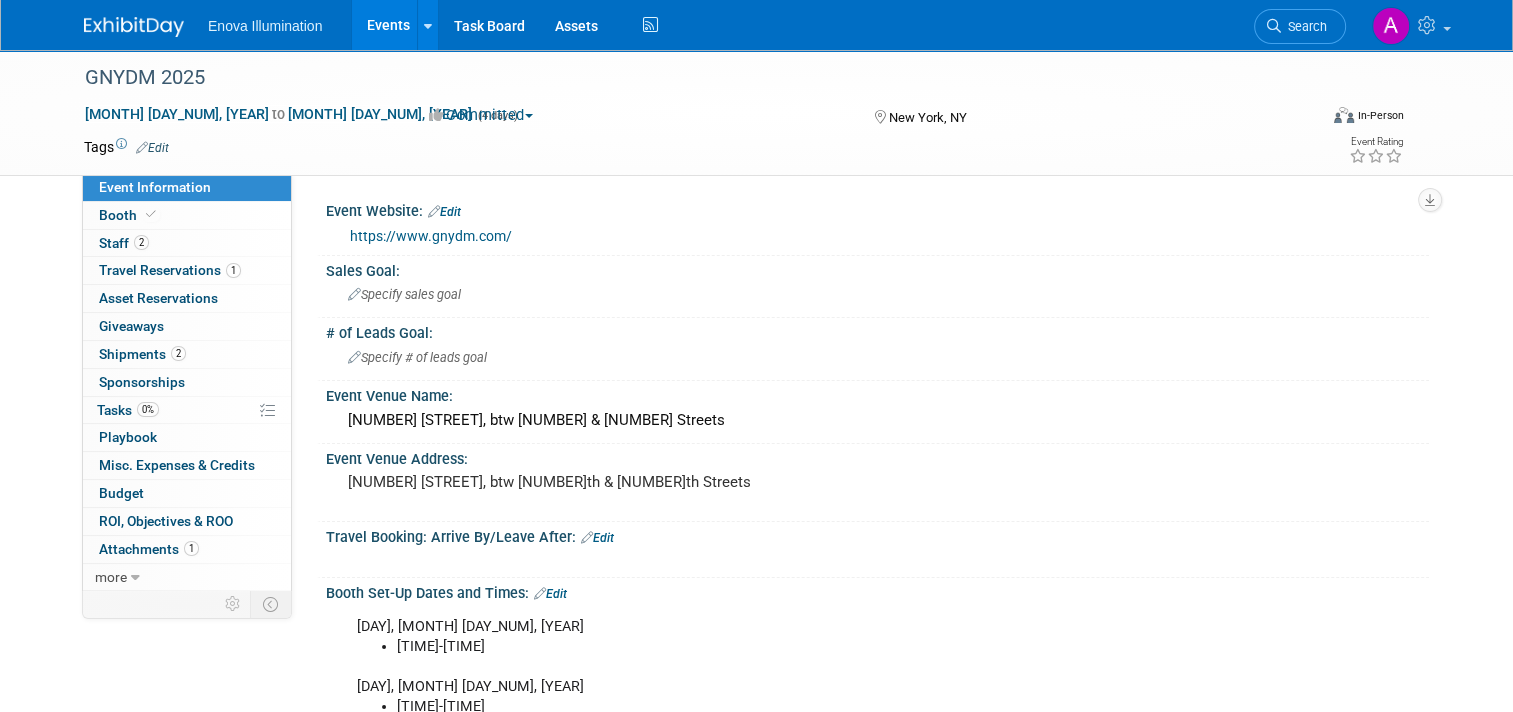 click on "https://www.gnydm.com/" at bounding box center (431, 236) 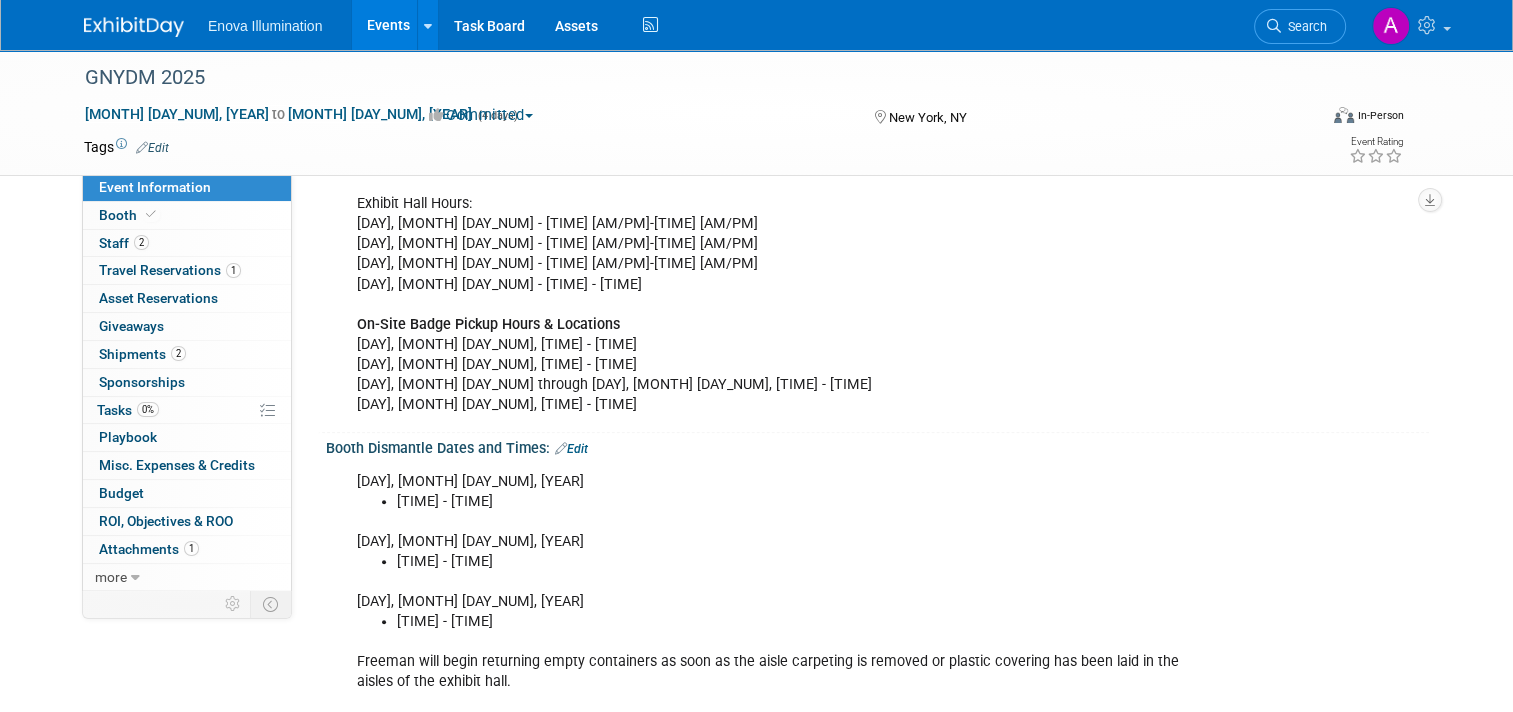 scroll, scrollTop: 600, scrollLeft: 0, axis: vertical 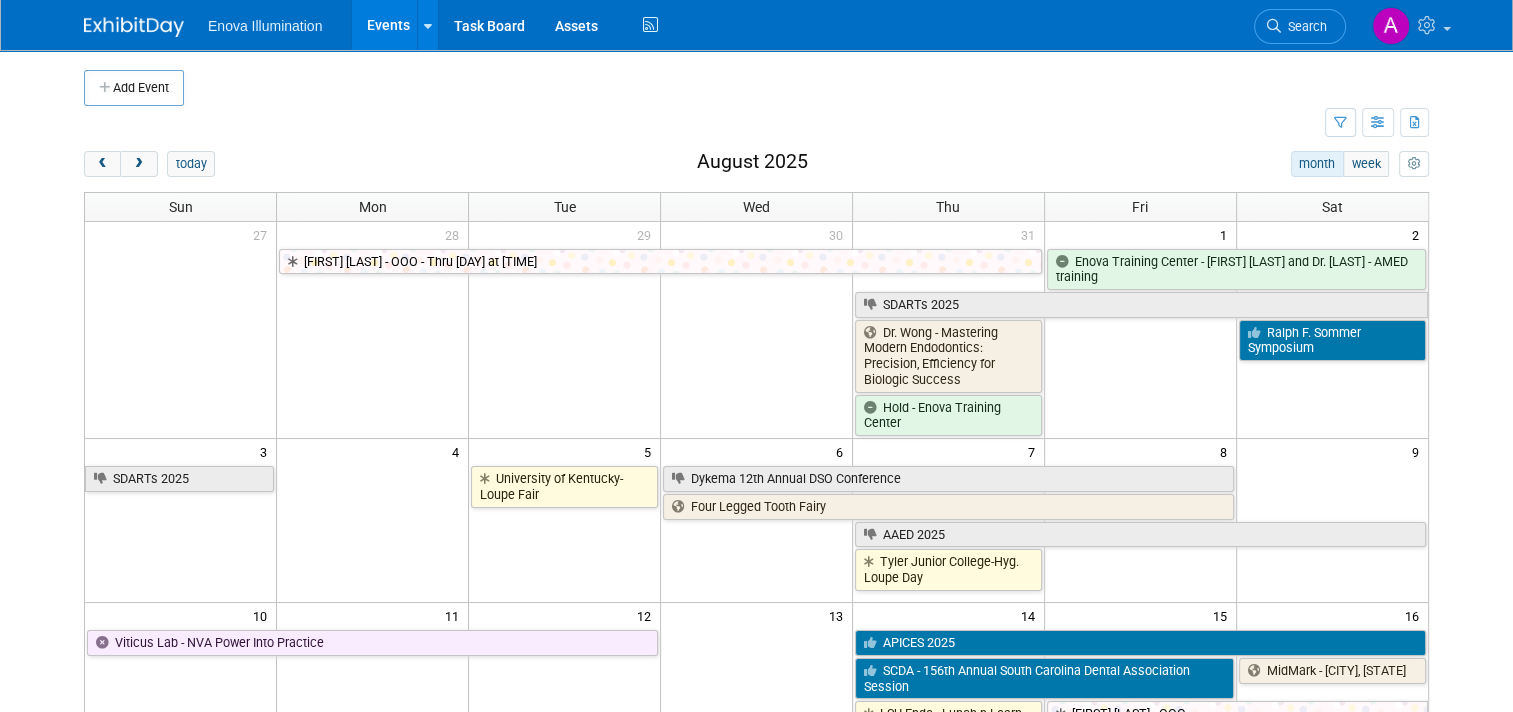 drag, startPoint x: 116, startPoint y: 161, endPoint x: 164, endPoint y: 124, distance: 60.60528 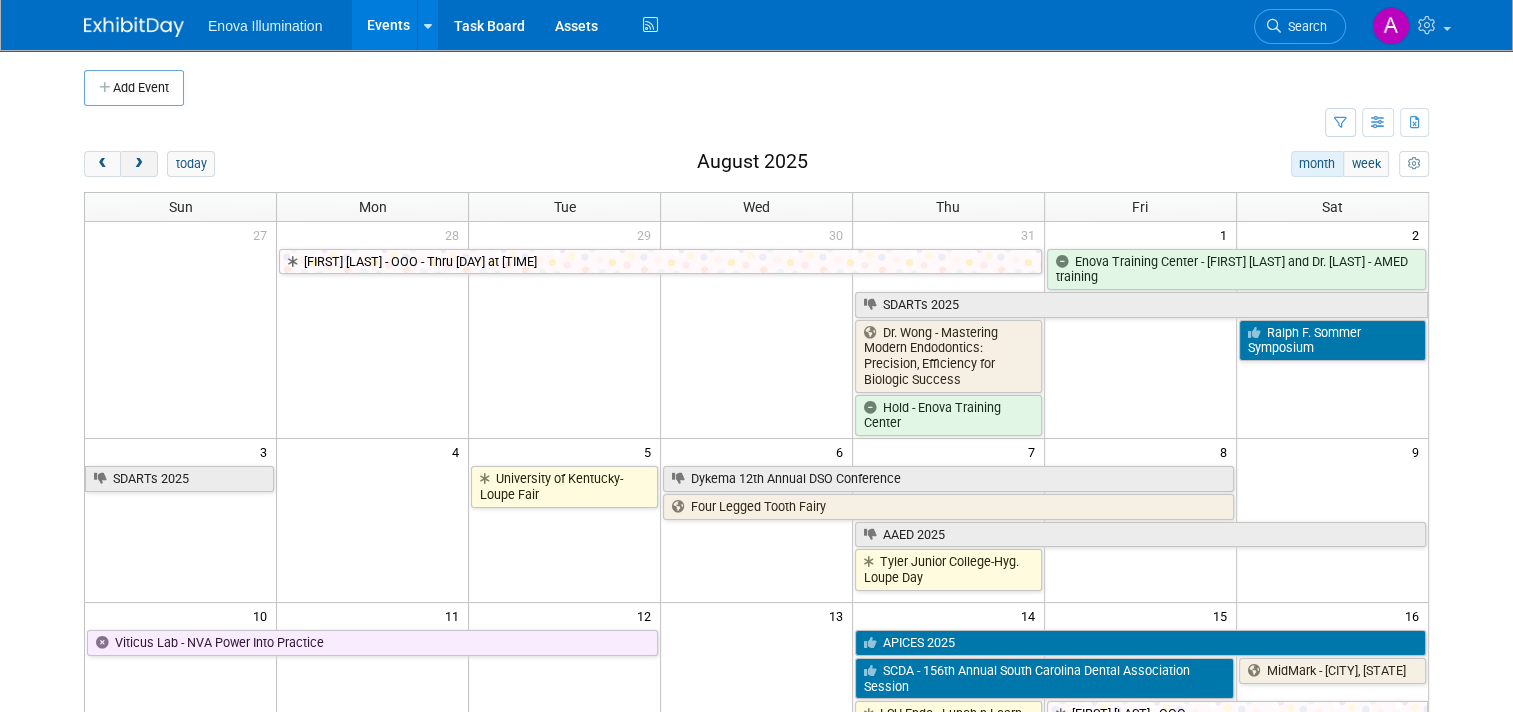 click at bounding box center (138, 164) 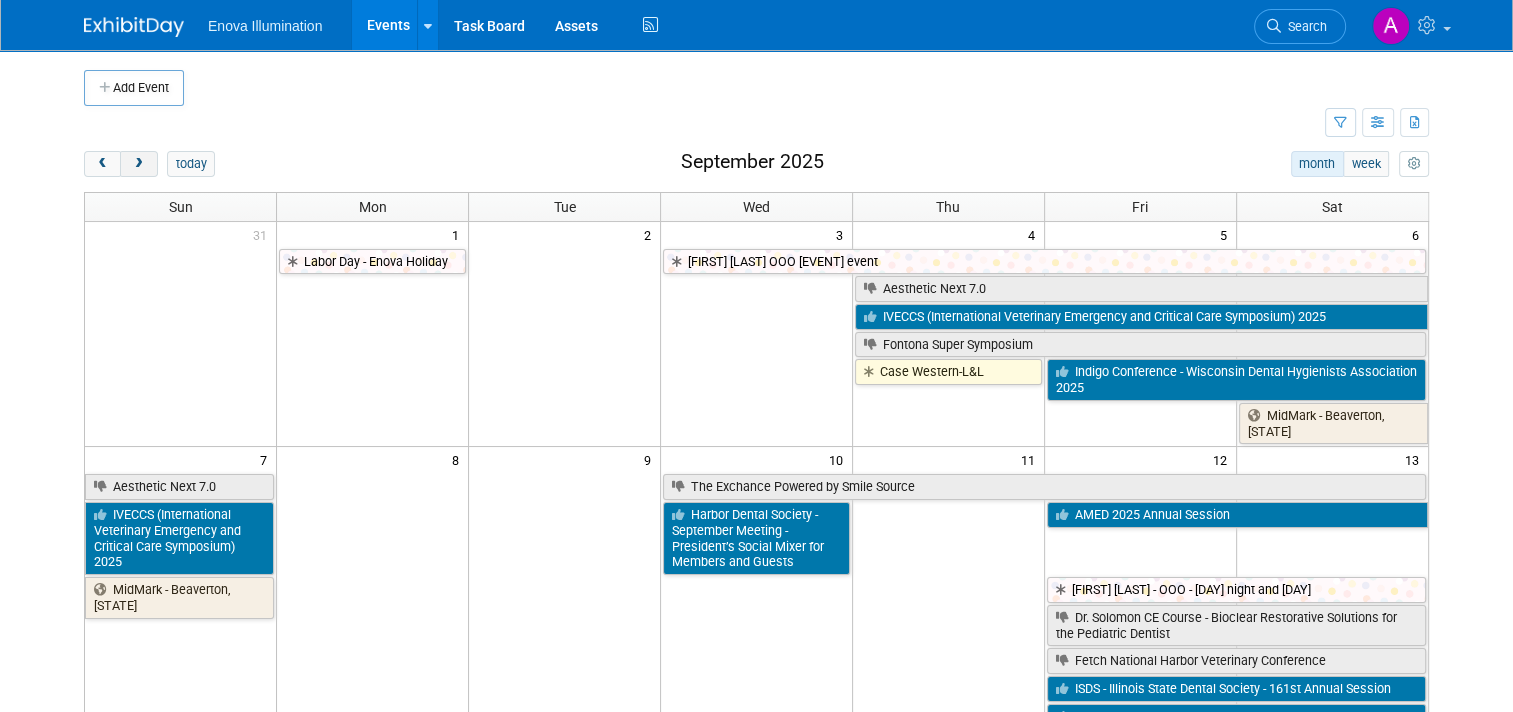 click at bounding box center [138, 164] 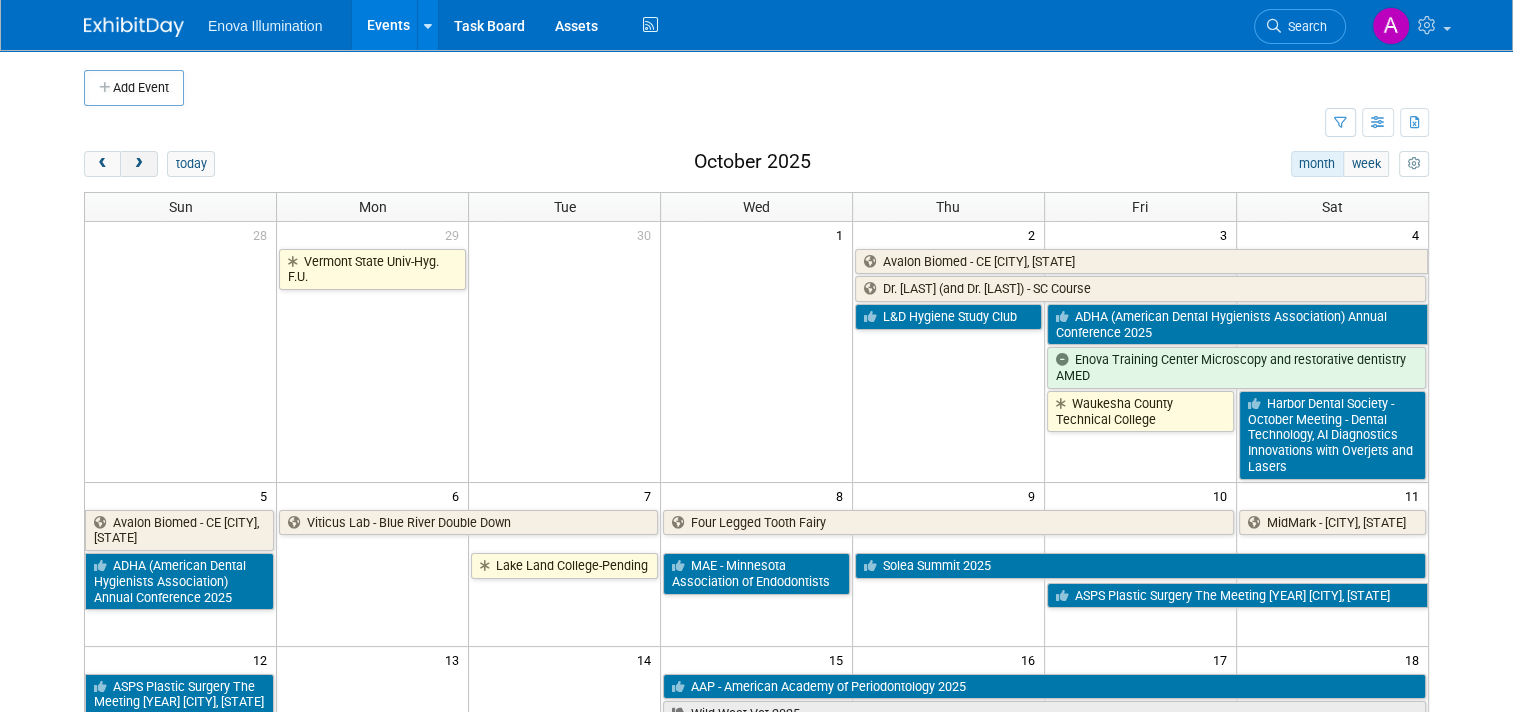 click at bounding box center (138, 164) 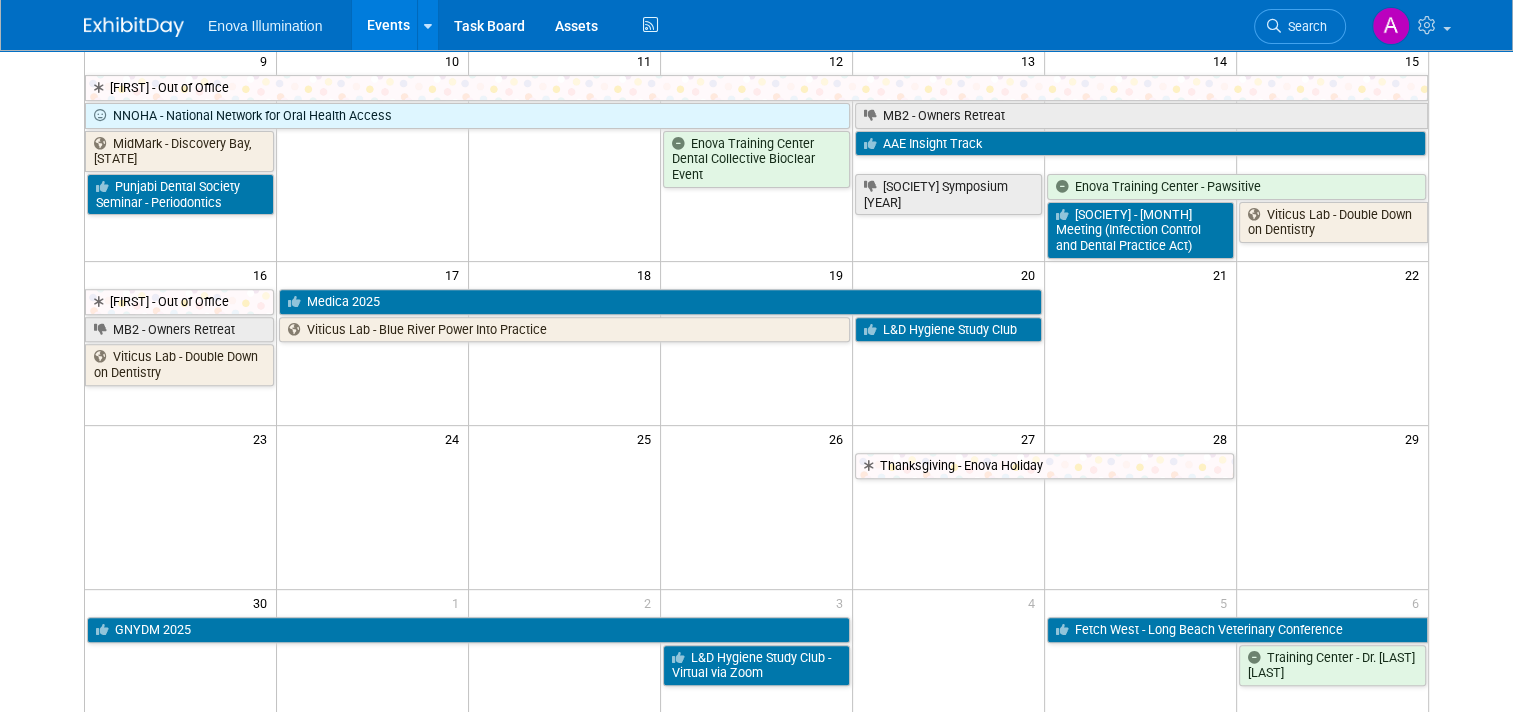 scroll, scrollTop: 700, scrollLeft: 0, axis: vertical 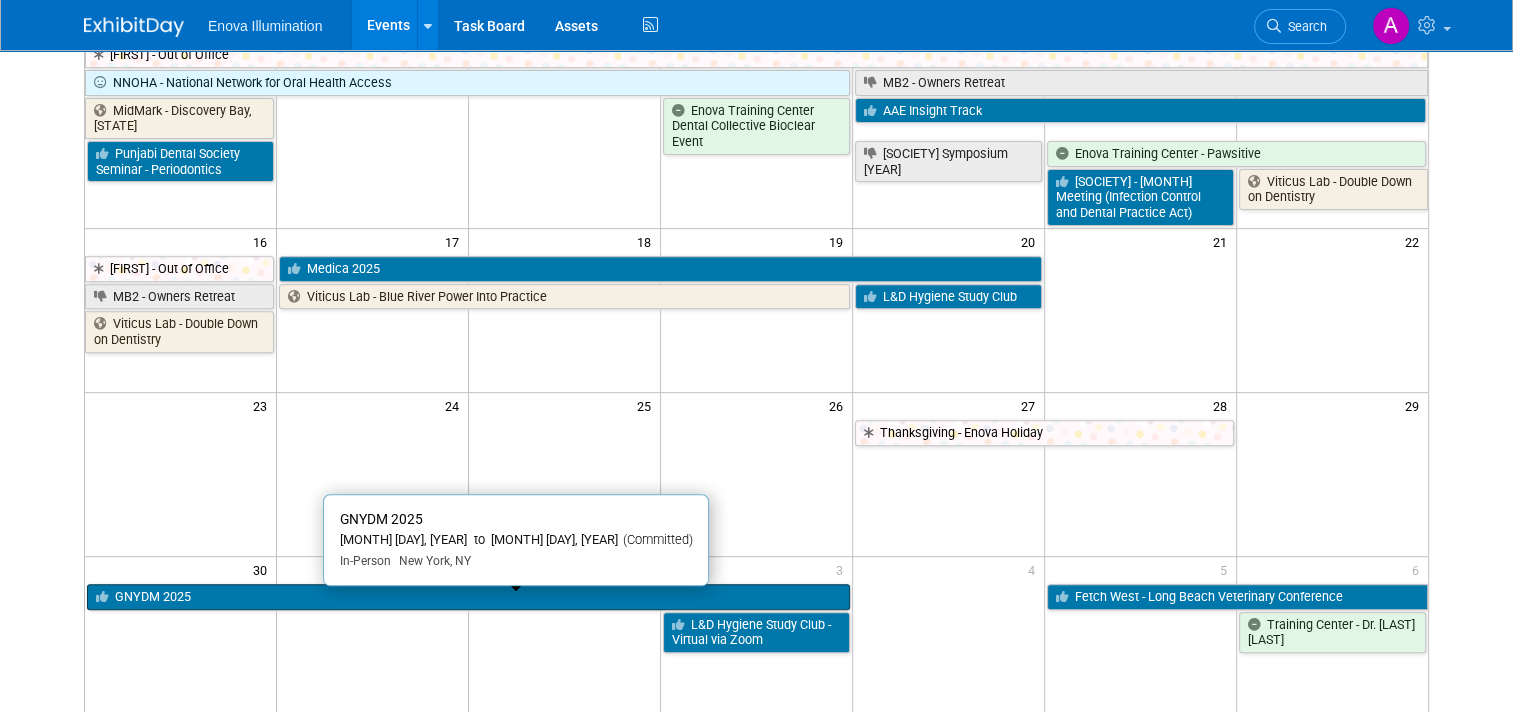 click on "GNYDM 2025" at bounding box center (468, 597) 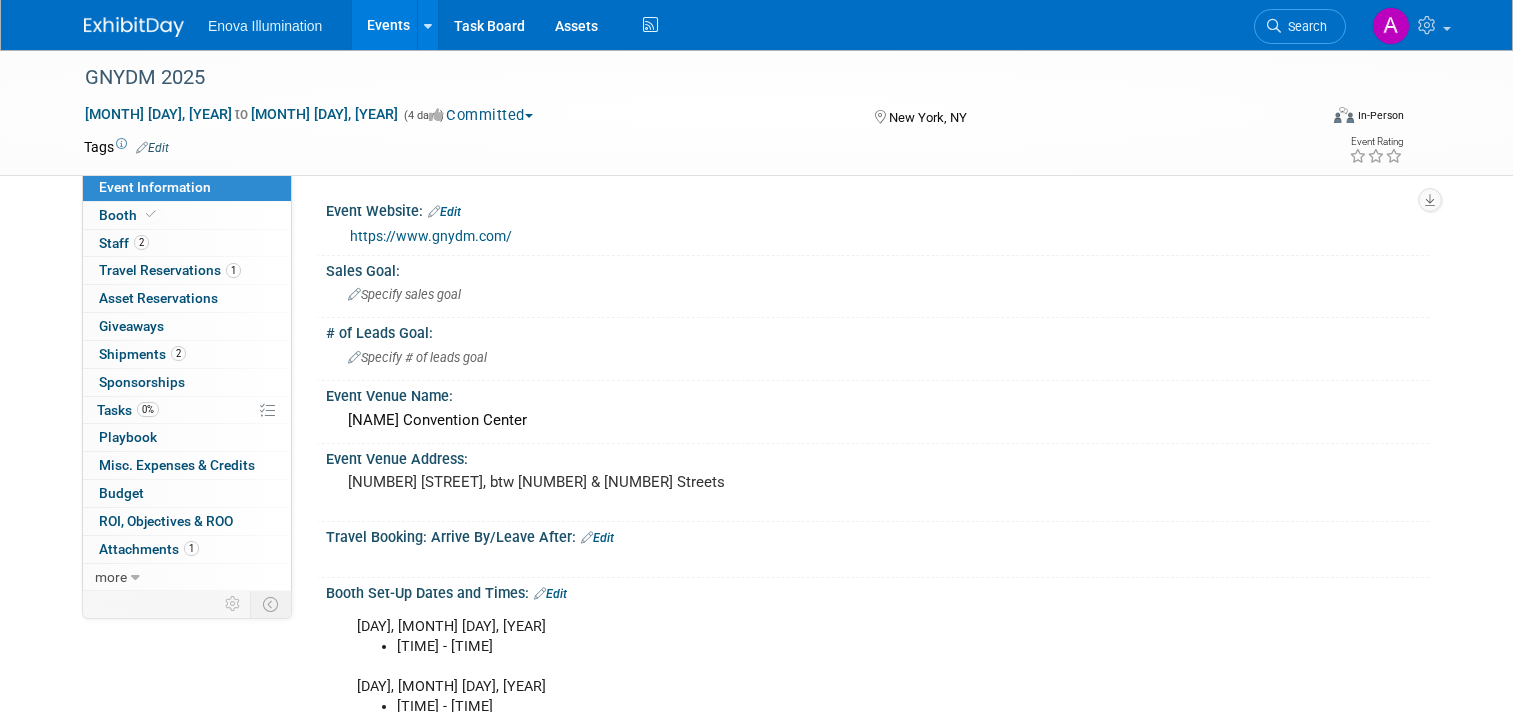click on "Booth" at bounding box center (187, 215) 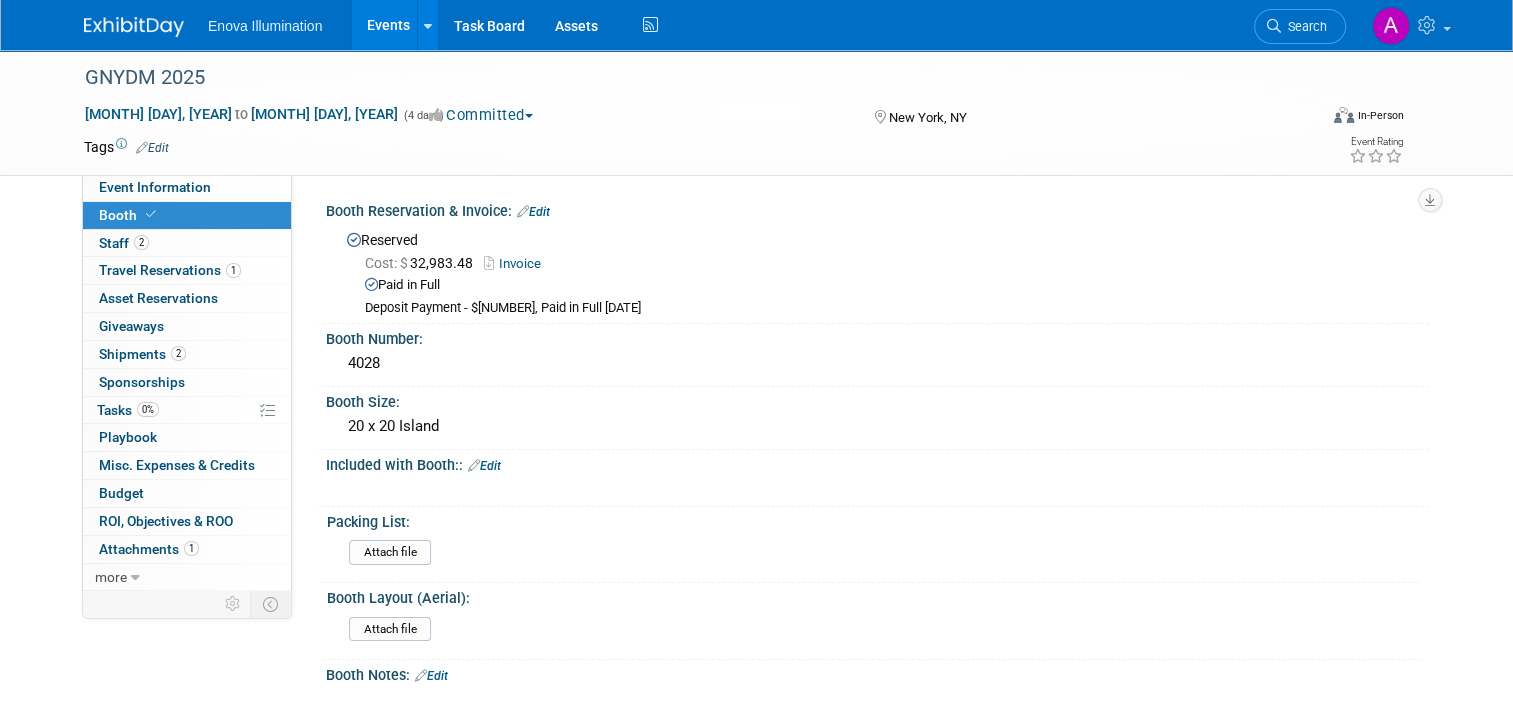 scroll, scrollTop: 0, scrollLeft: 0, axis: both 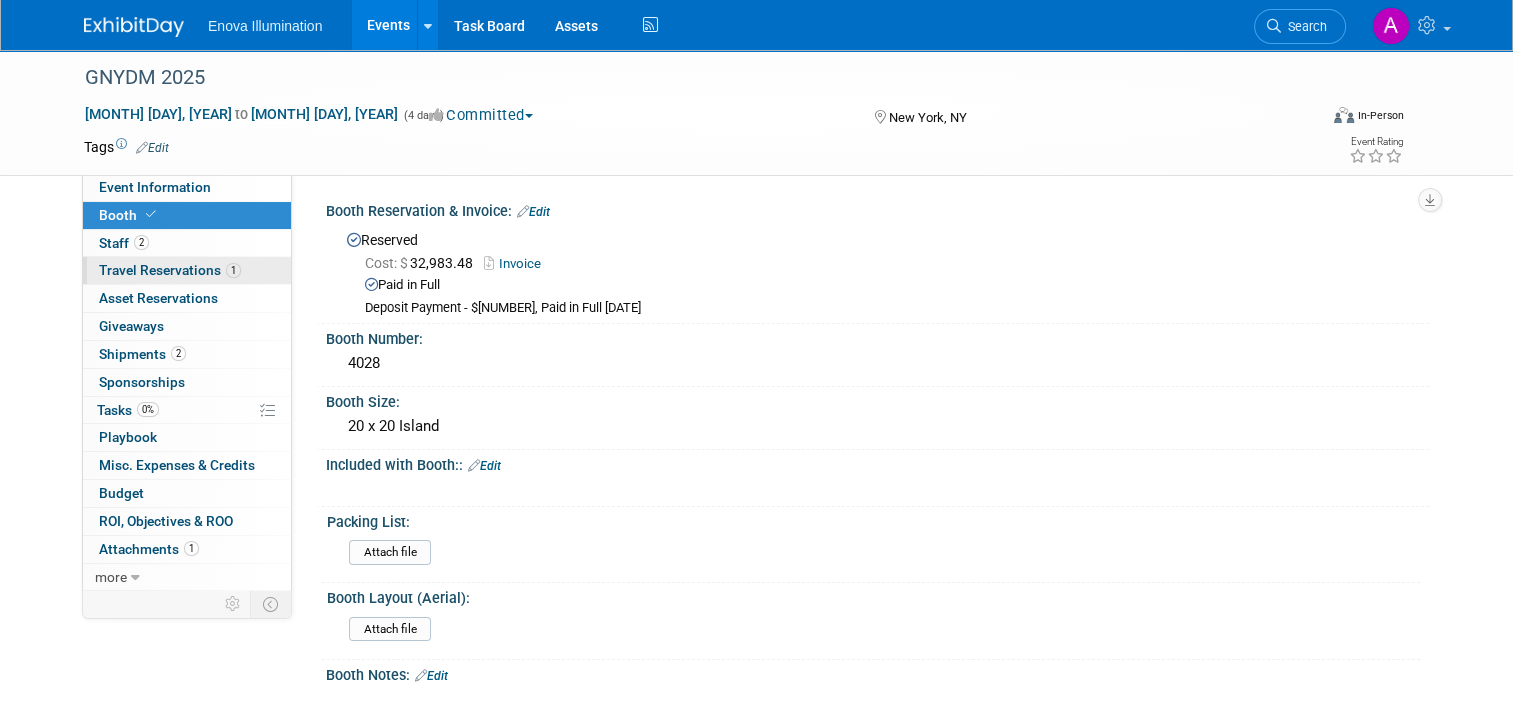 click on "Travel Reservations 1" at bounding box center (170, 270) 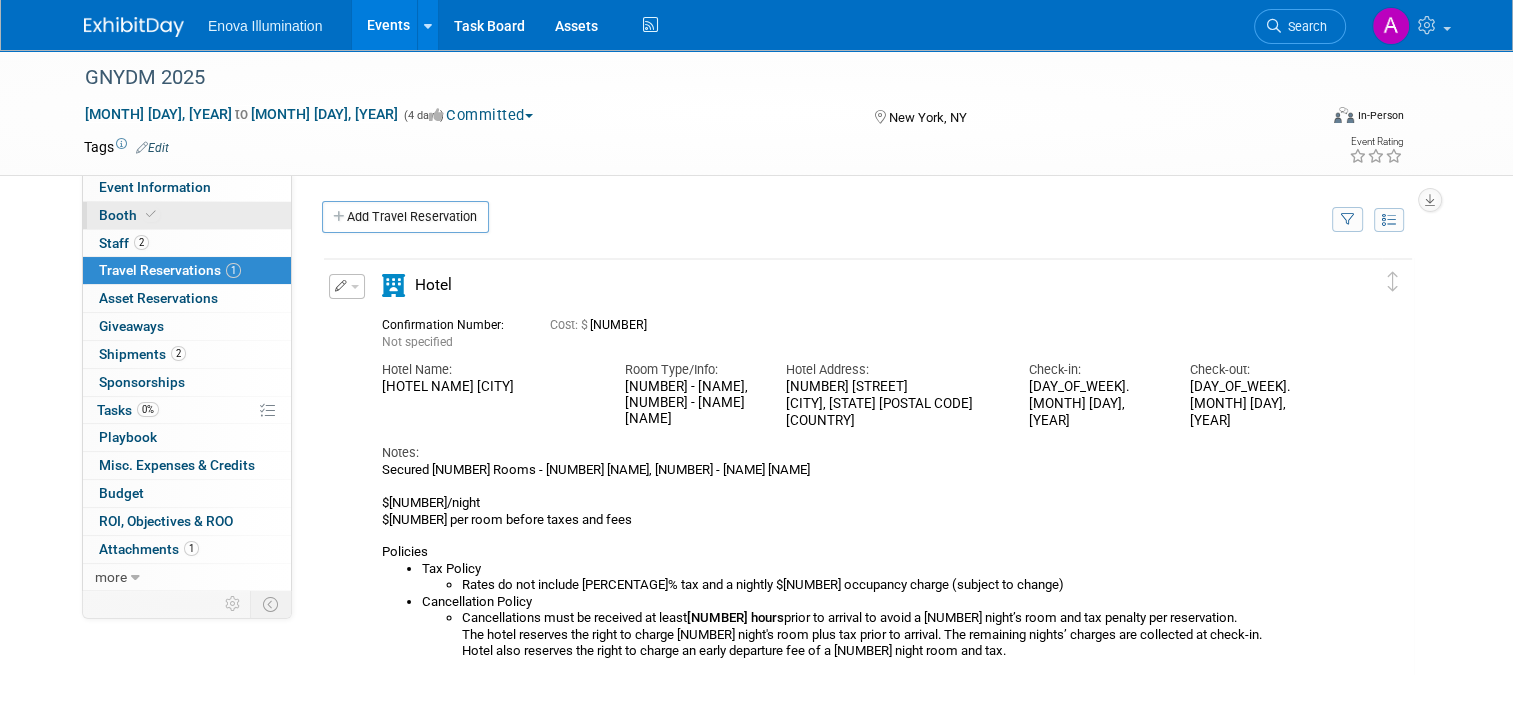 click on "Booth" at bounding box center [129, 215] 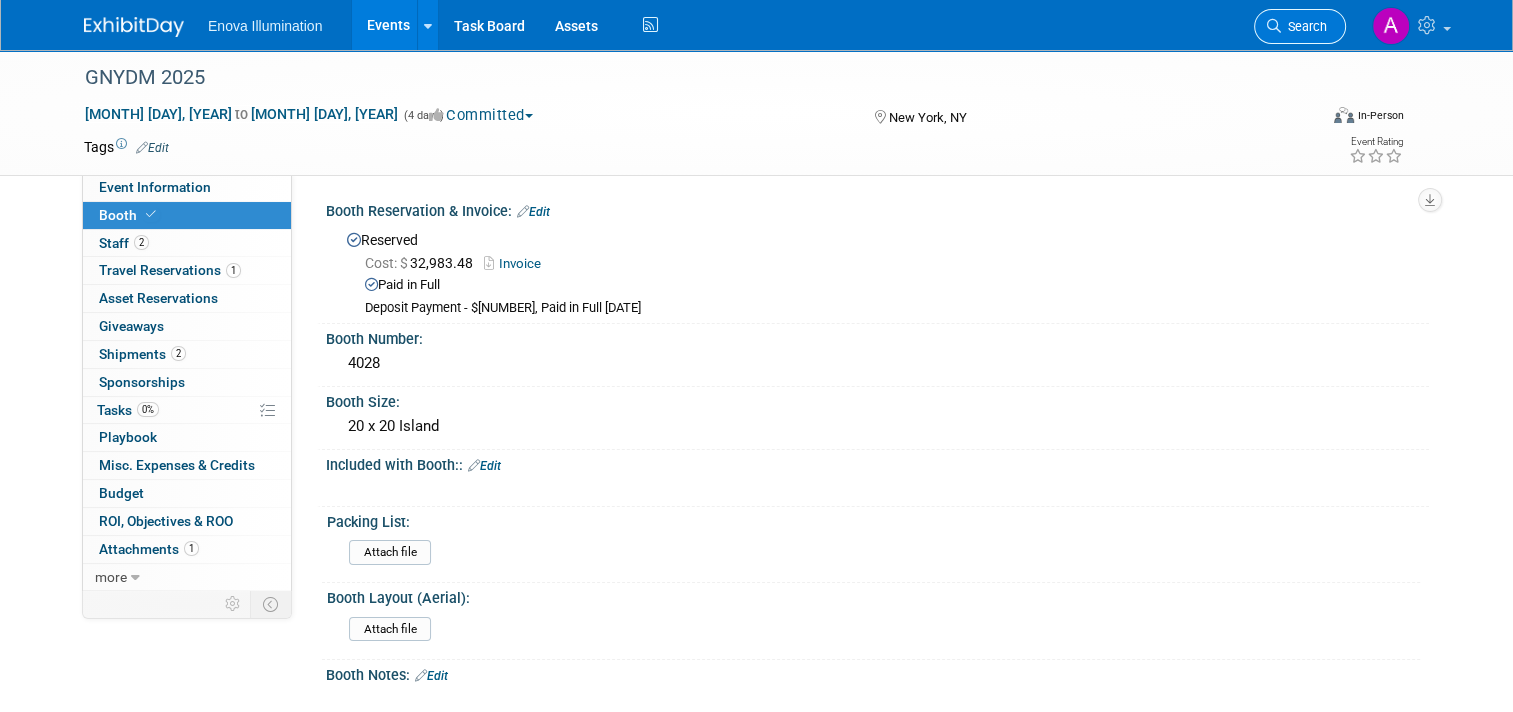 click on "Search" at bounding box center (1410, 25) 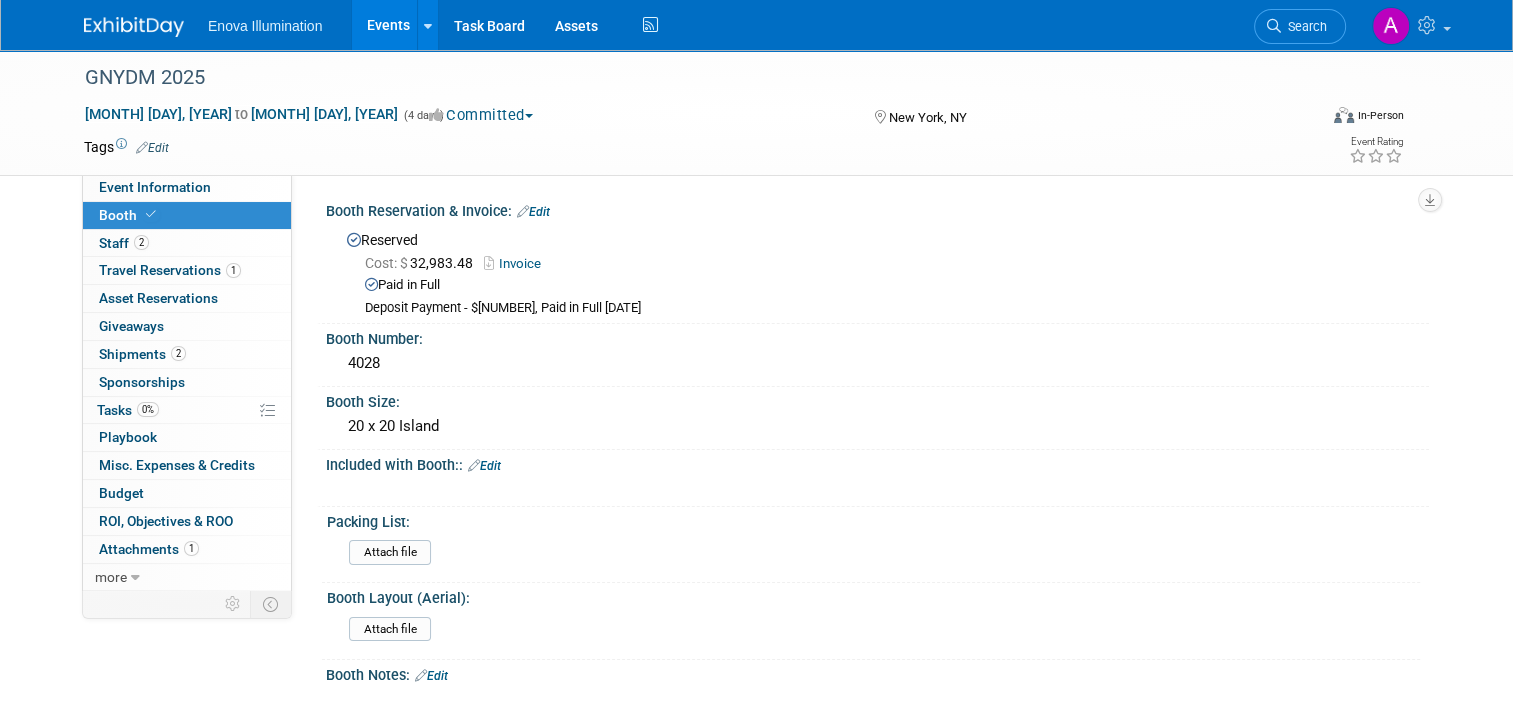click on "Search" at bounding box center [1300, 26] 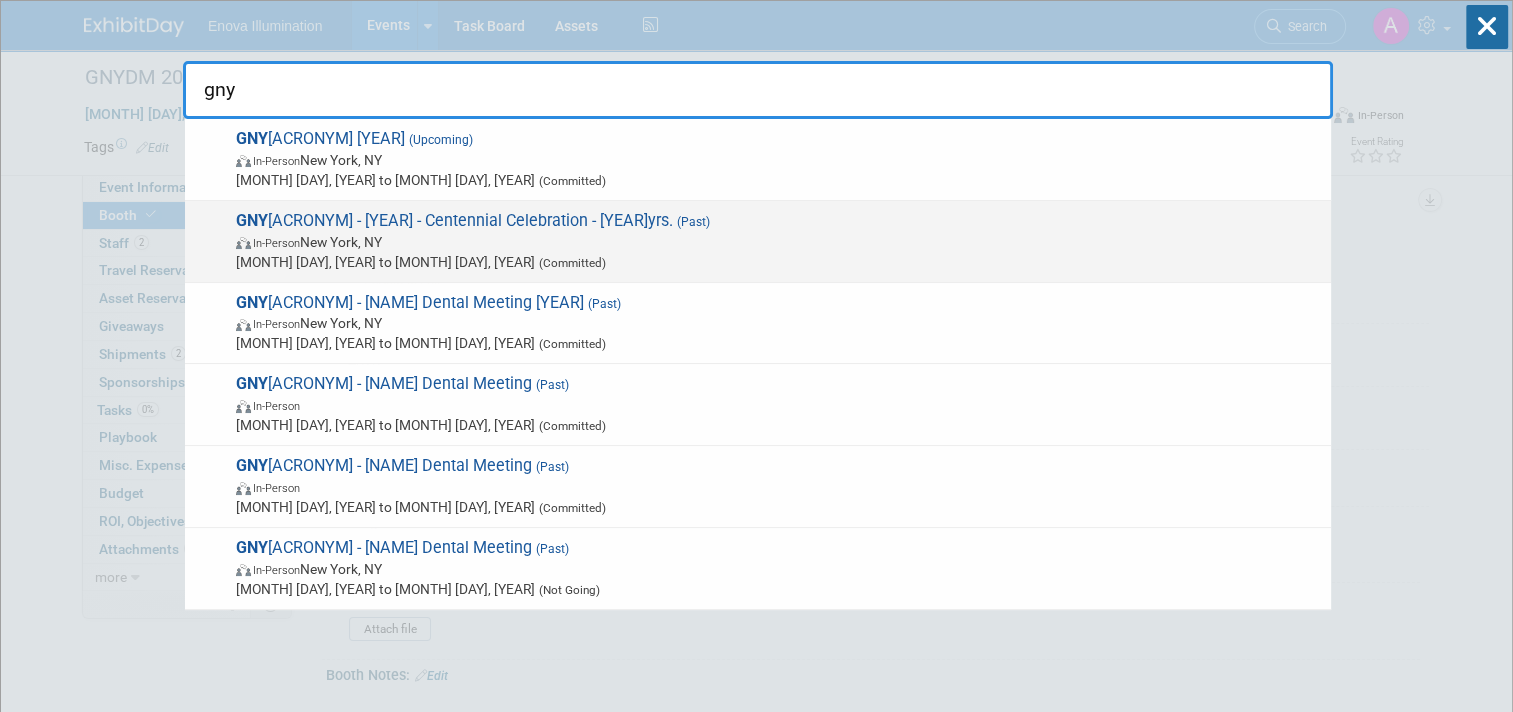 type on "gny" 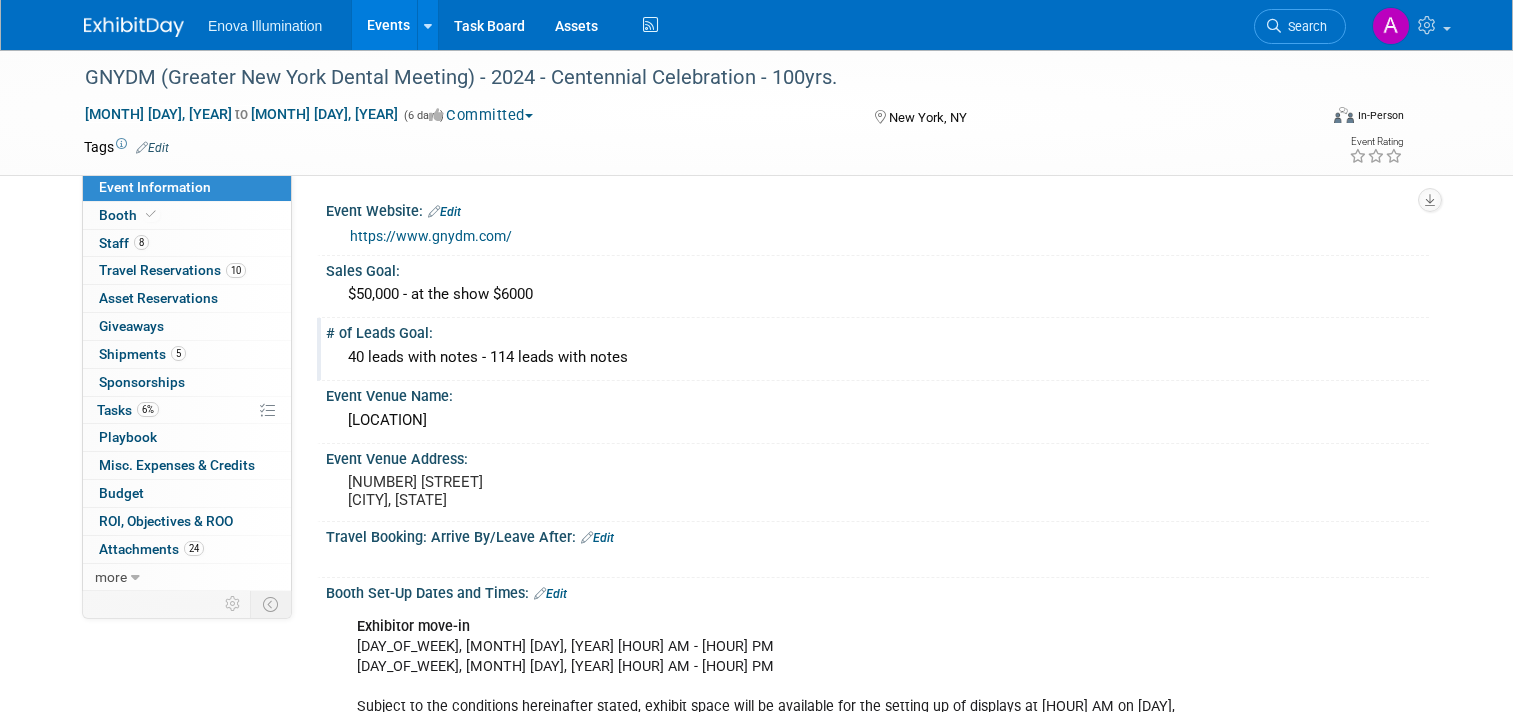 scroll, scrollTop: 0, scrollLeft: 0, axis: both 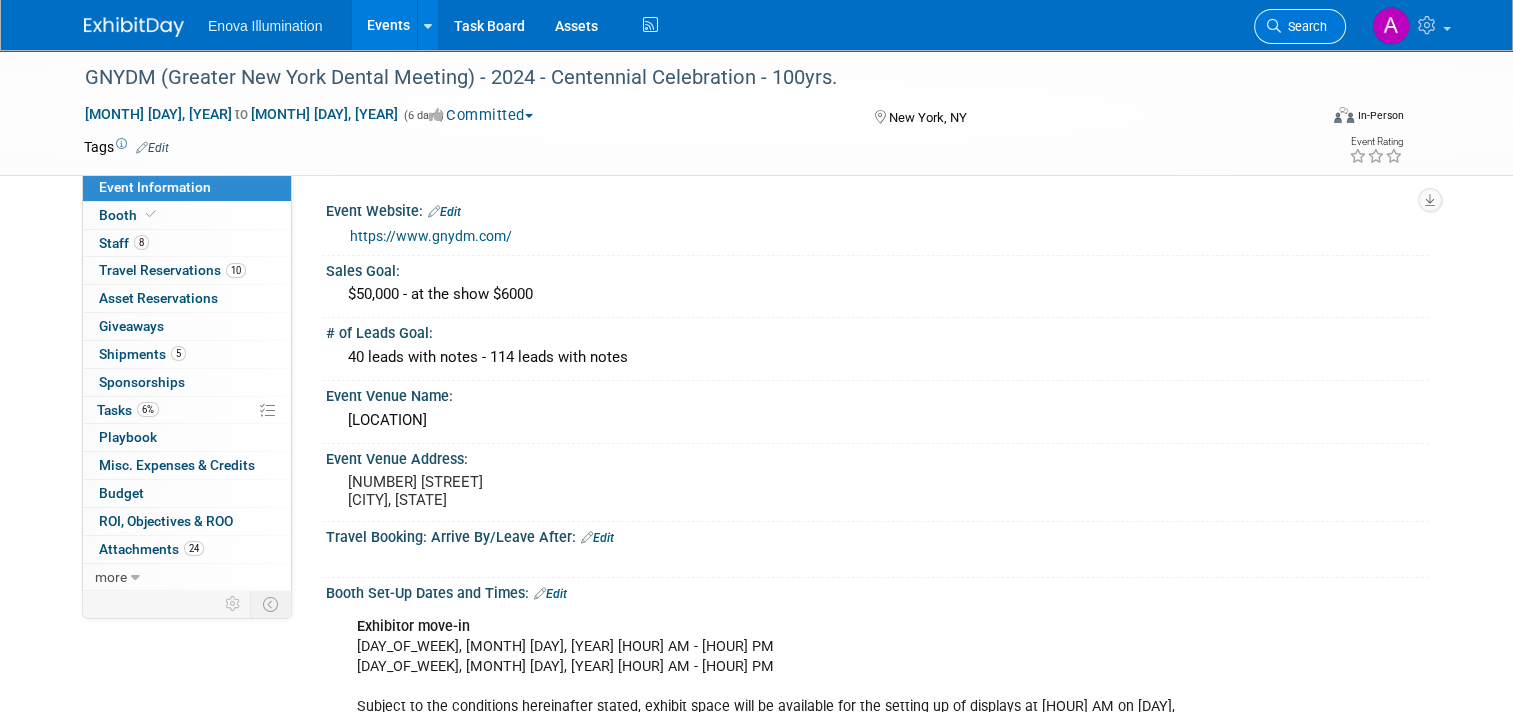 click on "Search" at bounding box center (1304, 26) 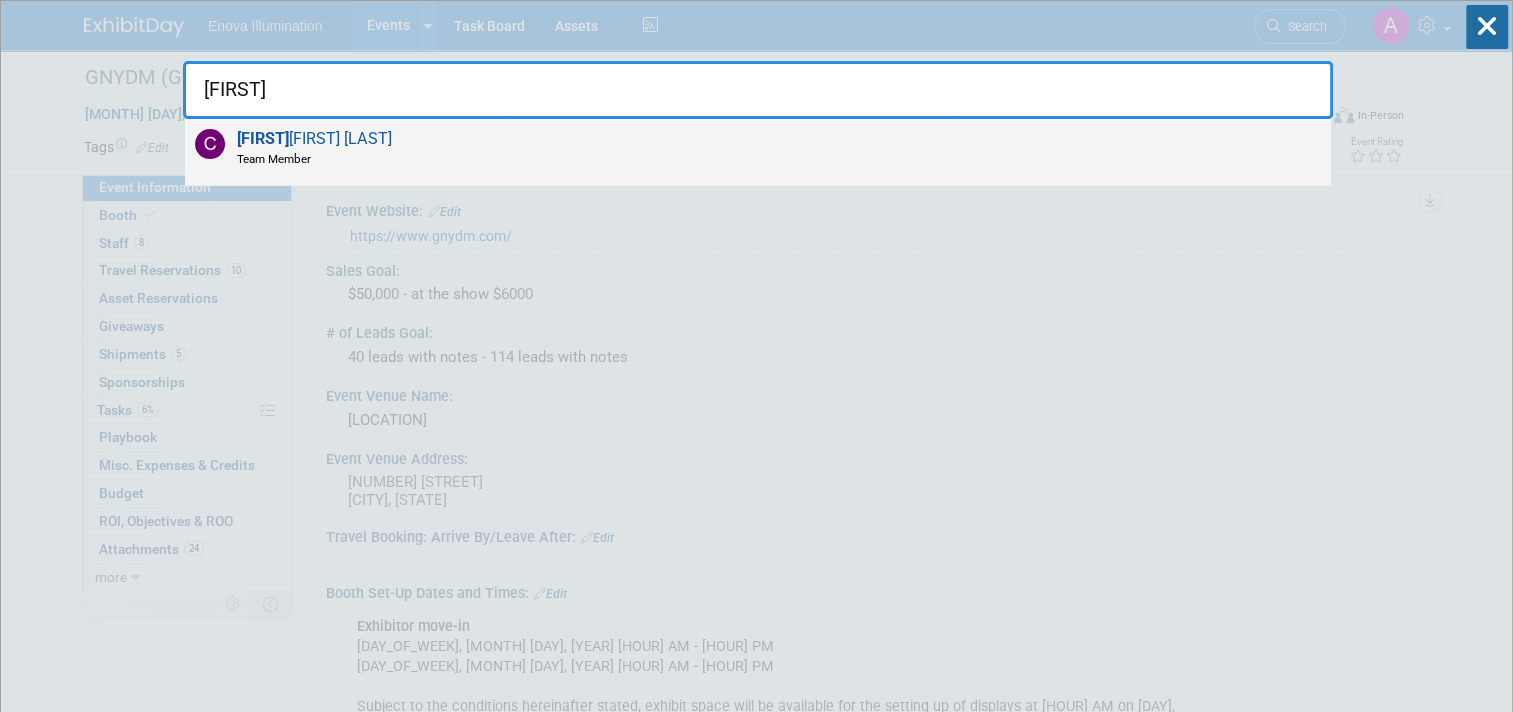 click on "[FIRST]" at bounding box center [263, 138] 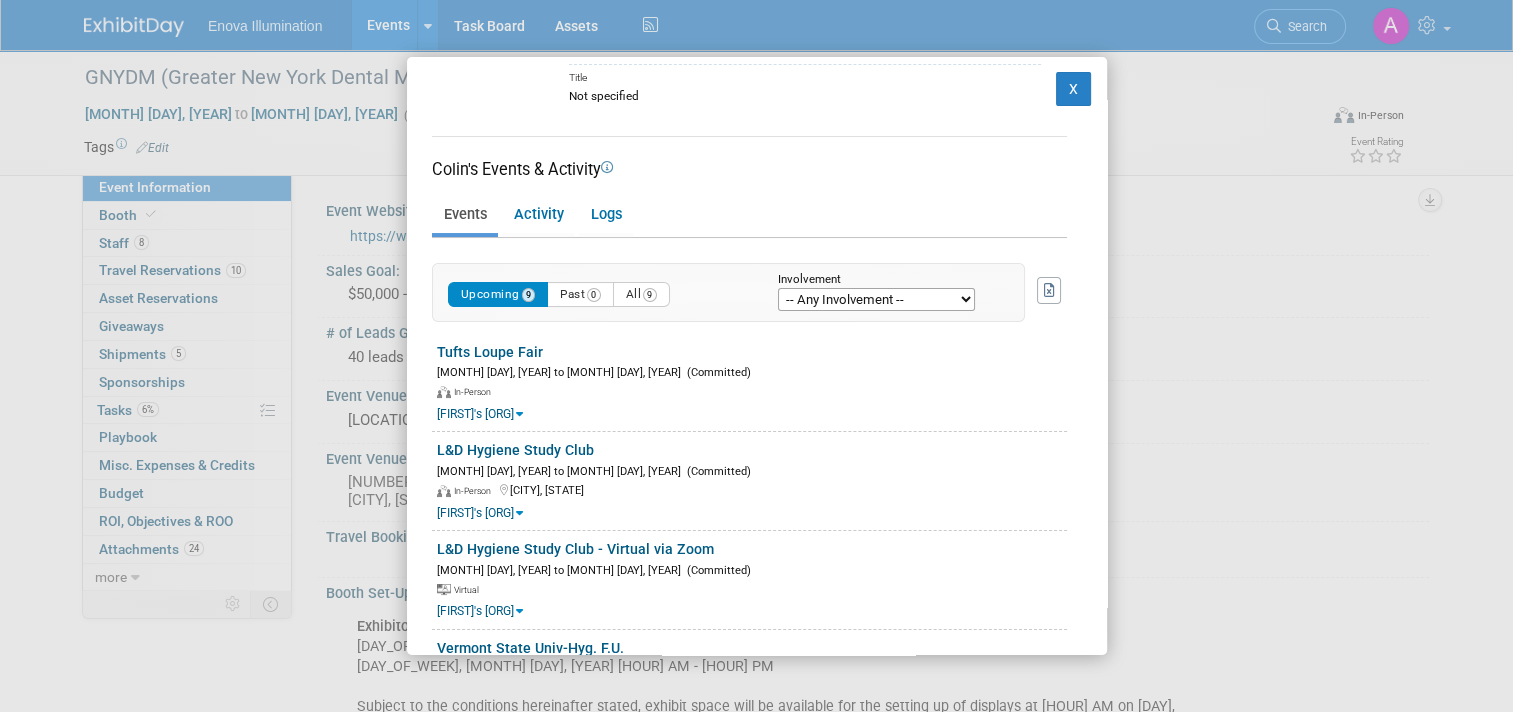 scroll, scrollTop: 0, scrollLeft: 0, axis: both 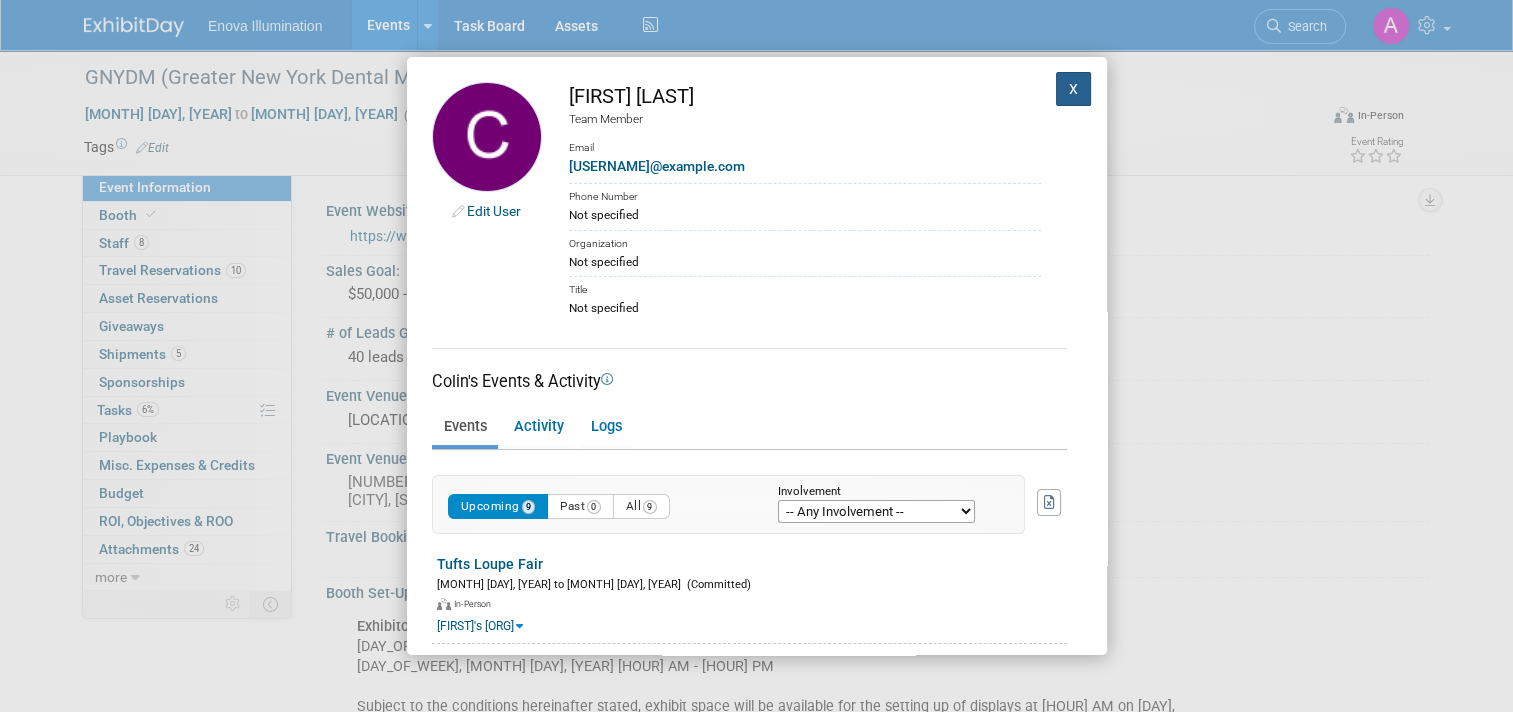 click on "X" at bounding box center [1074, 89] 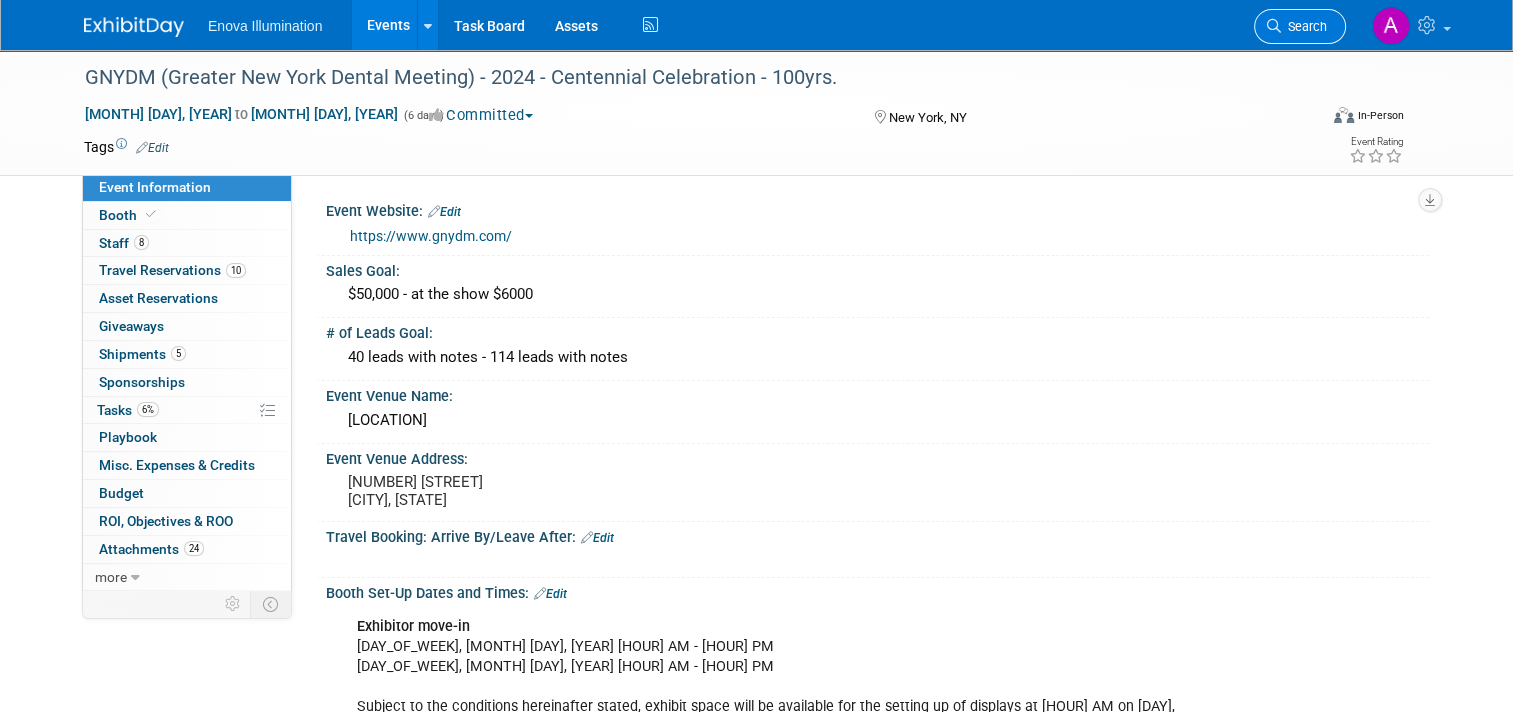 click on "Search" at bounding box center [1304, 26] 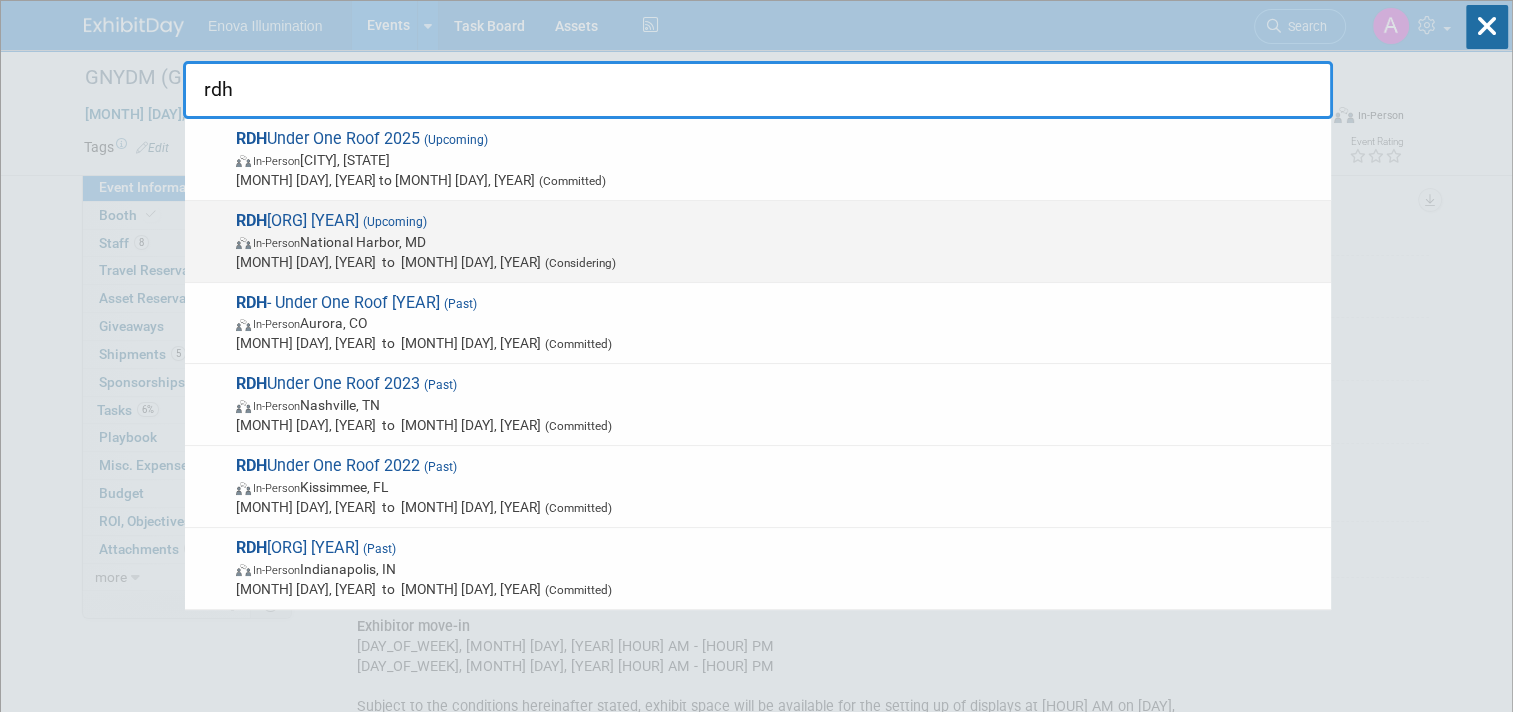 type on "rdh" 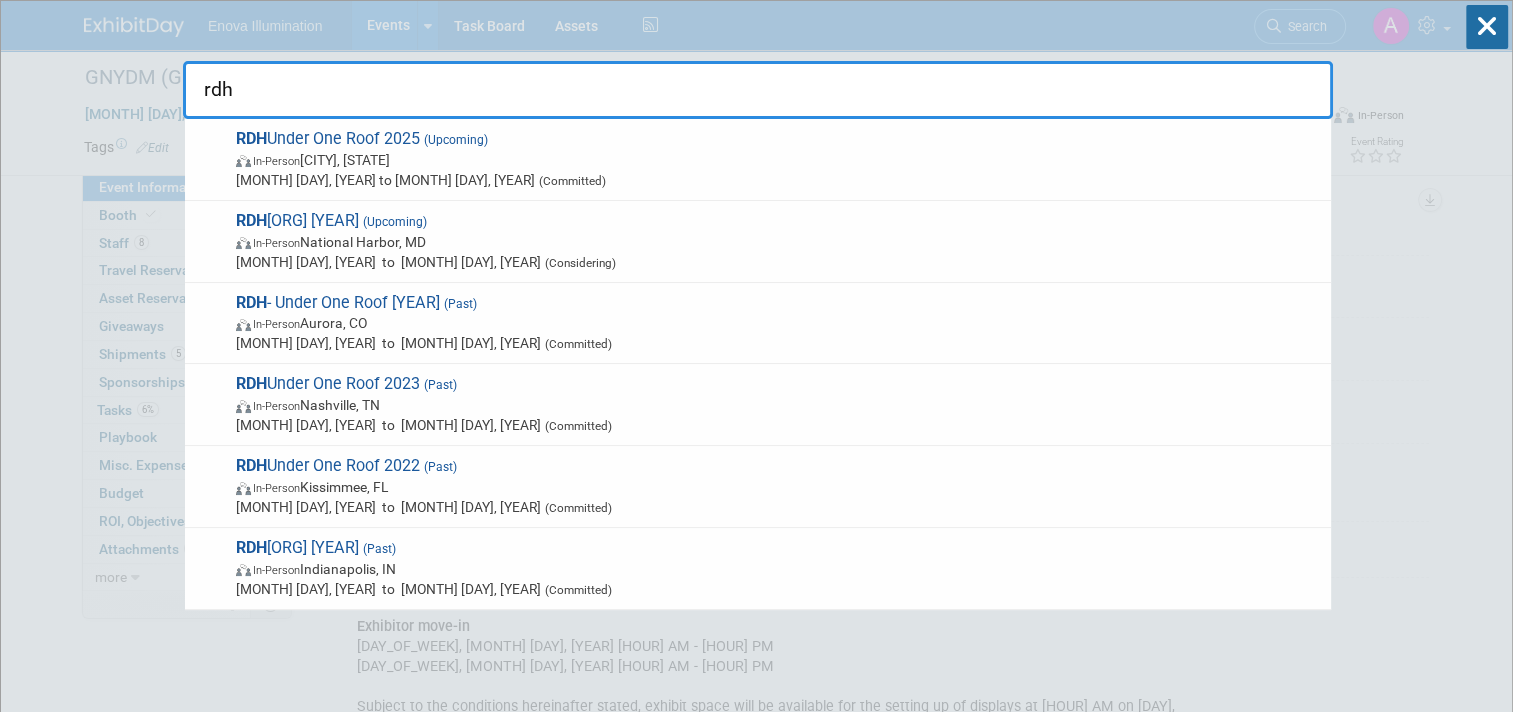 click on "rdh RDH Under One Roof [YEAR] (Upcoming) In-Person [CITY], [STATE] [MONTH] [DAY], [YEAR] to [MONTH] [DAY], [YEAR] (Committed) RDH - Under One Roof [YEAR] (Upcoming) In-Person [CITY], [STATE] [MONTH] [DAY], [YEAR] to [MONTH] [DAY], [YEAR] (Considering) RDH - Under One Roof [YEAR] (Past) In-Person [CITY], [STATE] [MONTH] [DAY], [YEAR] to [MONTH] [DAY], [YEAR] (Committed) RDH Under One Roof [YEAR] (Past) In-Person [CITY], [STATE] [MONTH] [DAY], [YEAR] to [MONTH] [DAY], [YEAR] (Committed) RDH Under One Roof [YEAR] (Past) In-Person [CITY], [STATE] [MONTH] [DAY], [YEAR] to [MONTH] [DAY], [YEAR] (Committed)
Recently Viewed Events:
GNYDM (Greater New York Dental Meeting) - [YEAR] - Centennial Celebration - 100yrs.
In-Person
[CITY], [STATE]
[MONTH] [DAY], [YEAR] to [MONTH] [DAY], [YEAR]
(Committed)
GNYDM [YEAR]
In-Person
[CITY], [STATE]
[MONTH] [DAY], [YEAR] to [MONTH] [DAY], [YEAR]" at bounding box center [756, 4000] 